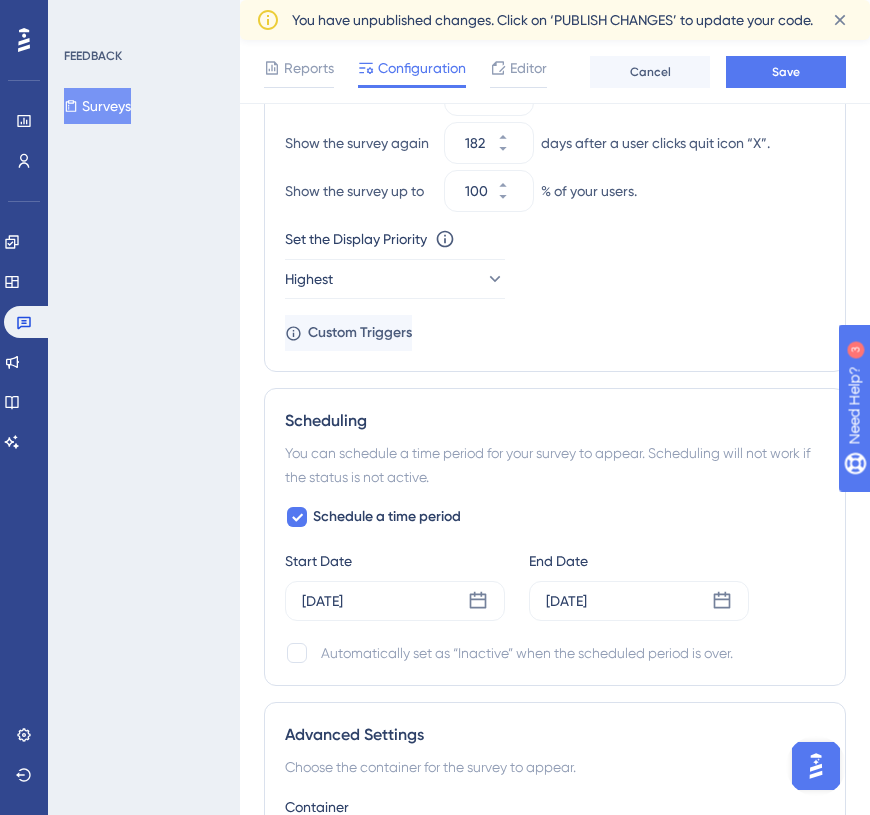 scroll, scrollTop: 0, scrollLeft: 0, axis: both 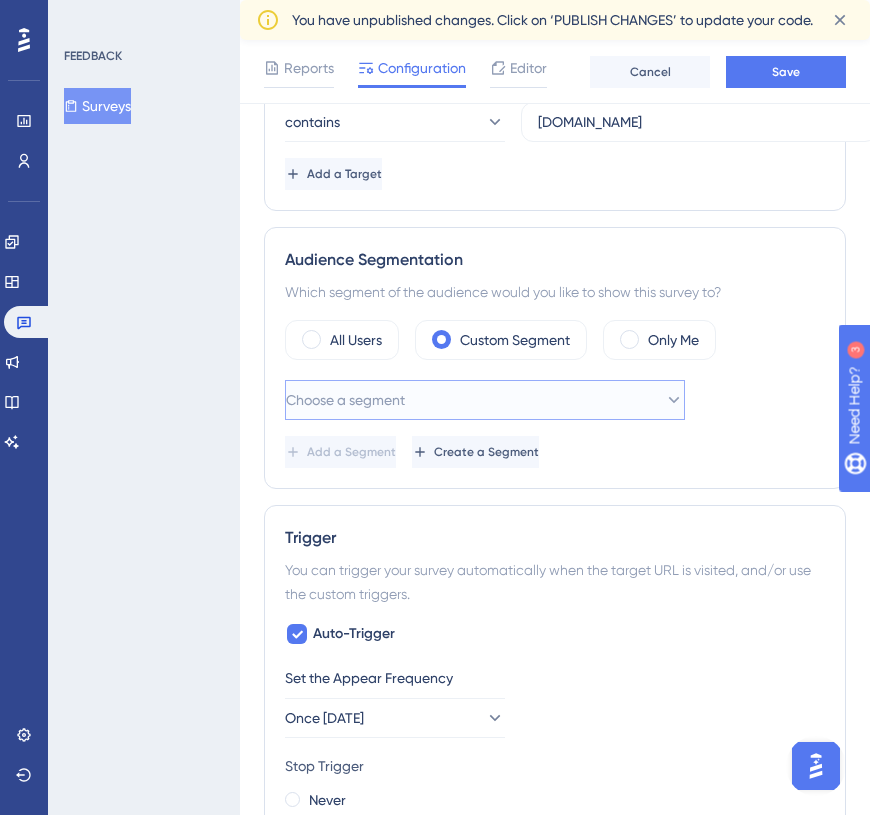click on "Choose a segment" at bounding box center (345, 400) 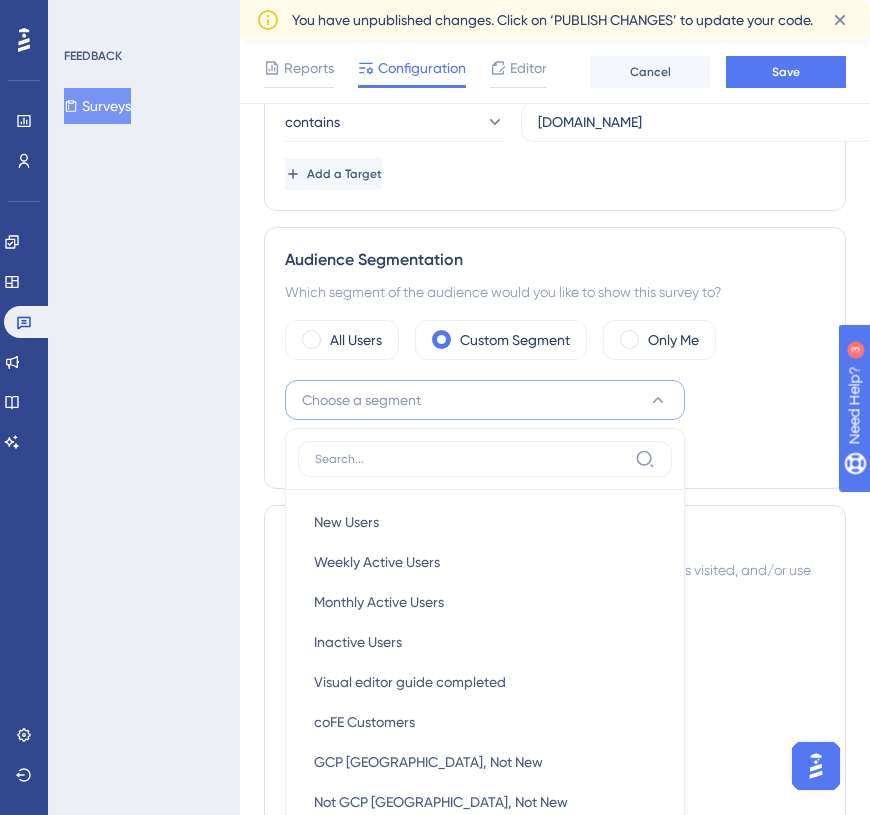 scroll, scrollTop: 715, scrollLeft: 0, axis: vertical 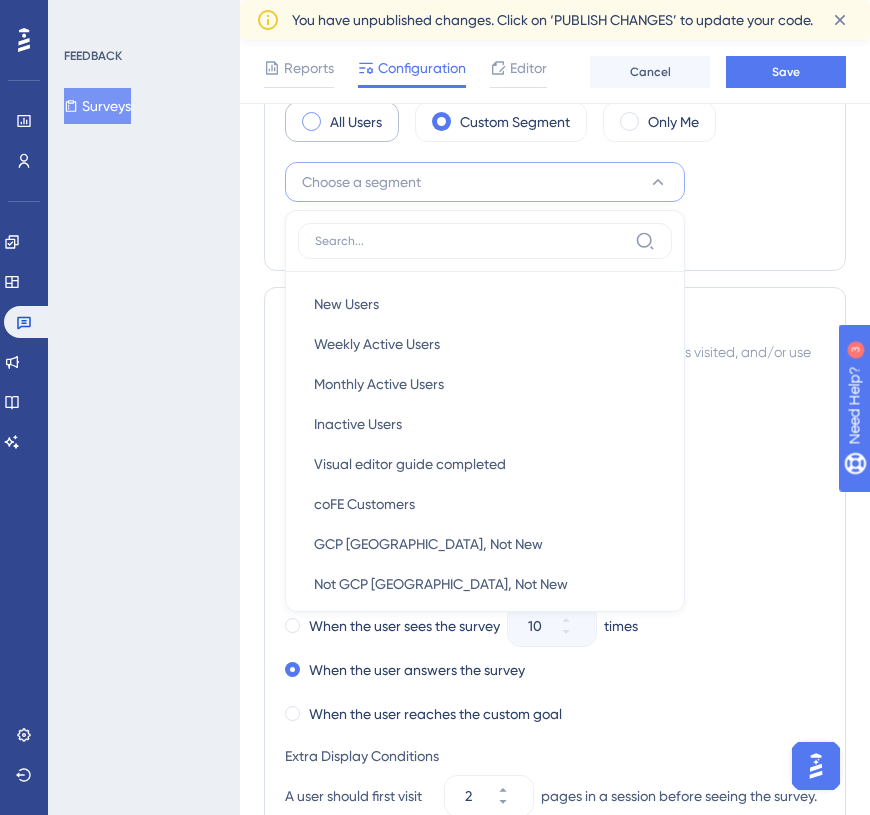 click at bounding box center [311, 121] 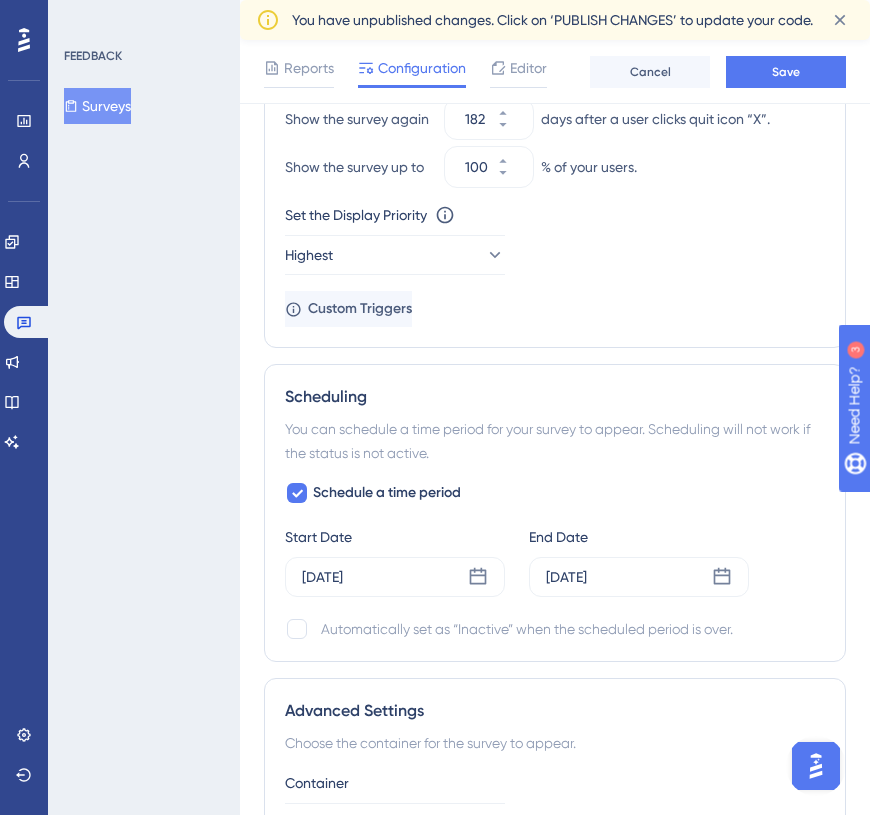 scroll, scrollTop: 1501, scrollLeft: 0, axis: vertical 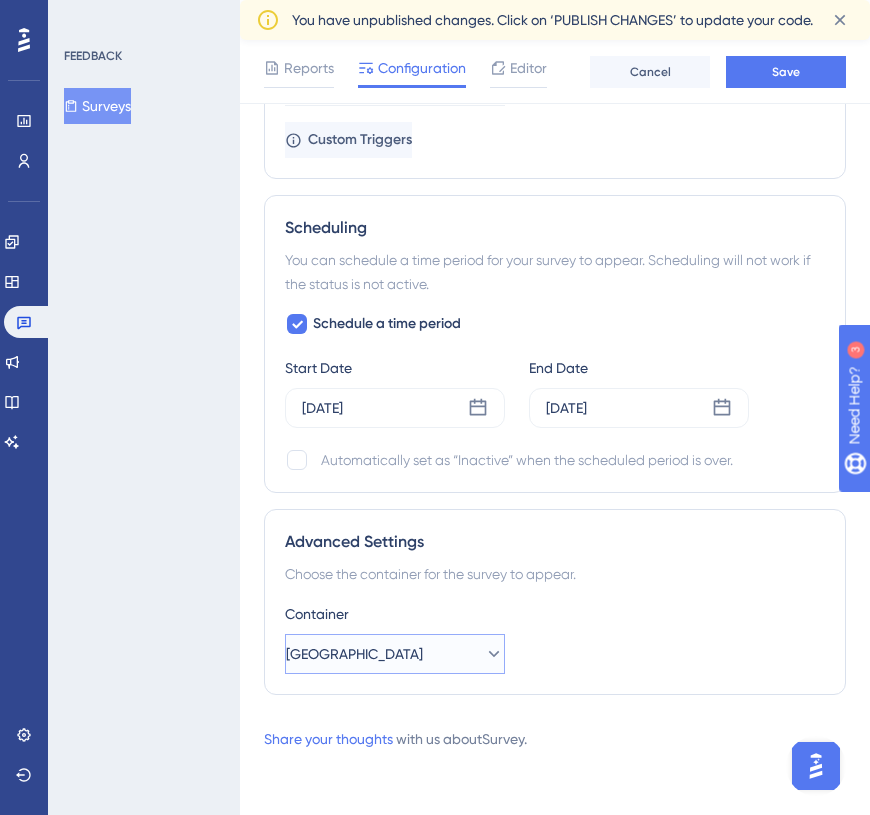 click on "[GEOGRAPHIC_DATA]" at bounding box center [354, 654] 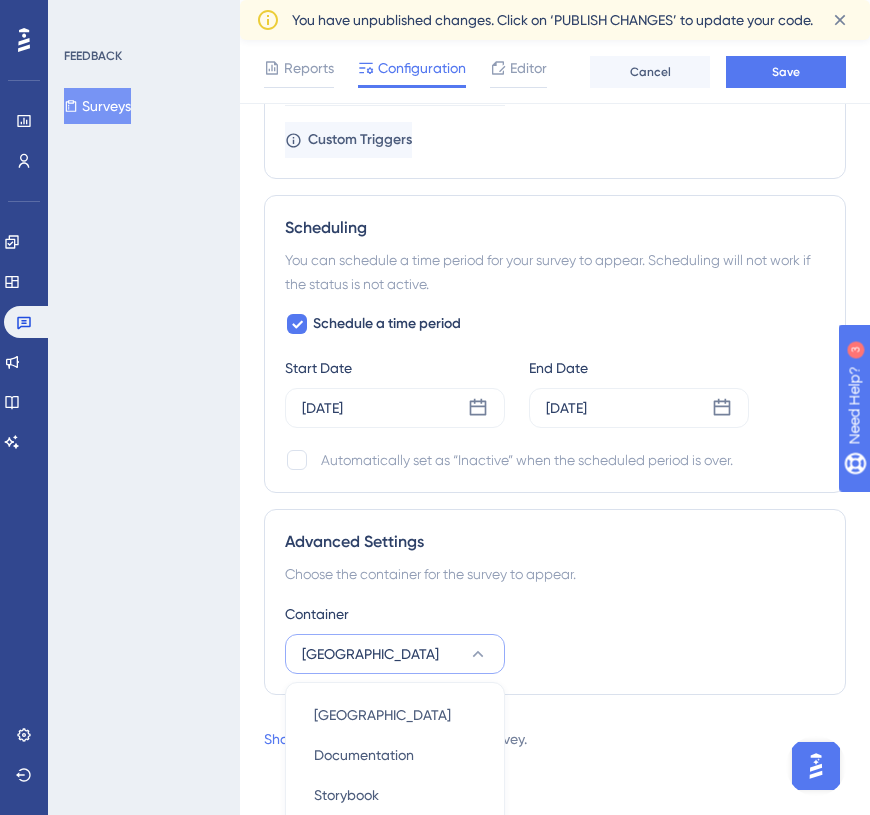 scroll, scrollTop: 1569, scrollLeft: 0, axis: vertical 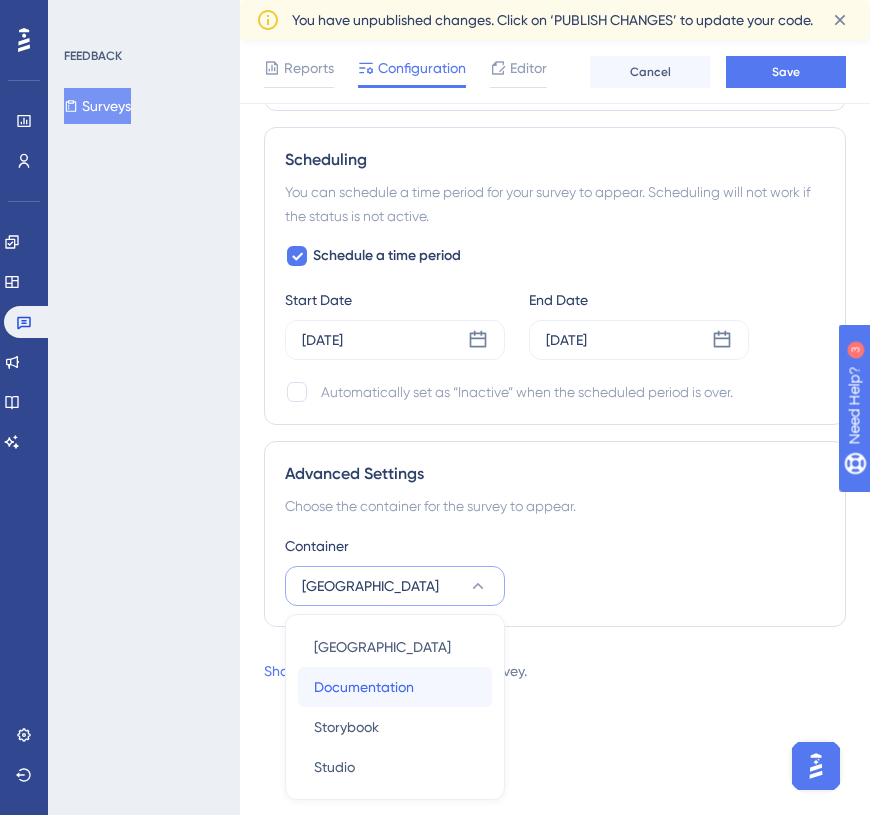 click on "Documentation" at bounding box center (364, 687) 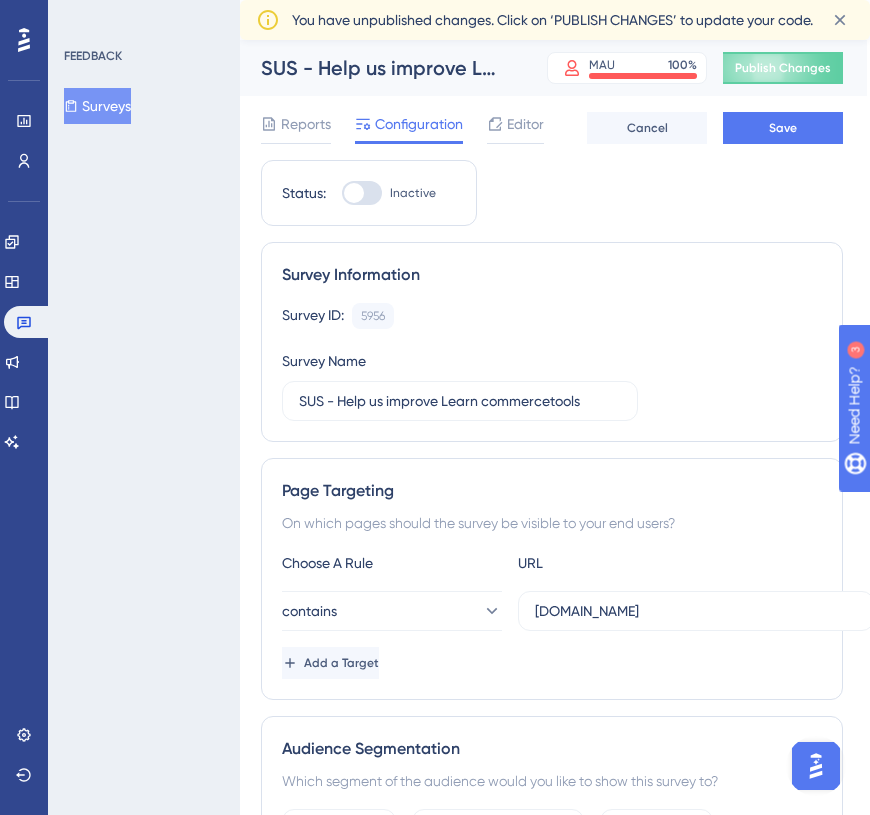scroll, scrollTop: 0, scrollLeft: 7, axis: horizontal 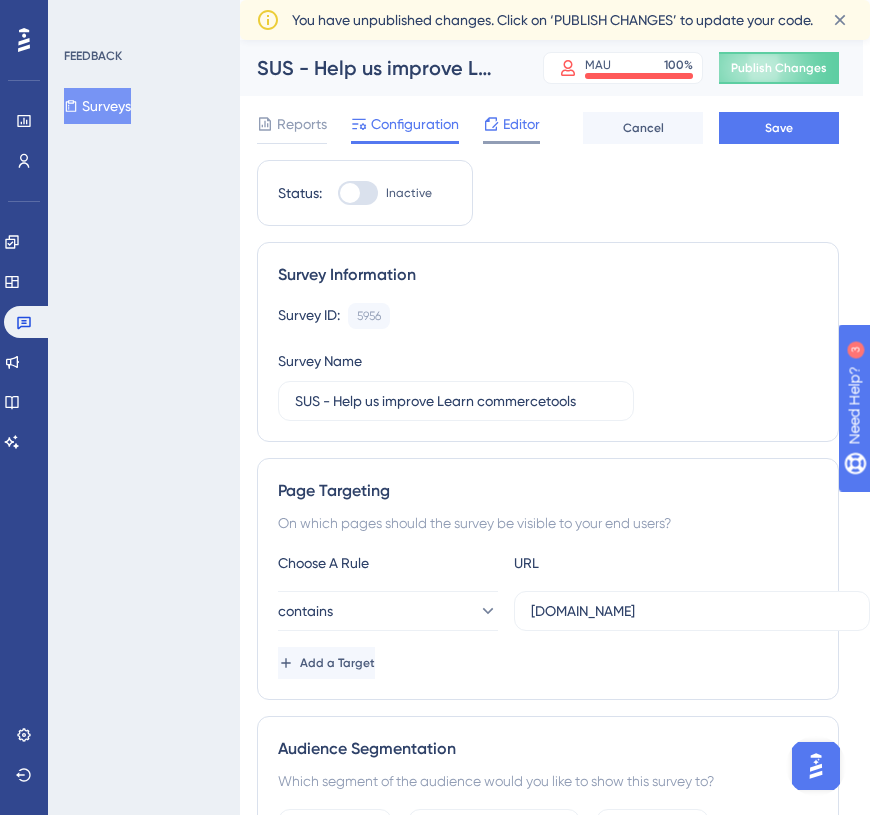 click on "Editor" at bounding box center [511, 128] 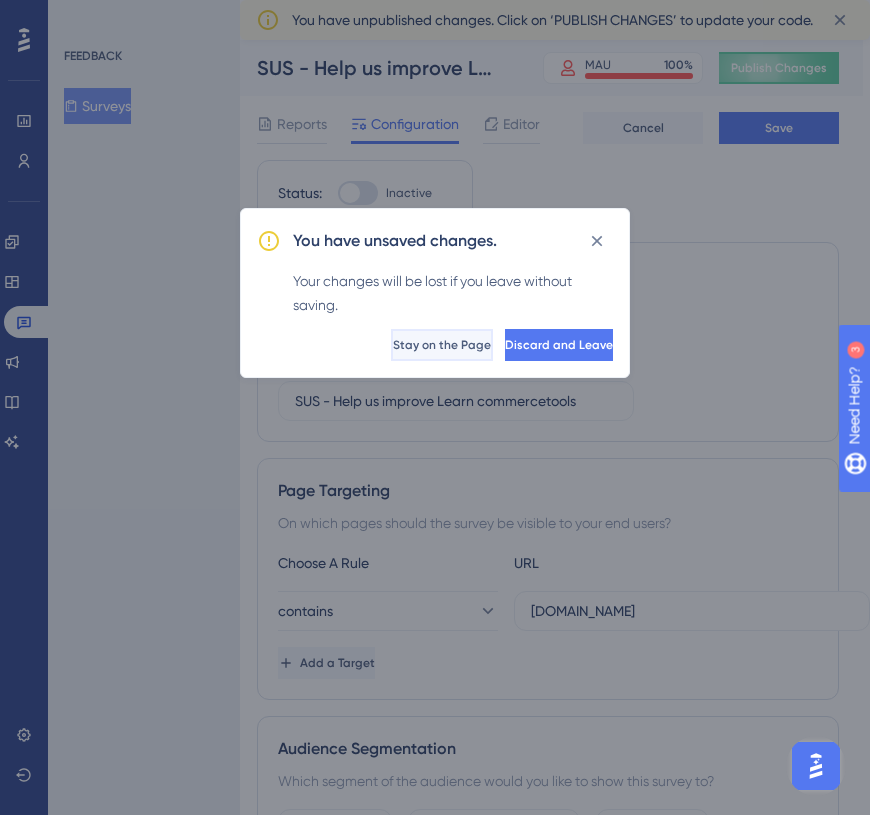 click on "Stay on the Page" at bounding box center [442, 345] 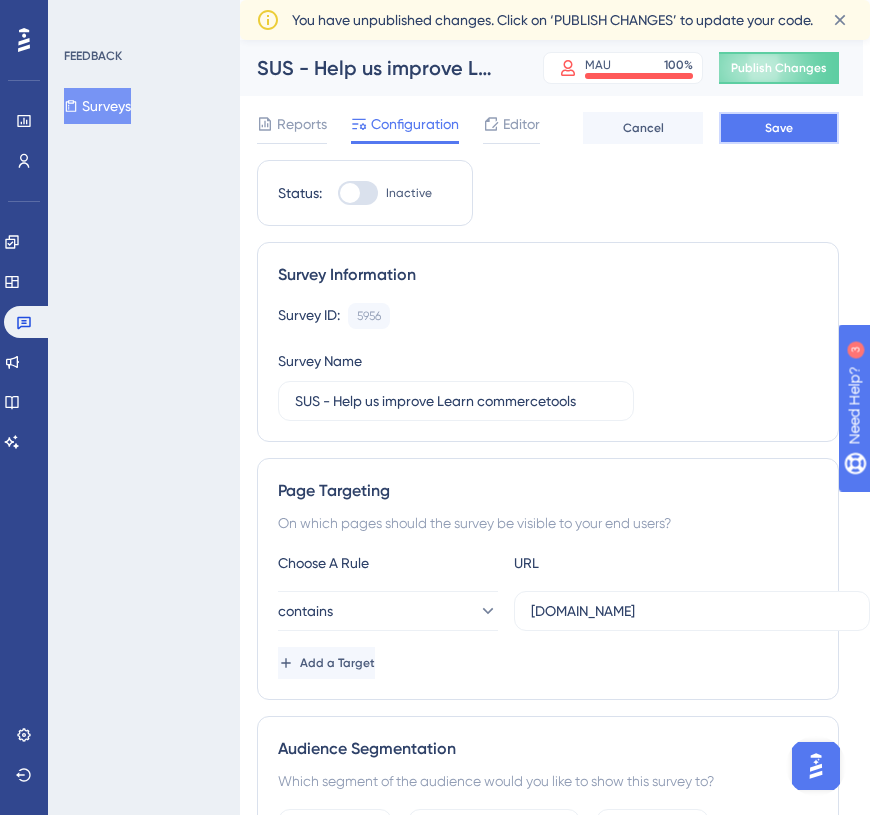 click on "Save" at bounding box center (779, 128) 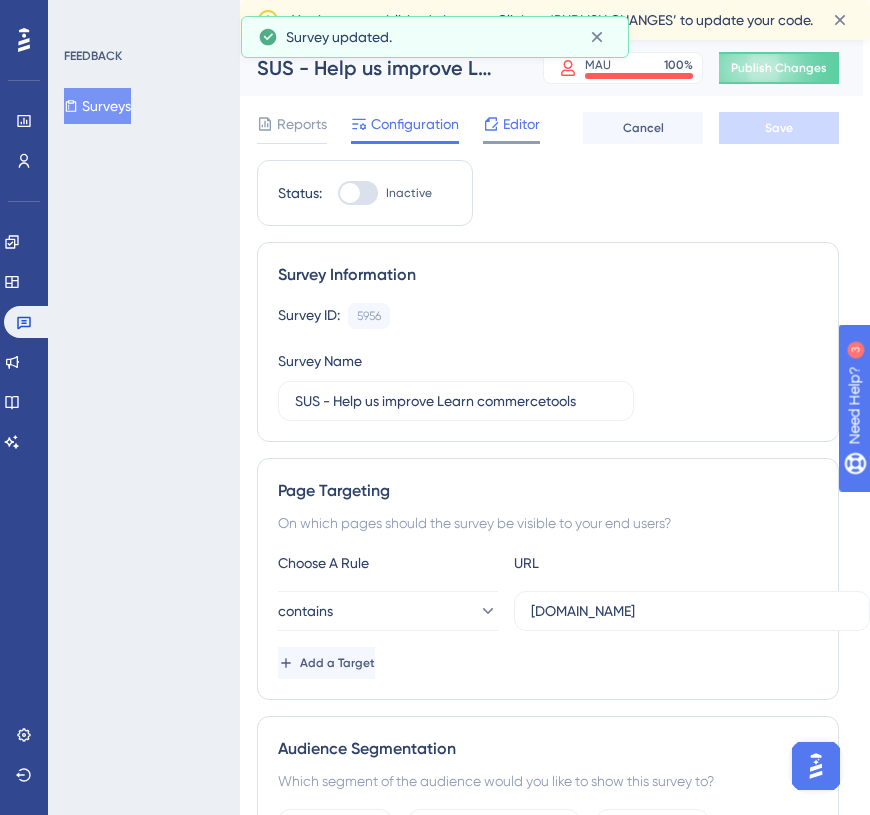 click on "Editor" at bounding box center [521, 124] 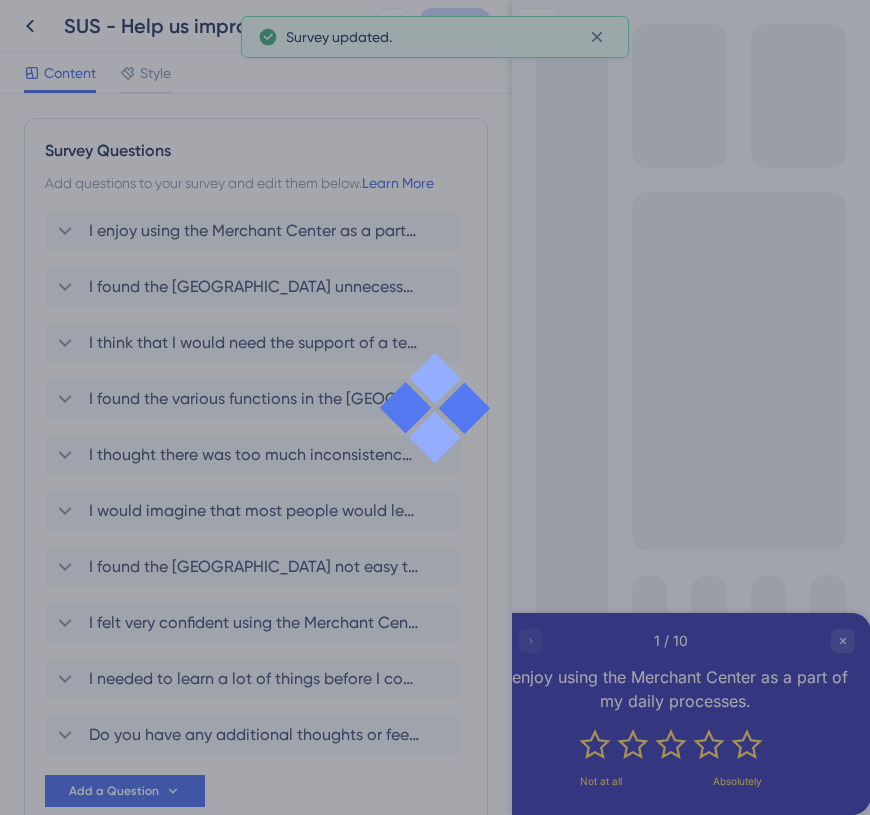 scroll, scrollTop: 0, scrollLeft: 0, axis: both 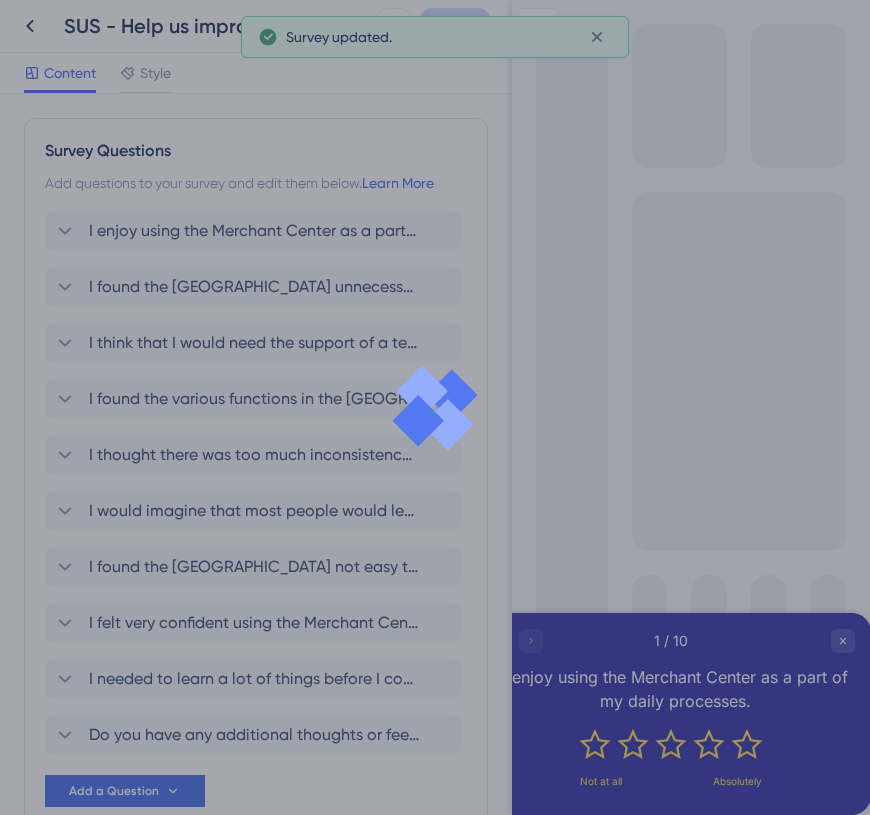click at bounding box center (435, 407) 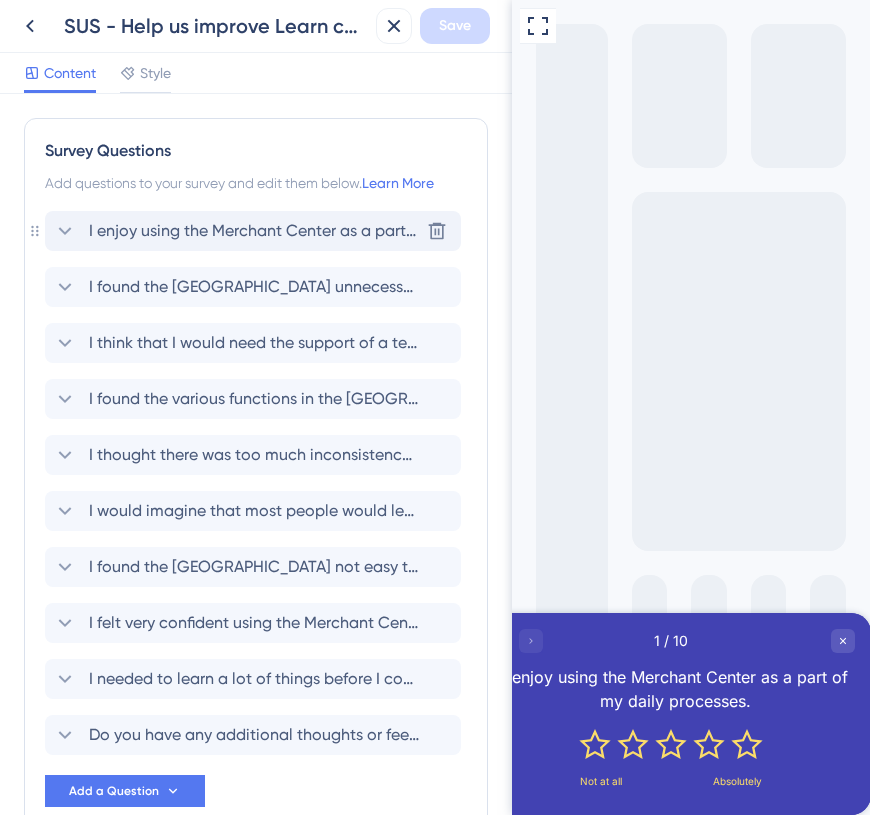 click 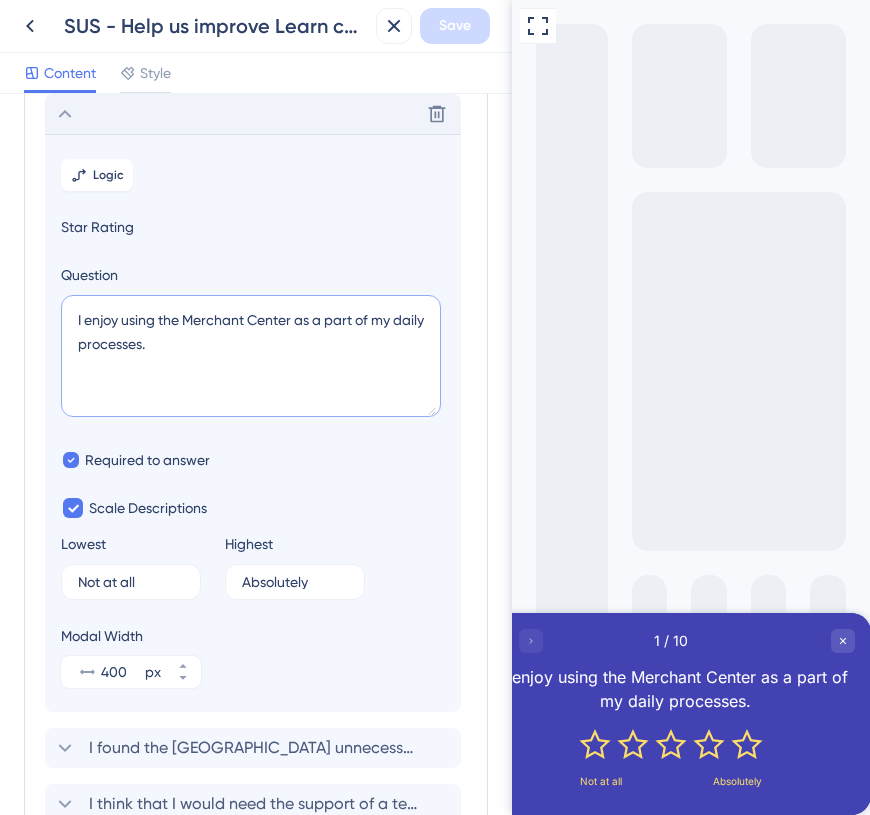 click on "I enjoy using the Merchant Center as a part of my daily processes." at bounding box center (251, 356) 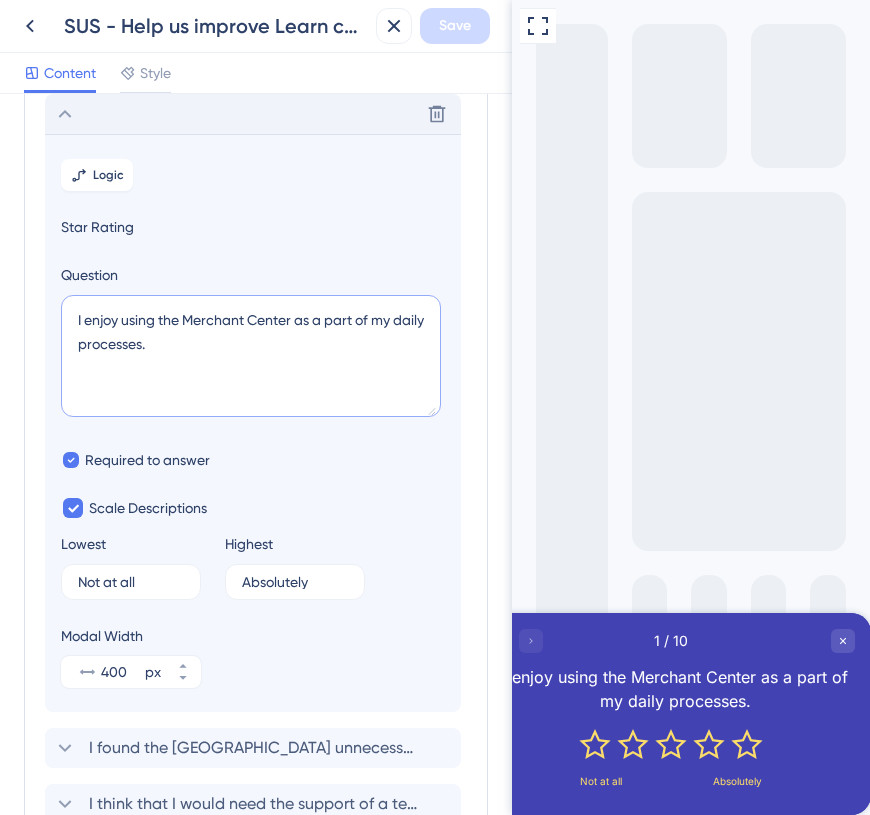 paste on "find Learn commercetools helpful in supporting my learning and day-to-day tasks." 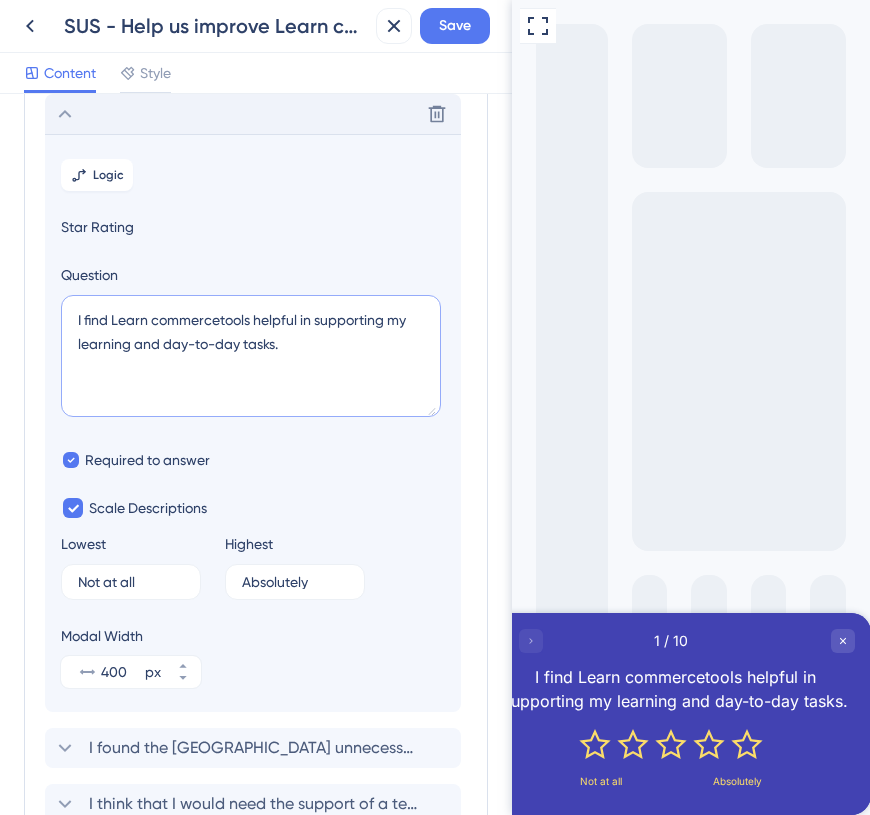 type on "I find Learn commercetools helpful in supporting my learning and day-to-day tasks." 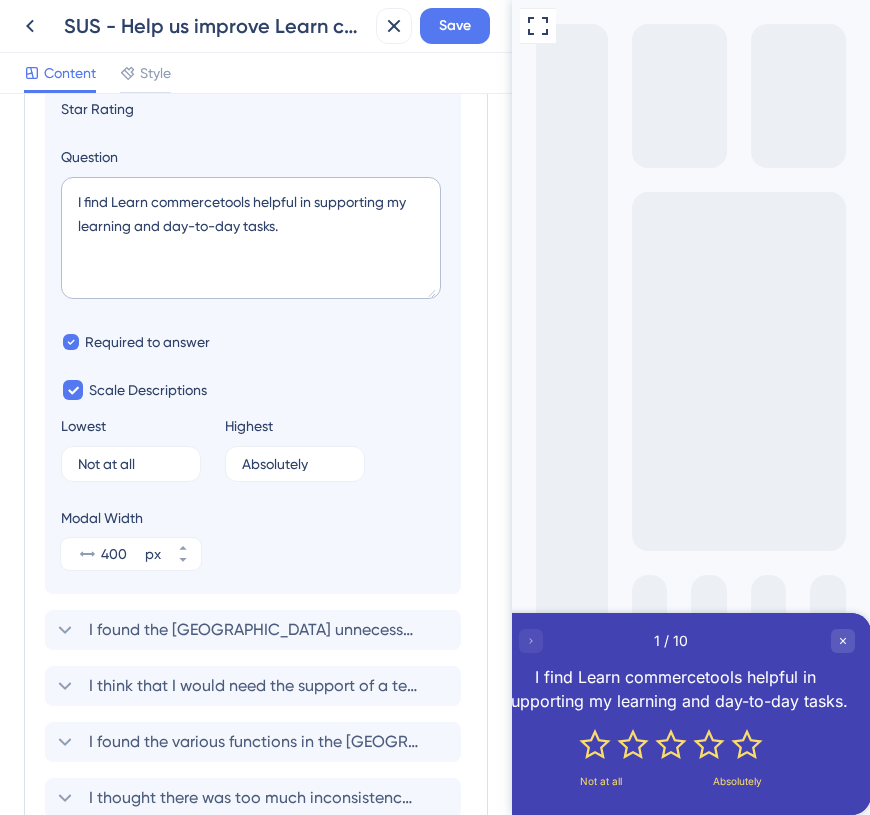scroll, scrollTop: 354, scrollLeft: 0, axis: vertical 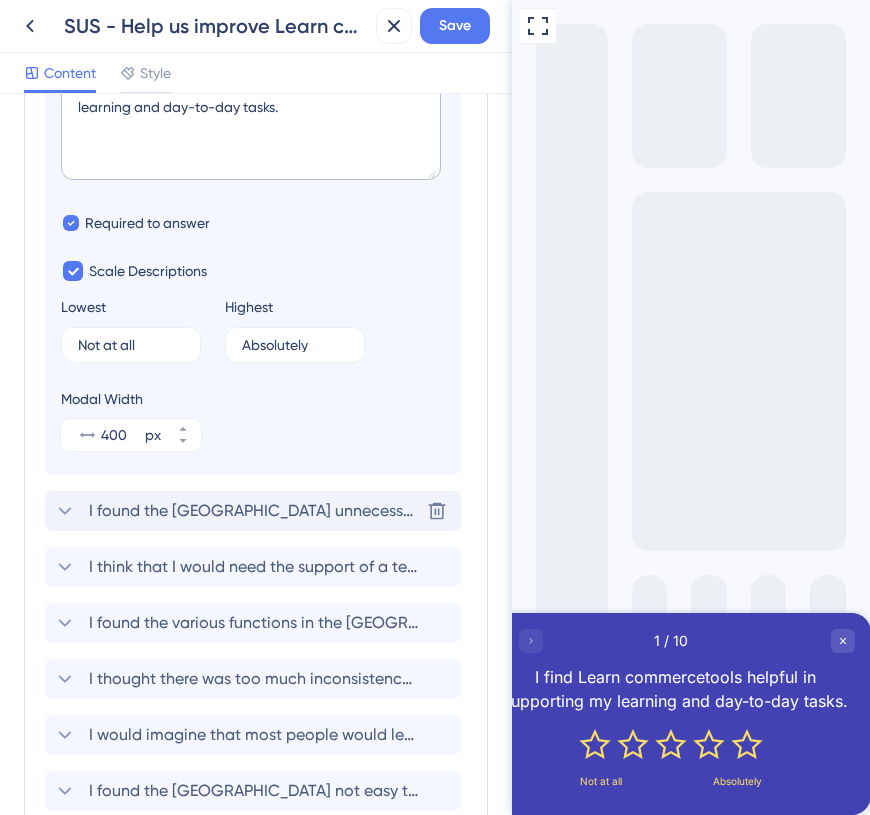 click 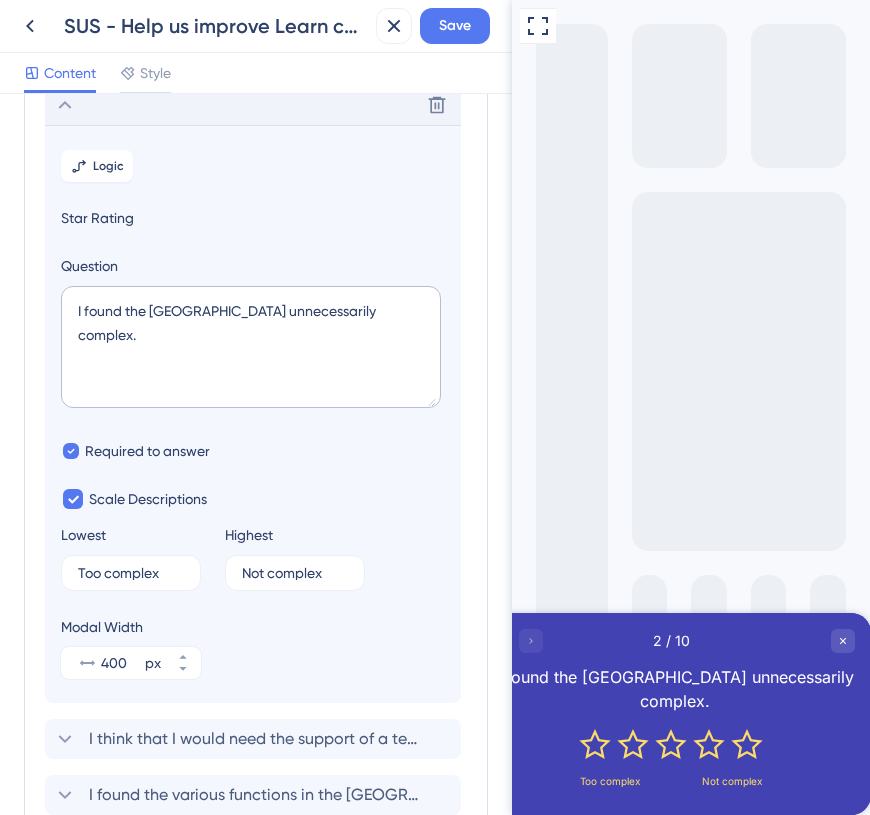 scroll, scrollTop: 173, scrollLeft: 0, axis: vertical 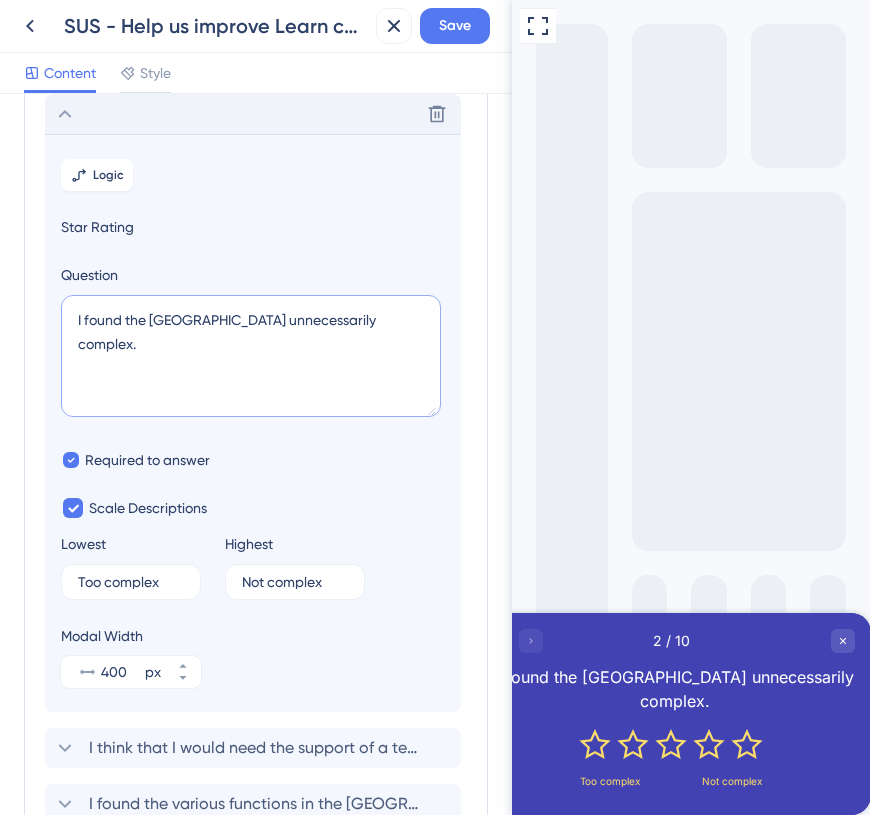 click on "I found the [GEOGRAPHIC_DATA] unnecessarily complex." at bounding box center (251, 356) 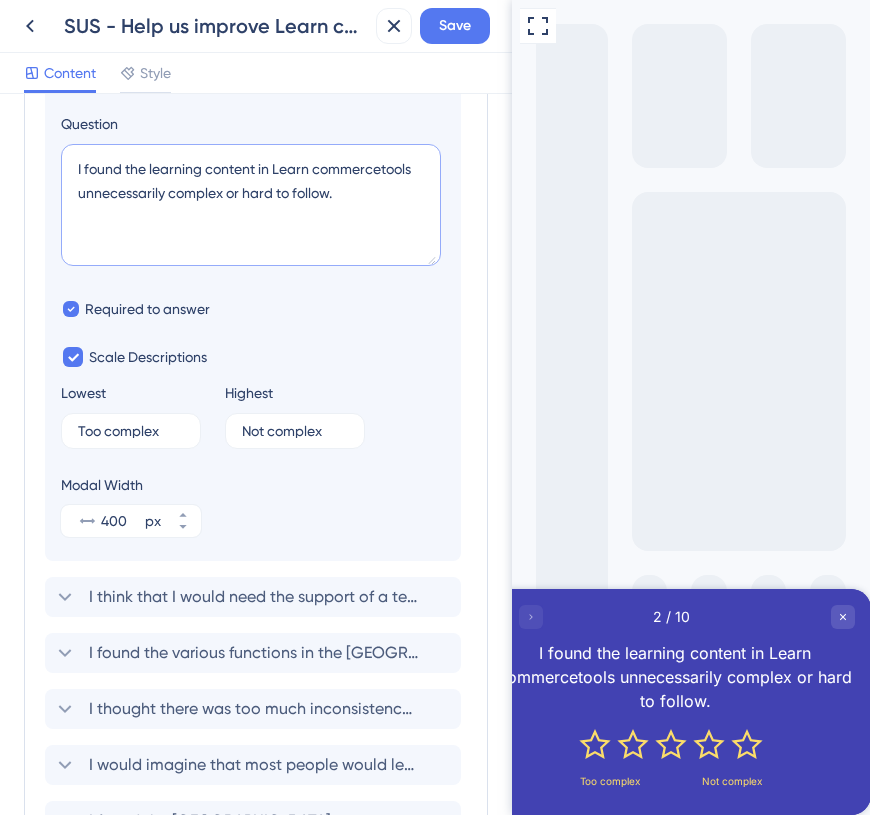scroll, scrollTop: 311, scrollLeft: 0, axis: vertical 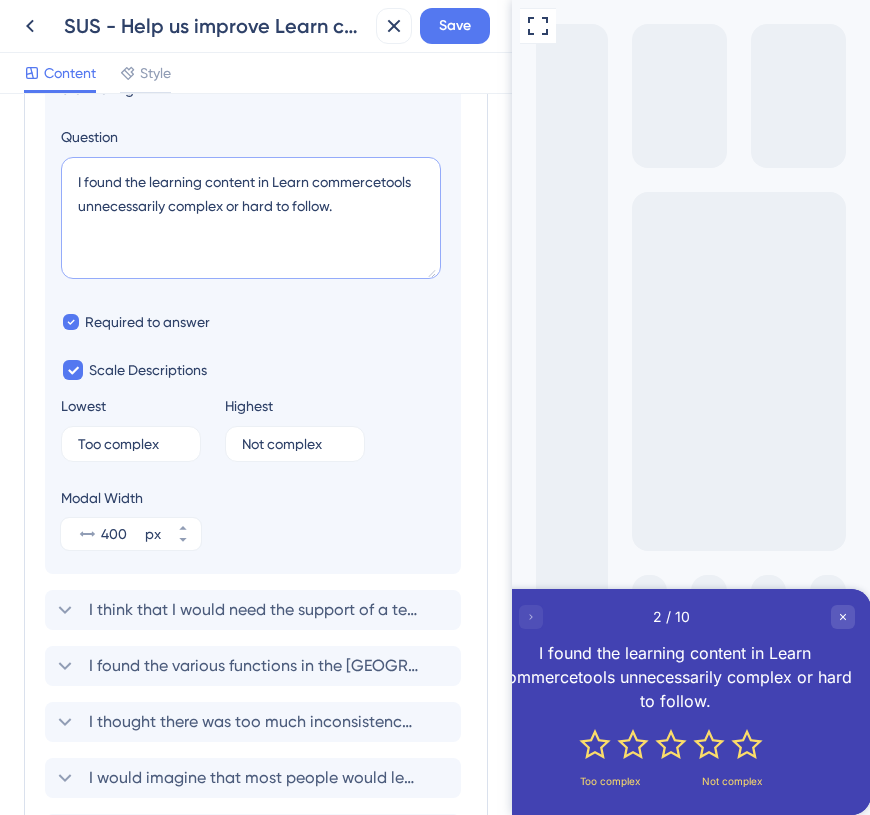 click on "I found the learning content in Learn commercetools unnecessarily complex or hard to follow." at bounding box center [251, 218] 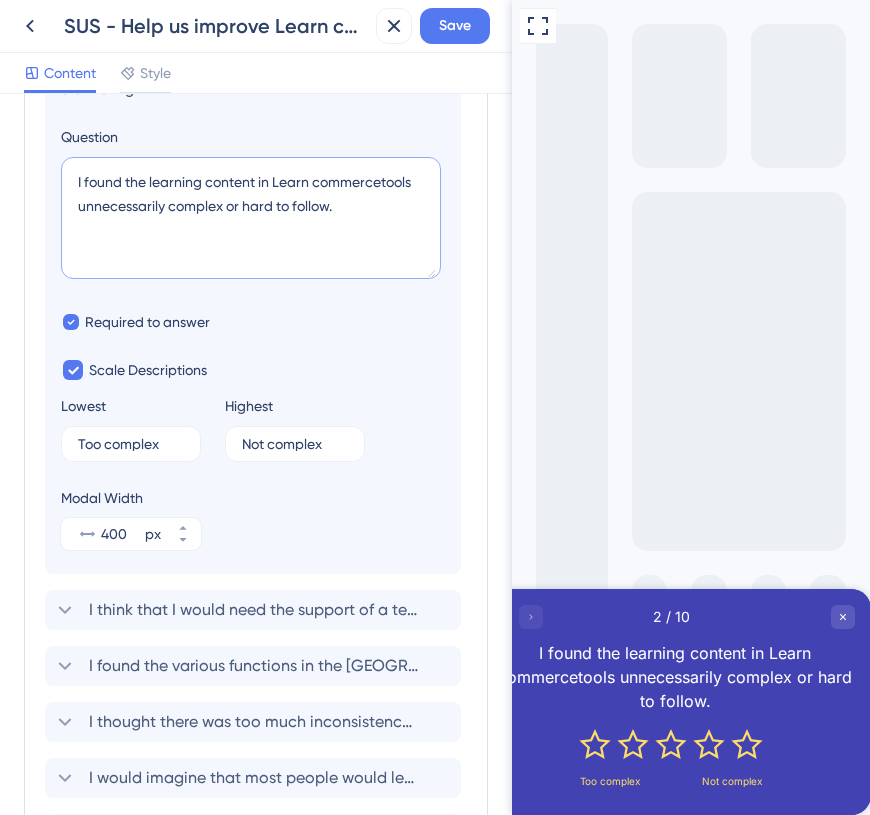 click on "I found the learning content in Learn commercetools unnecessarily complex or hard to follow." at bounding box center [251, 218] 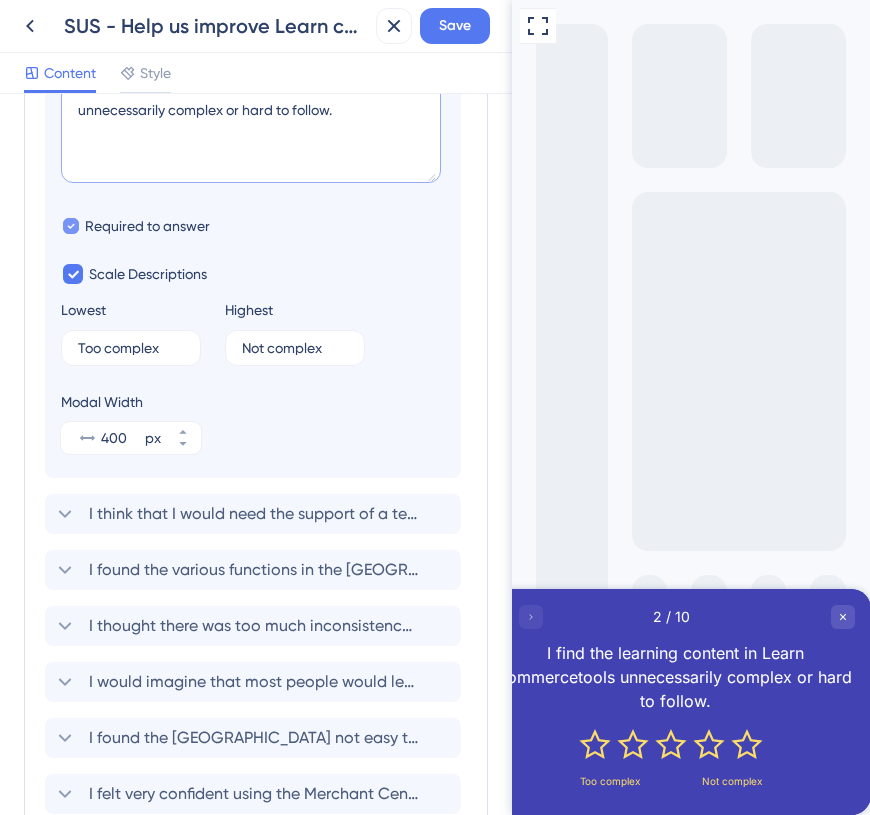 scroll, scrollTop: 509, scrollLeft: 0, axis: vertical 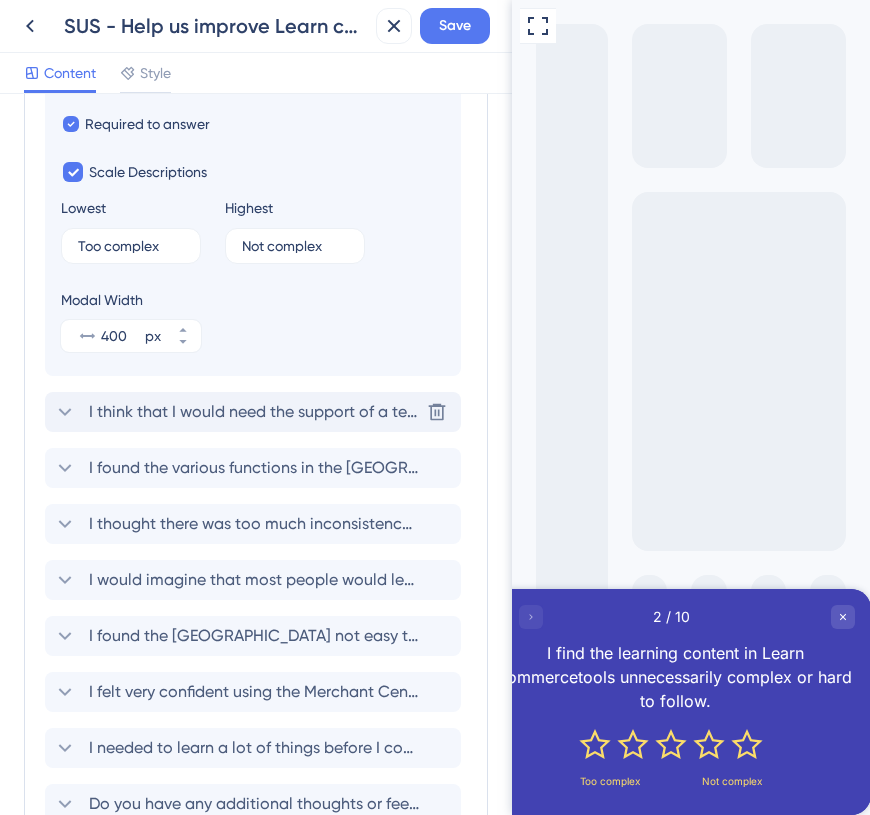 type on "I find the learning content in Learn commercetools unnecessarily complex or hard to follow." 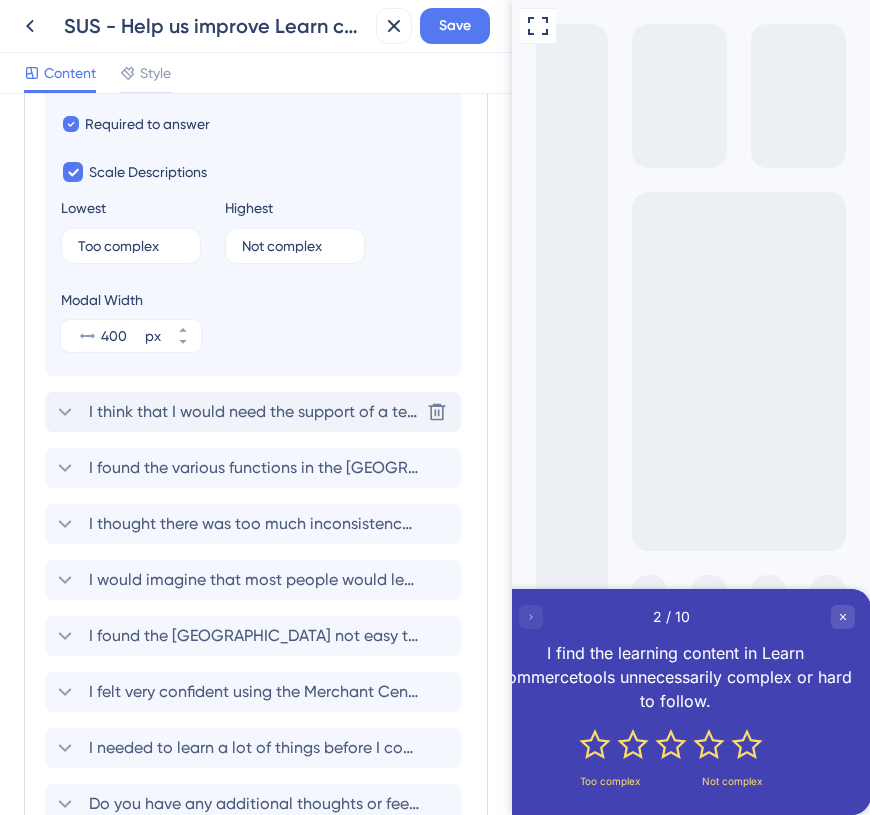 click 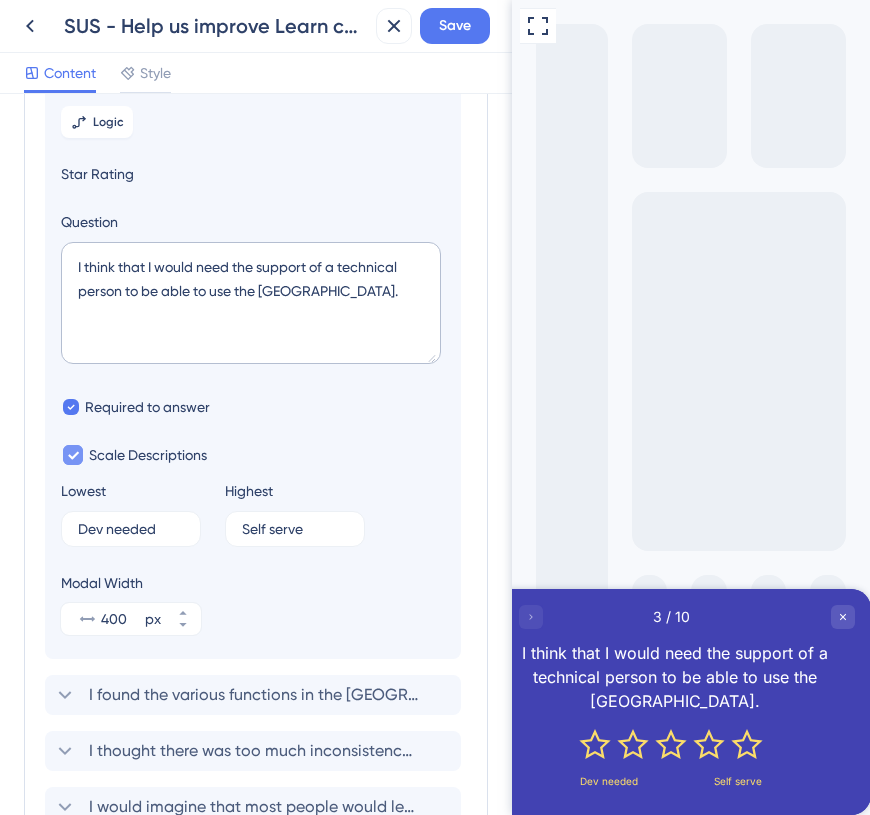 scroll, scrollTop: 229, scrollLeft: 0, axis: vertical 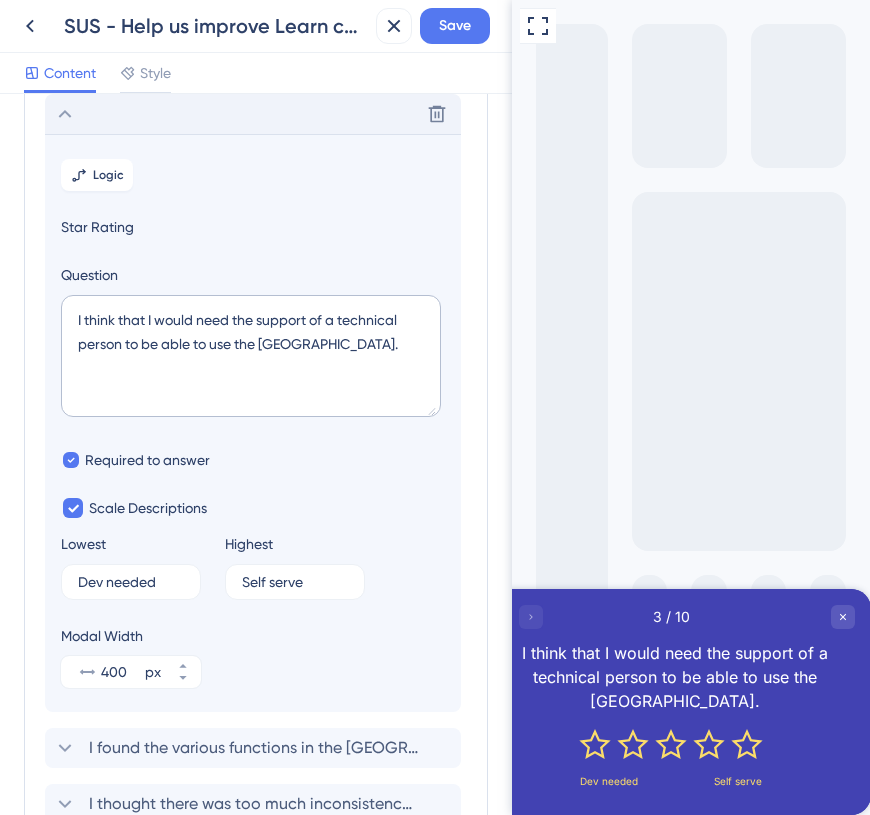 click on "I think that I would need the support of a technical person to be able to use the [GEOGRAPHIC_DATA]." at bounding box center [251, 356] 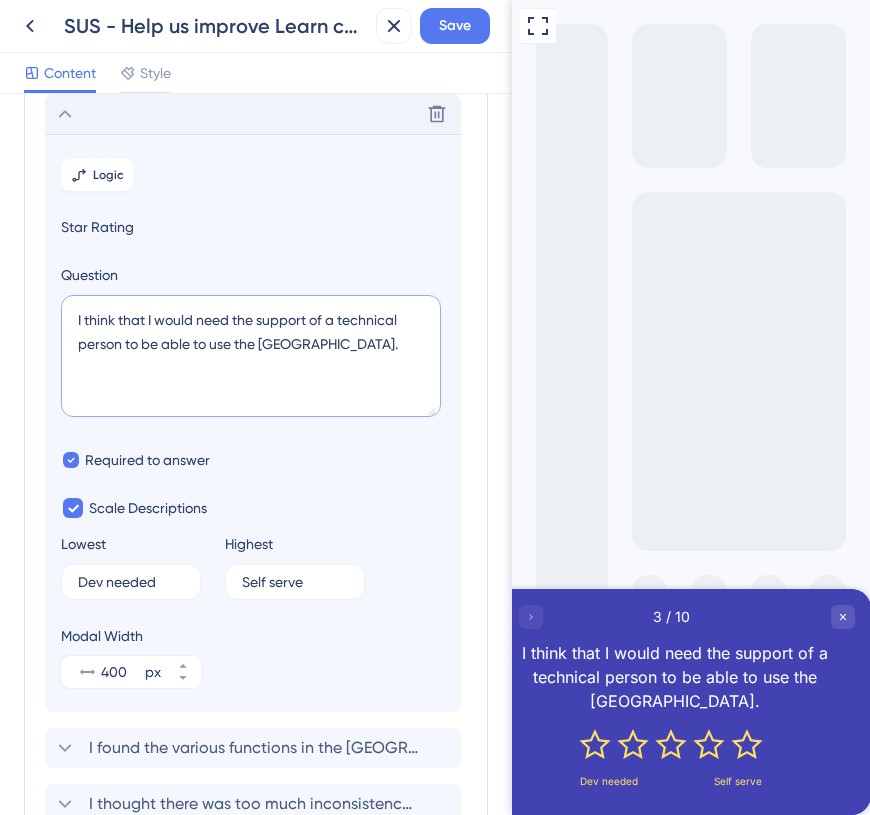 click on "I think that I would need the support of a technical person to be able to use the [GEOGRAPHIC_DATA]." at bounding box center (251, 356) 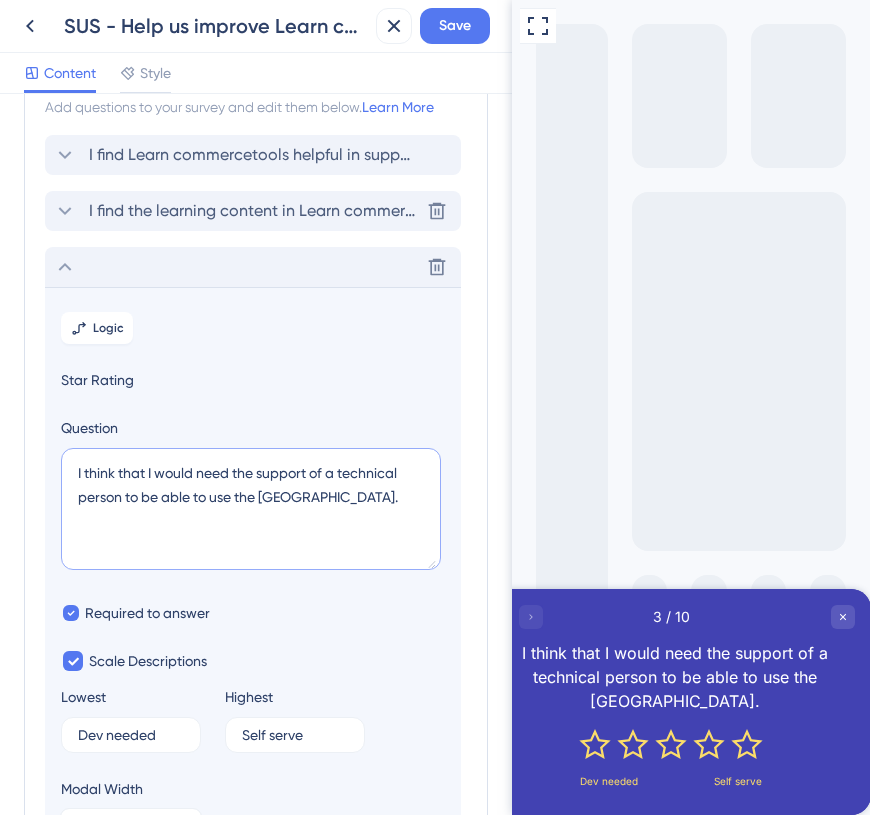 scroll, scrollTop: 47, scrollLeft: 0, axis: vertical 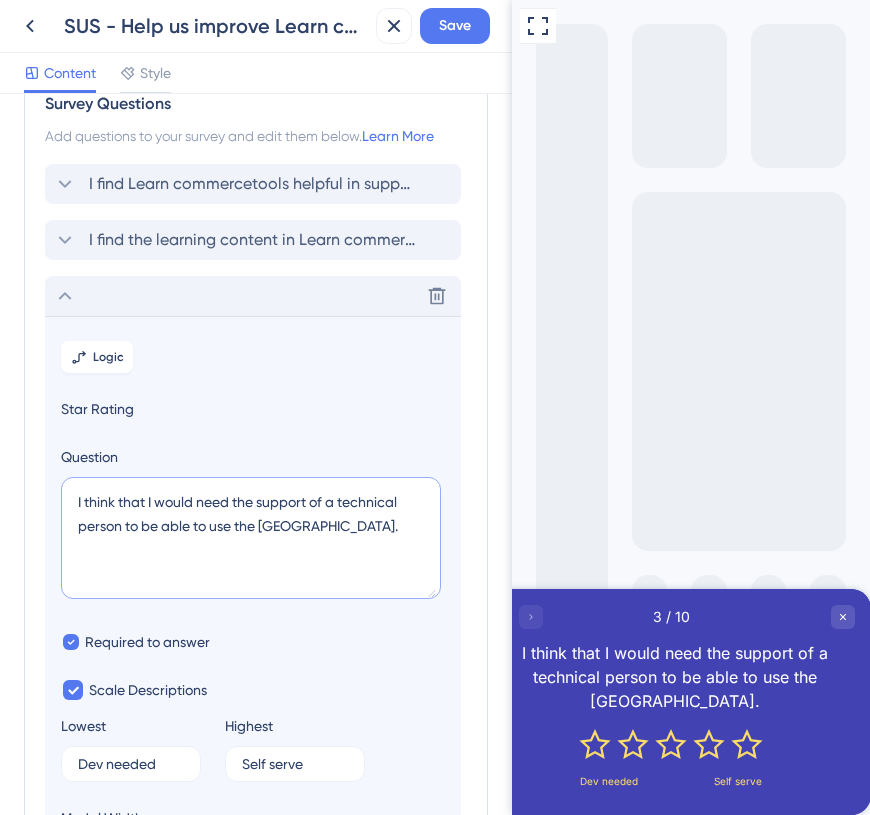 paste on "I would need additional guidance or support to fully understand the lessons in Learn commercetools." 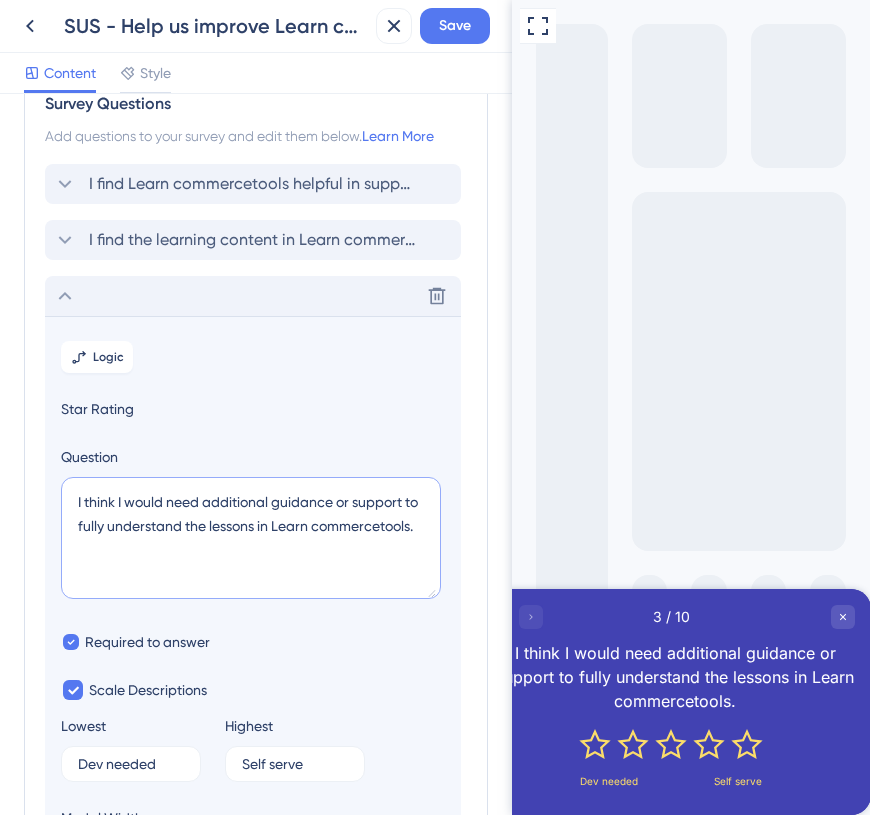 type on "I think I would need additional guidance or support to fully understand the lessons in Learn commercetools." 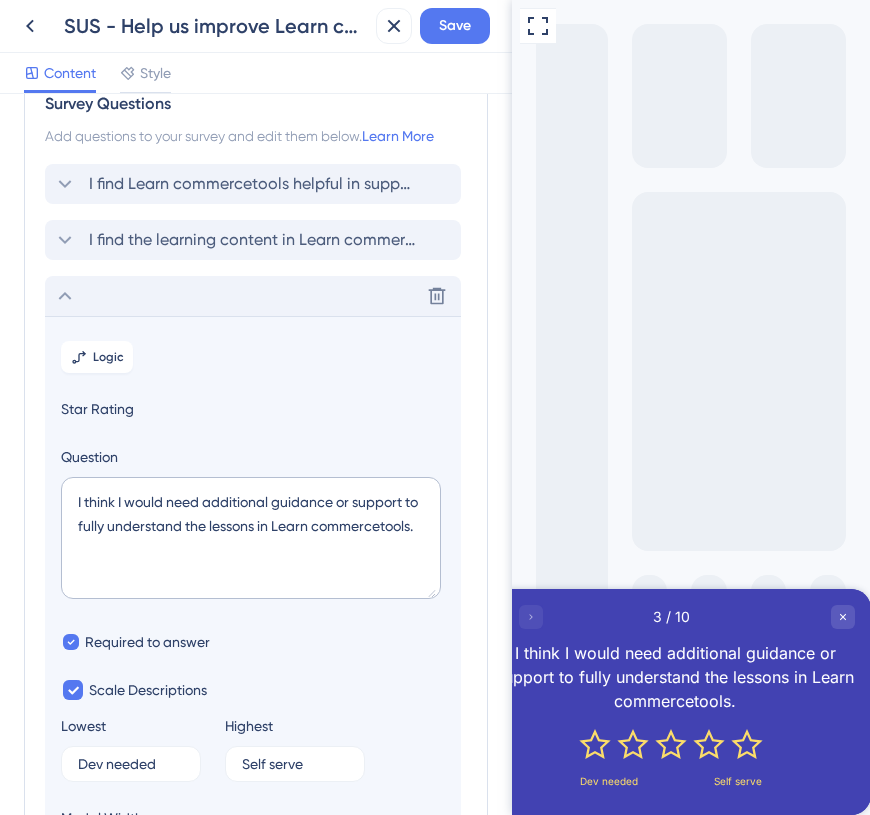 click 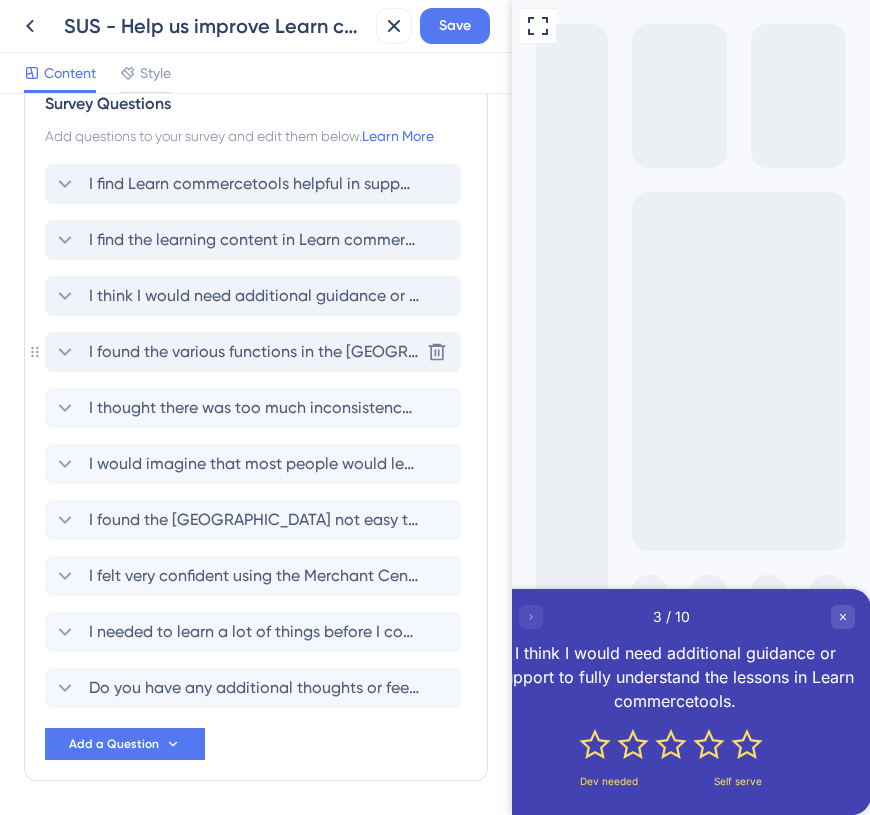 click 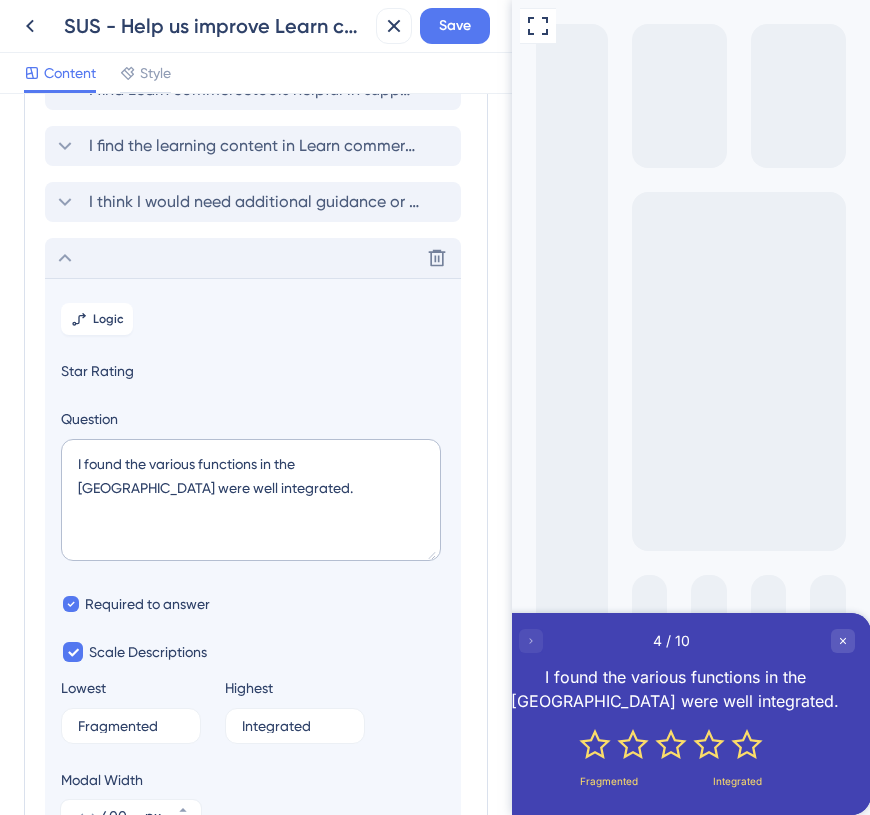scroll, scrollTop: 127, scrollLeft: 0, axis: vertical 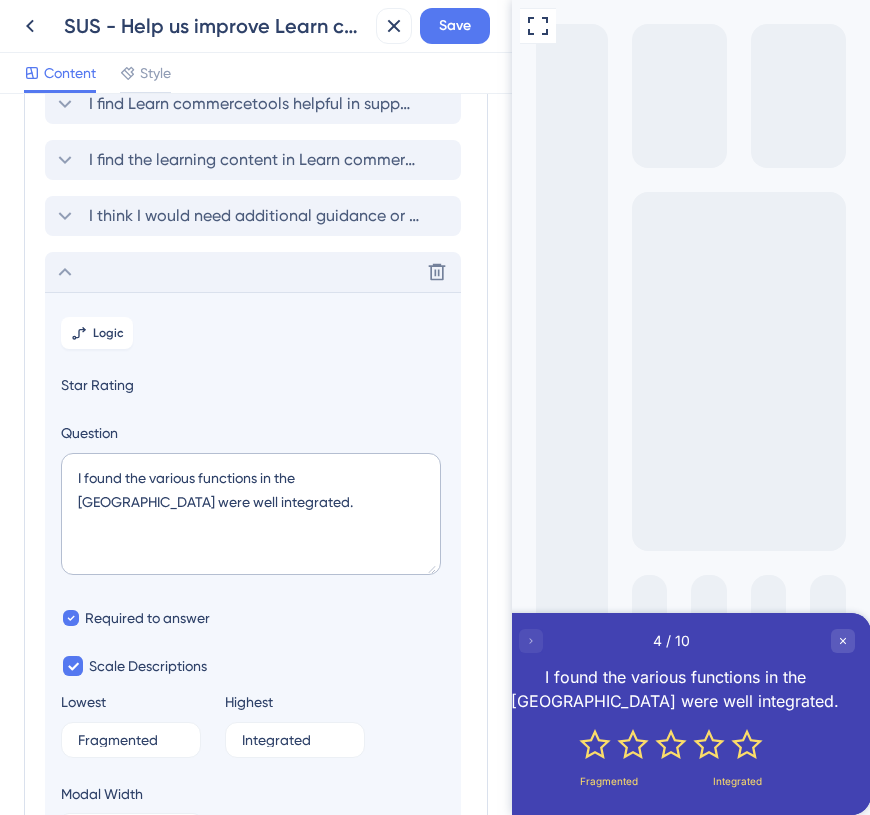 click on "I found the various functions in the [GEOGRAPHIC_DATA] were well integrated." at bounding box center [251, 514] 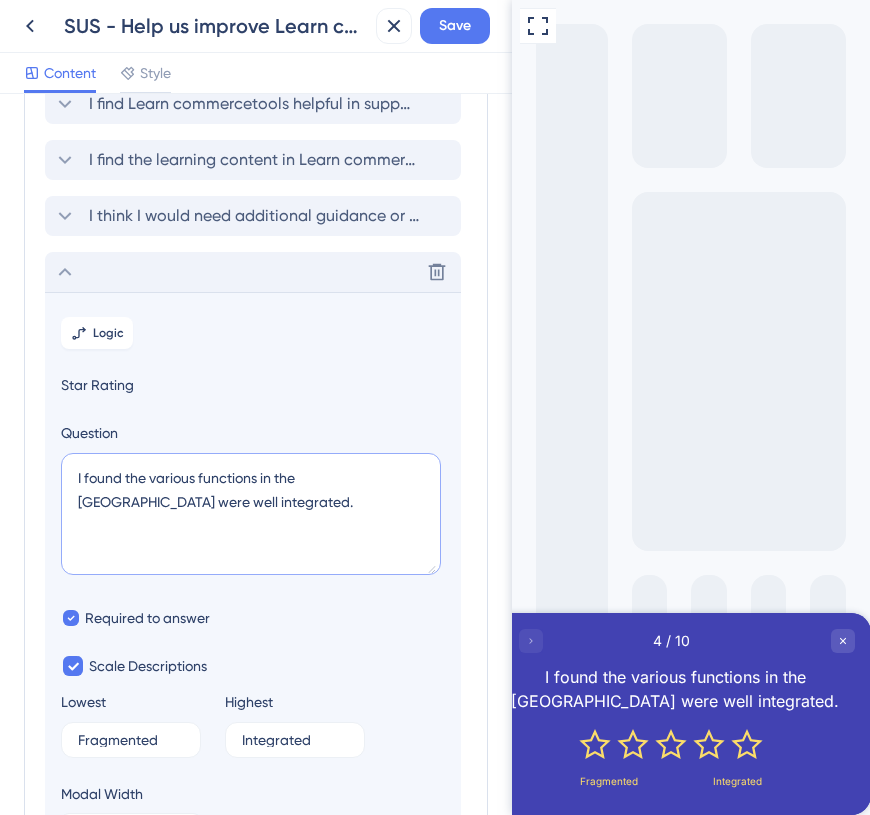 click on "I found the various functions in the [GEOGRAPHIC_DATA] were well integrated." at bounding box center (251, 514) 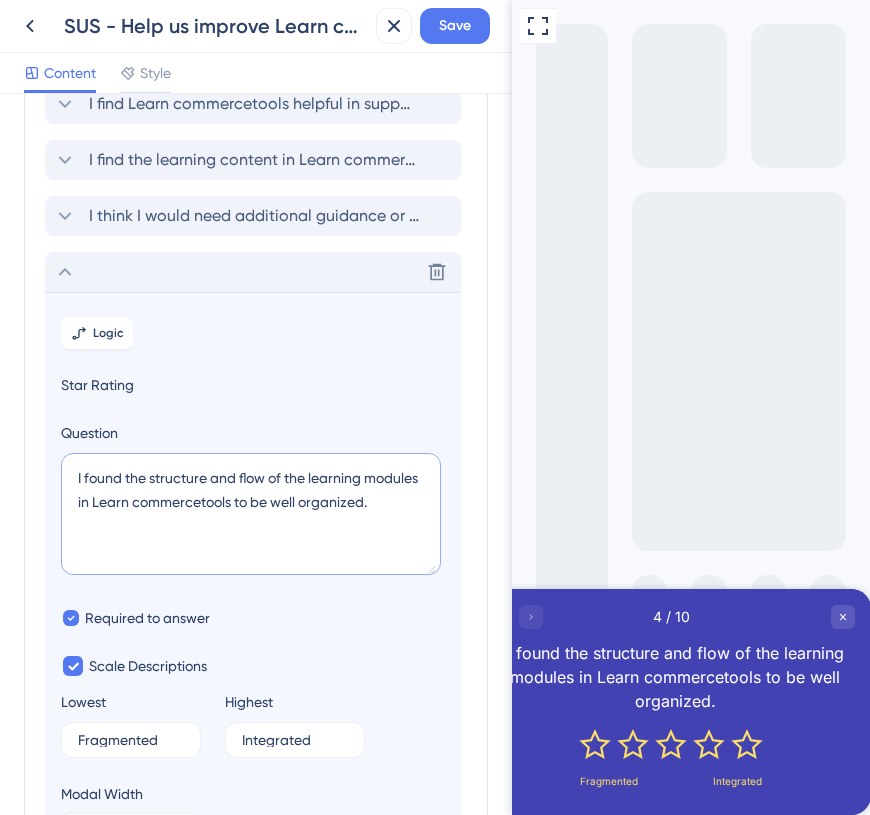 type on "I found the structure and flow of the learning modules in Learn commercetools to be well organized." 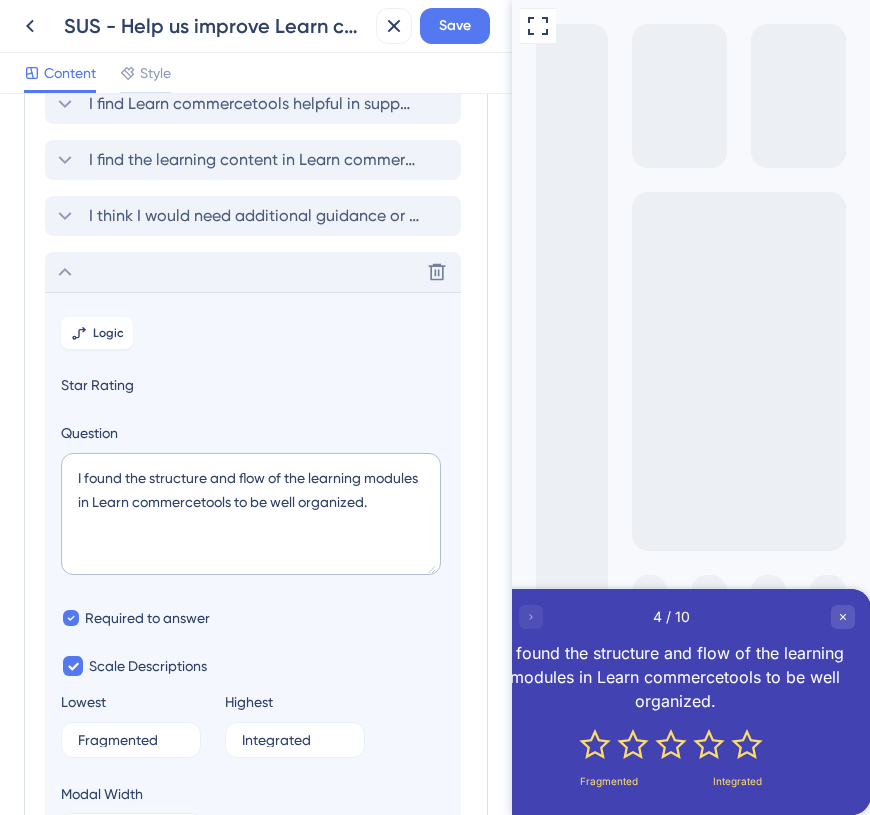 click 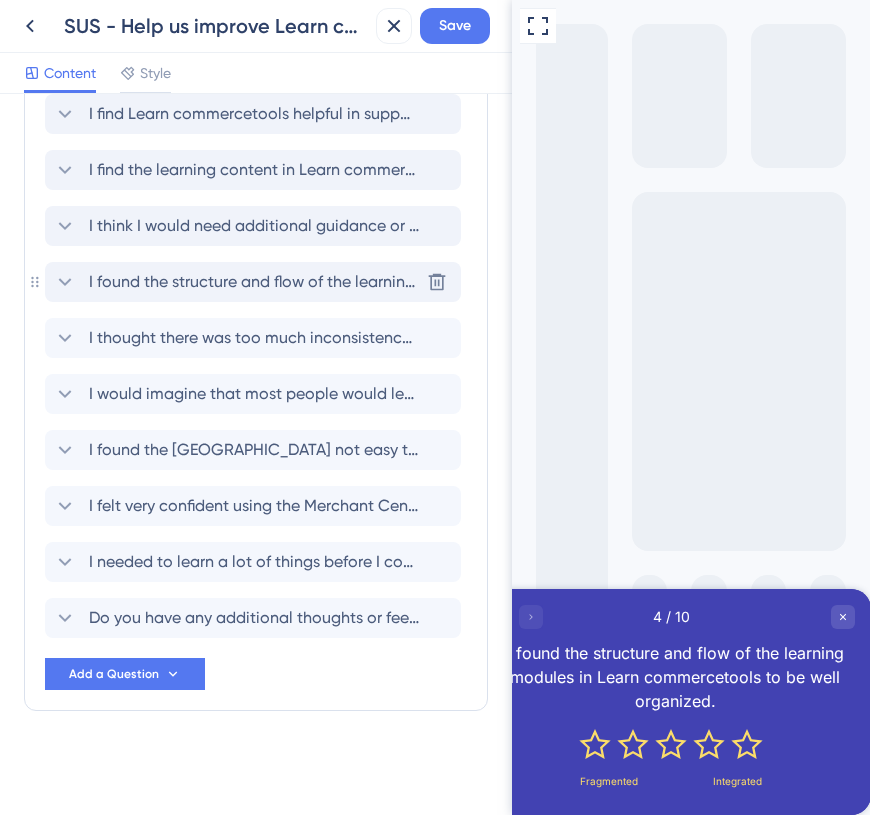 click 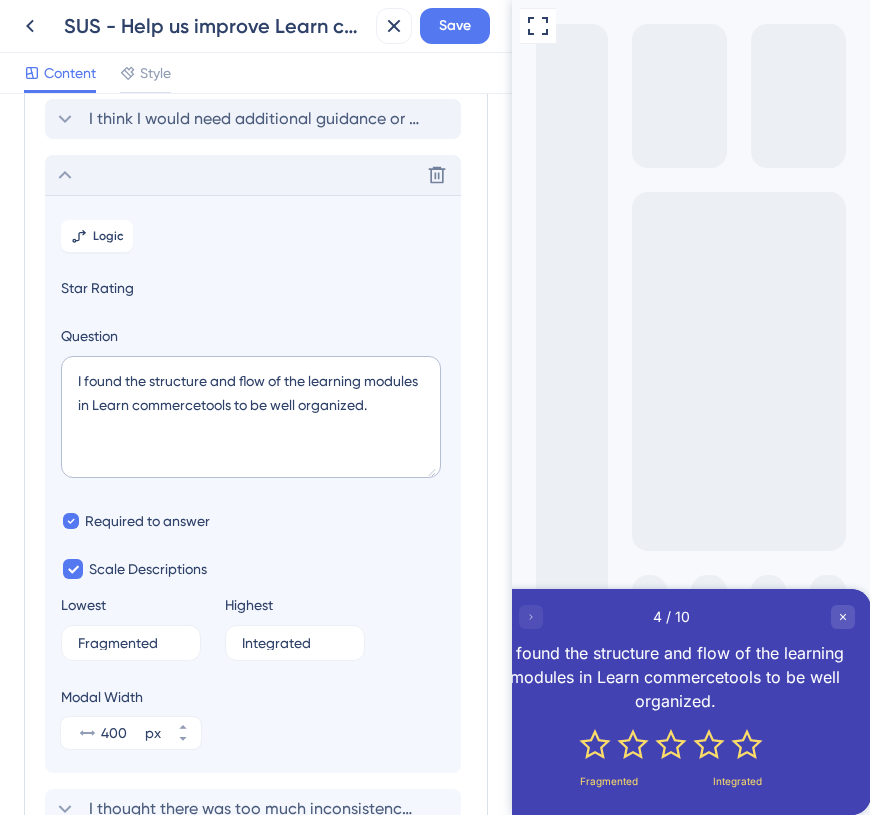 scroll, scrollTop: 285, scrollLeft: 0, axis: vertical 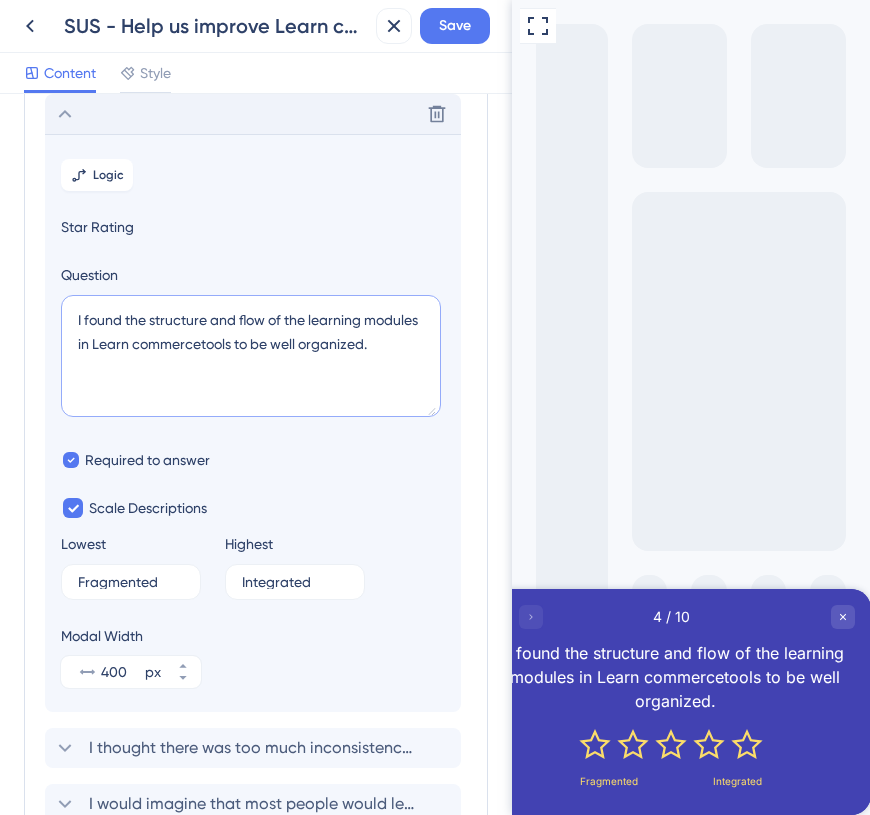 click on "I found the structure and flow of the learning modules in Learn commercetools to be well organized." at bounding box center [251, 356] 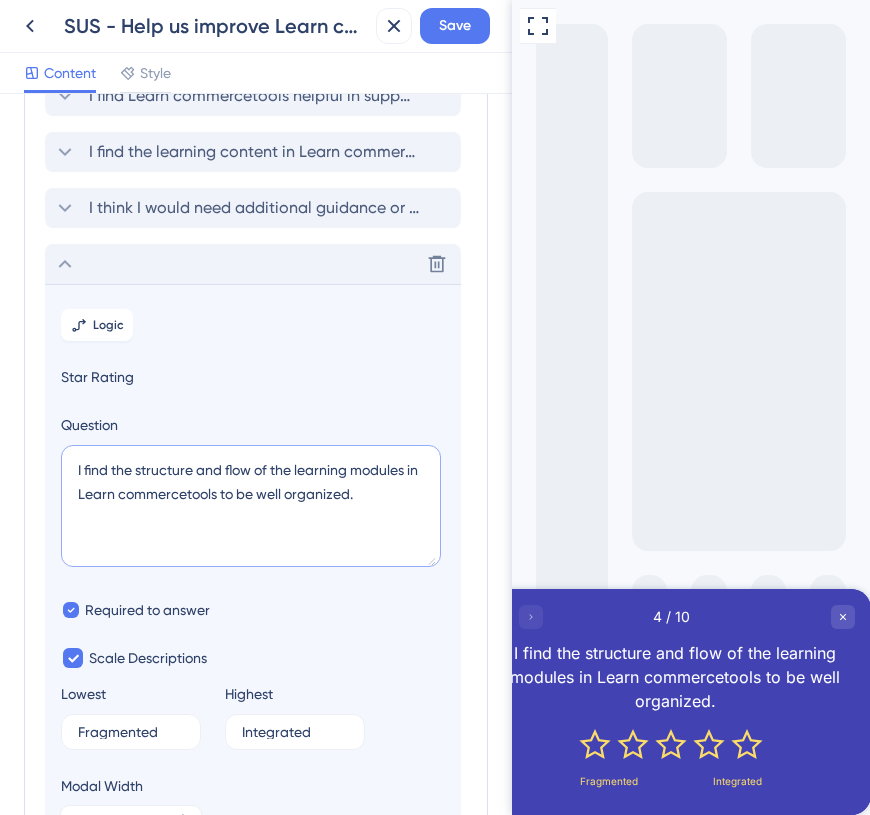 type on "I find the structure and flow of the learning modules in Learn commercetools to be well organized." 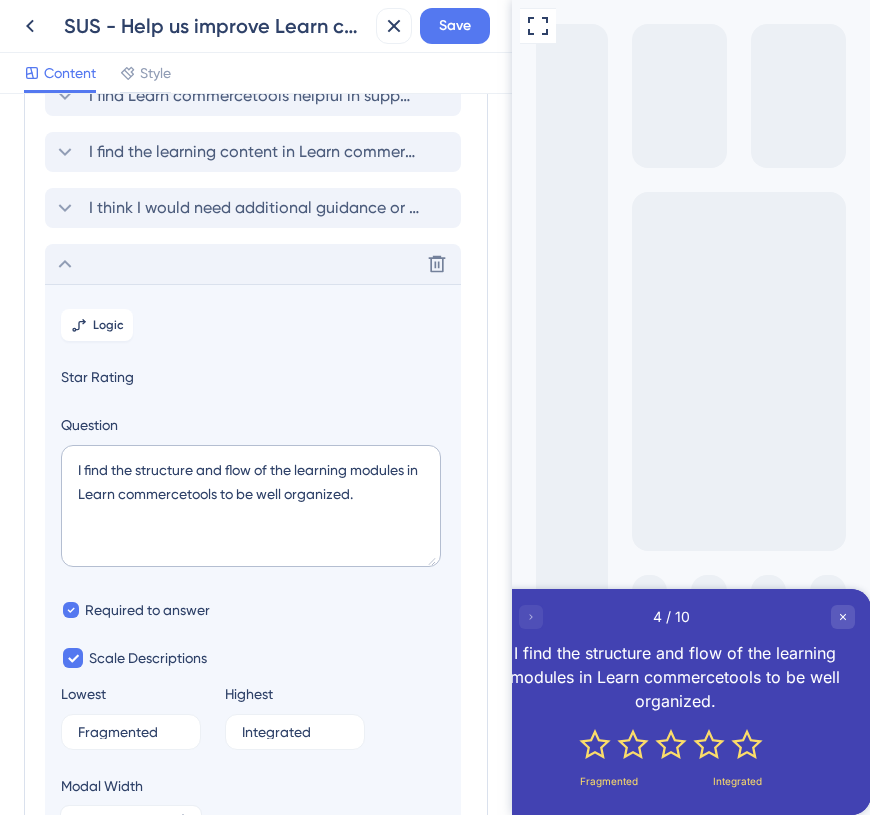 click 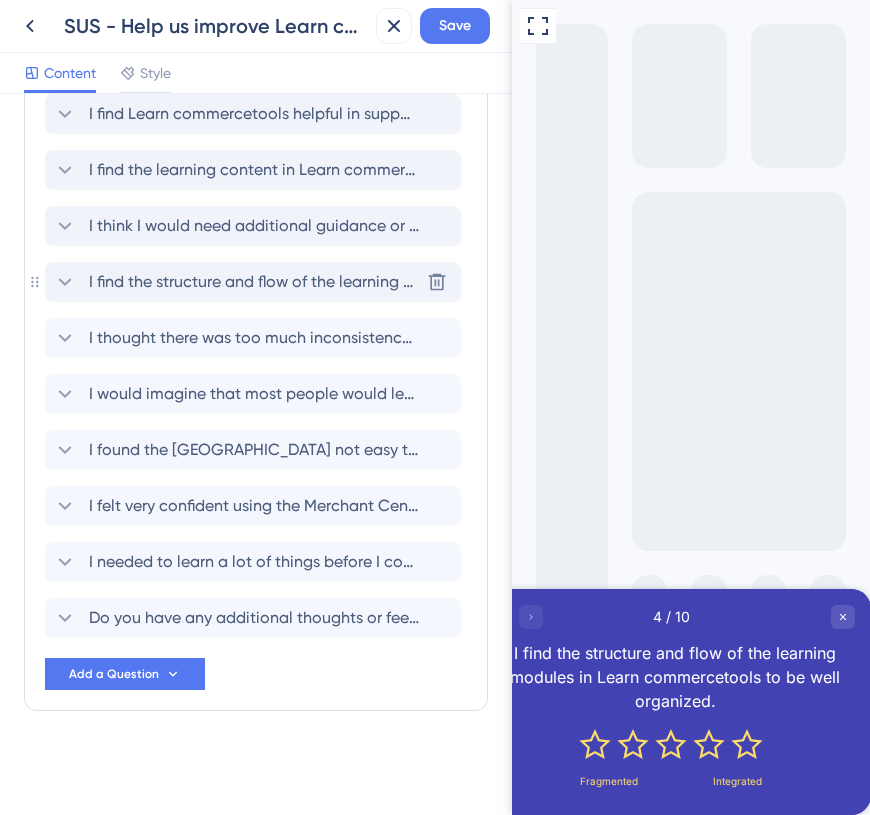scroll, scrollTop: 117, scrollLeft: 0, axis: vertical 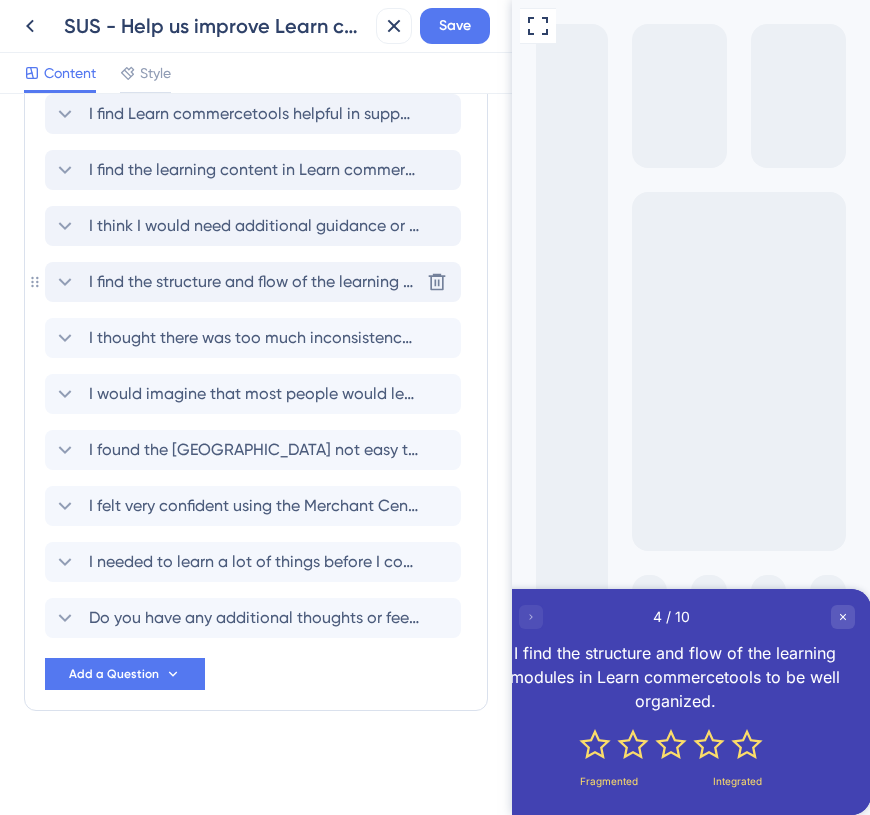 click 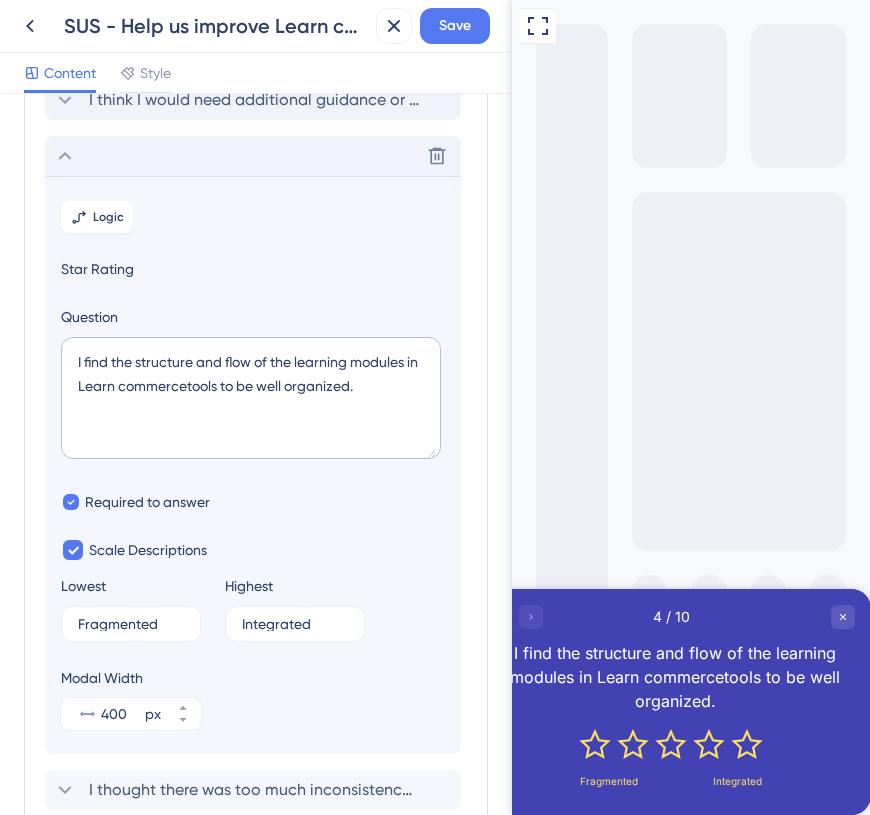 scroll, scrollTop: 285, scrollLeft: 0, axis: vertical 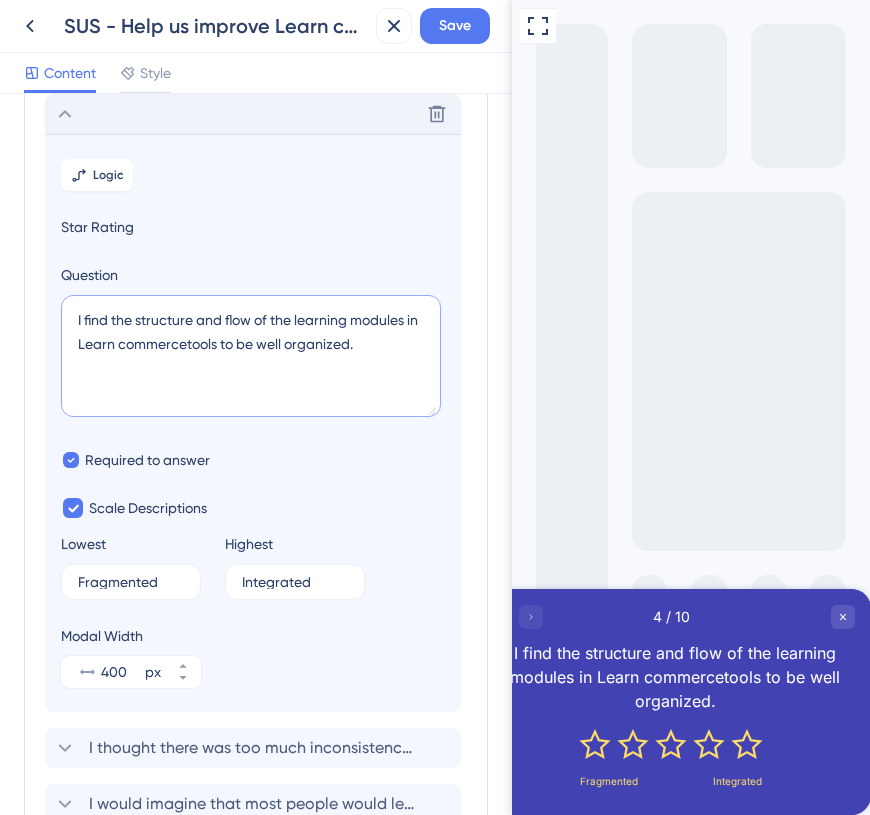 drag, startPoint x: 276, startPoint y: 319, endPoint x: 218, endPoint y: 342, distance: 62.39391 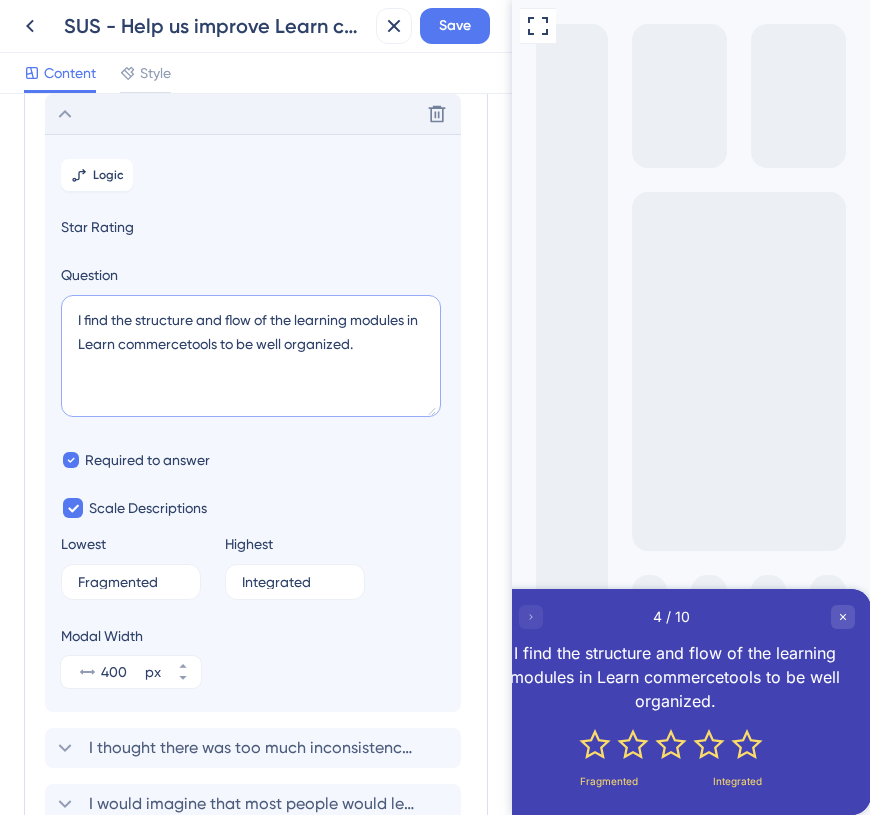 click on "I find the structure and flow of the learning modules in Learn commercetools to be well organized." at bounding box center (251, 356) 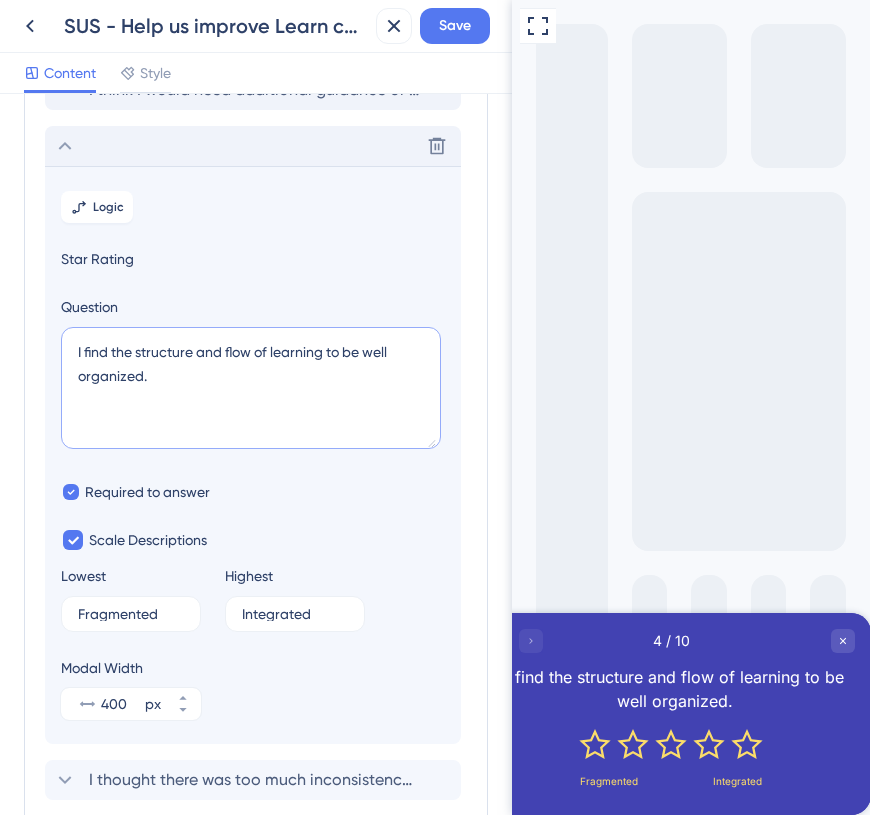 type on "I find the structure and flow of learning to be well organized." 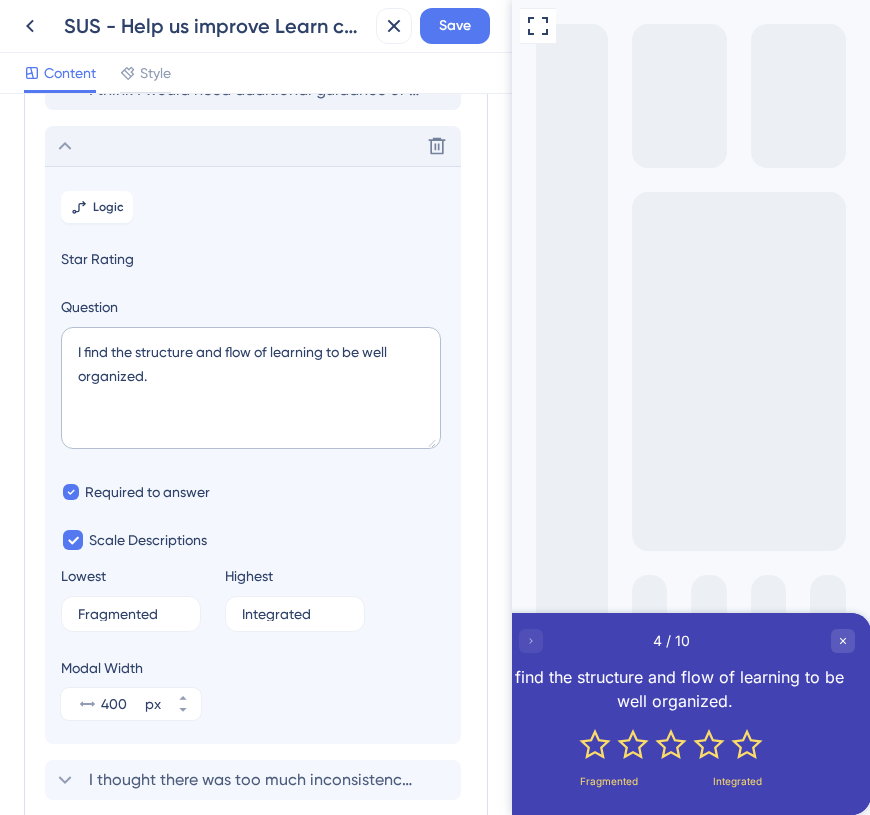 click on "Delete" at bounding box center [253, 146] 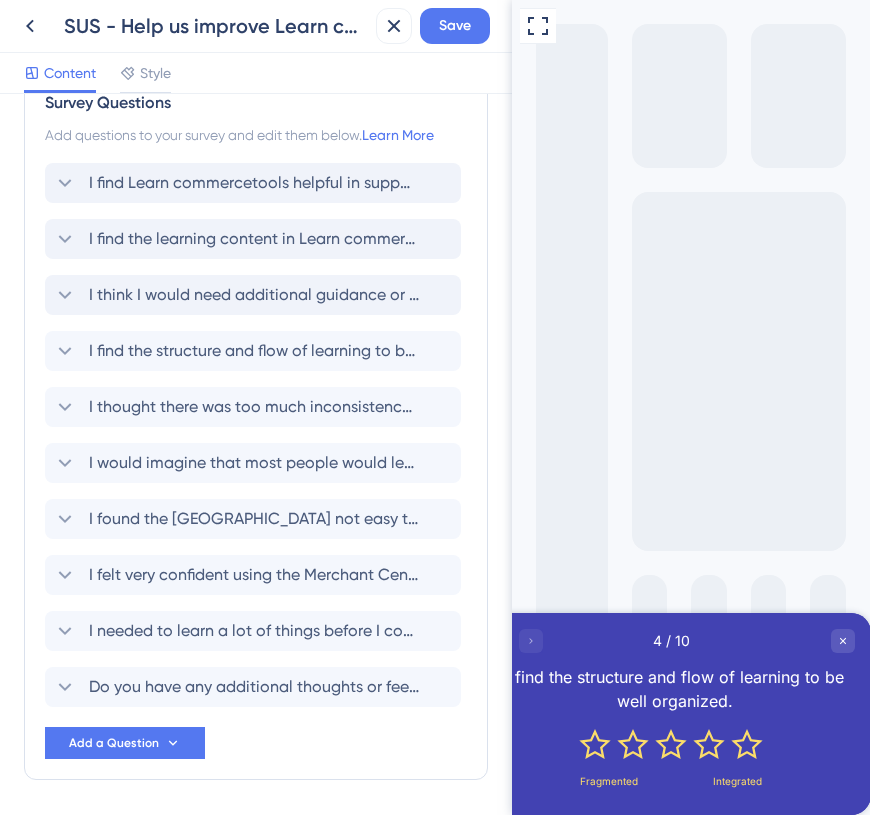 scroll, scrollTop: 46, scrollLeft: 0, axis: vertical 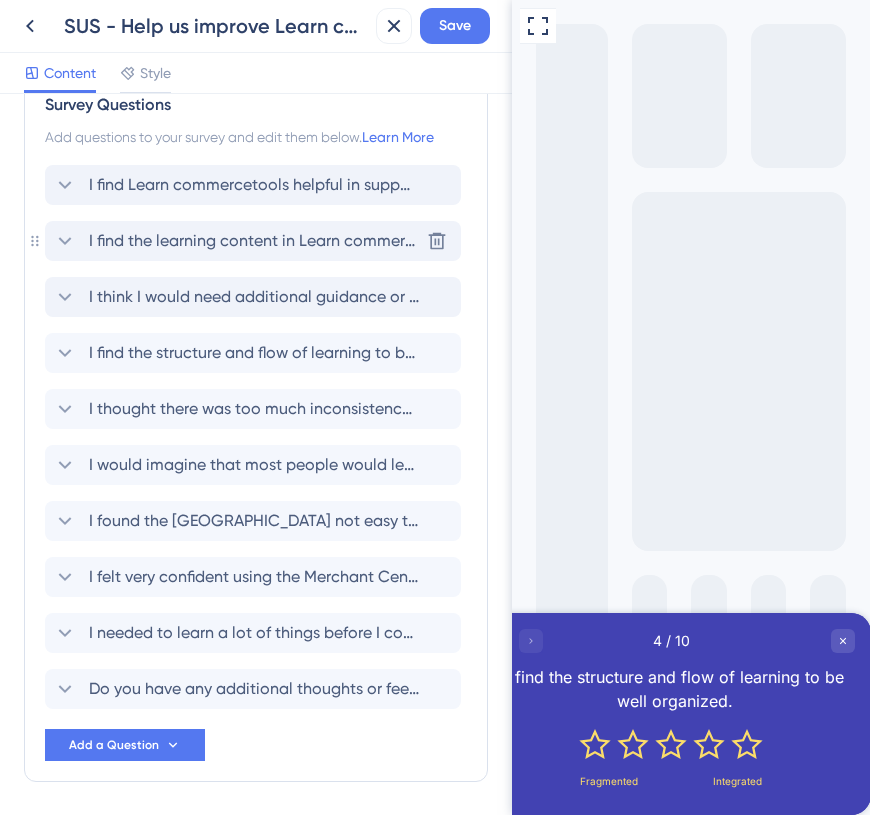 click 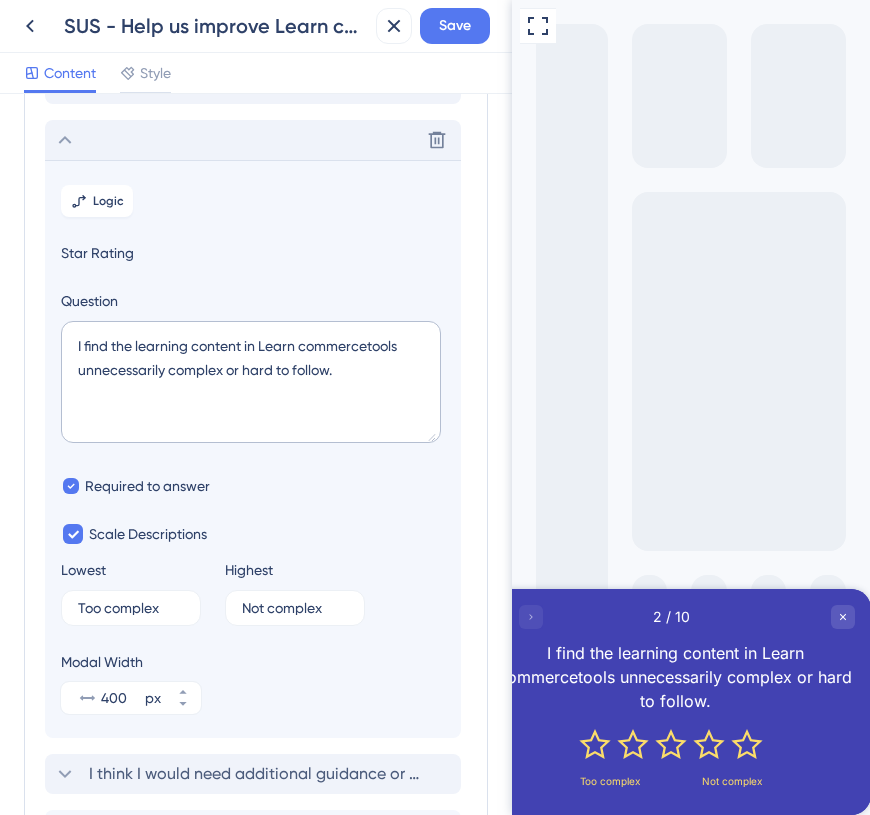 scroll, scrollTop: 173, scrollLeft: 0, axis: vertical 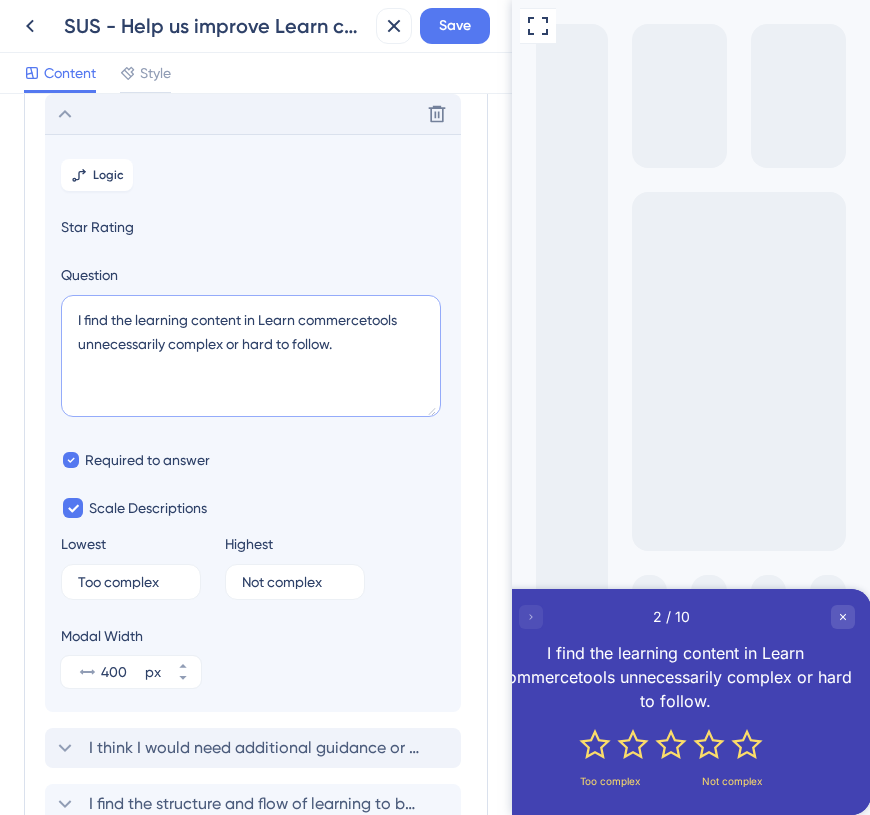 drag, startPoint x: 247, startPoint y: 318, endPoint x: 411, endPoint y: 319, distance: 164.00305 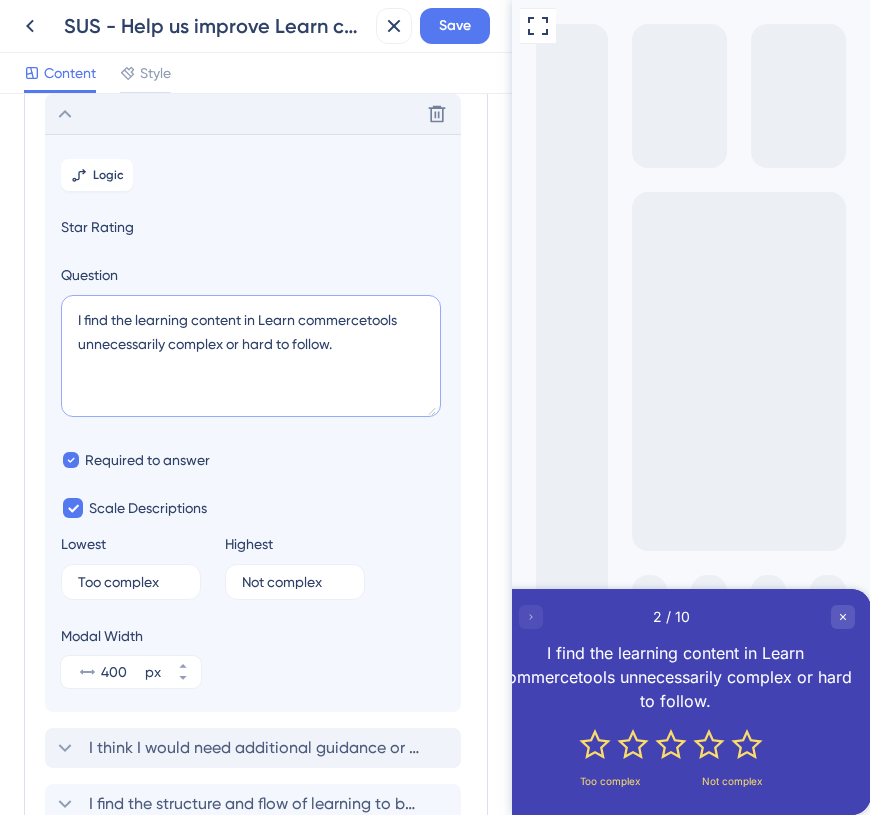 click on "I find the learning content in Learn commercetools unnecessarily complex or hard to follow." at bounding box center [251, 356] 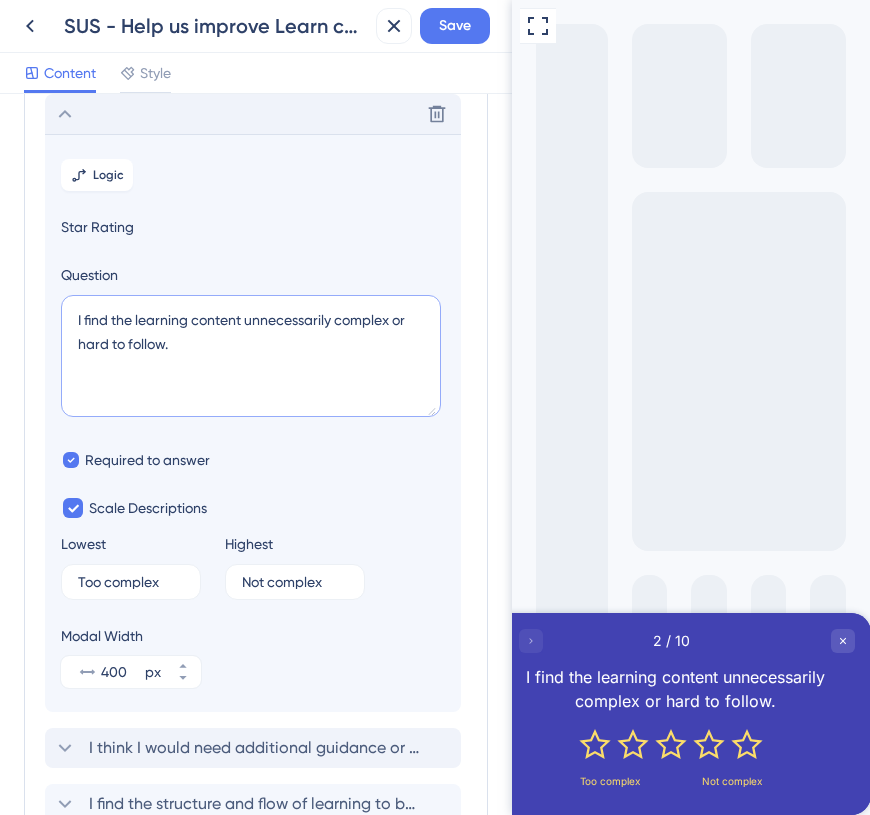 type on "I find the learning content in Learn commercetools unnecessarily complex or hard to follow." 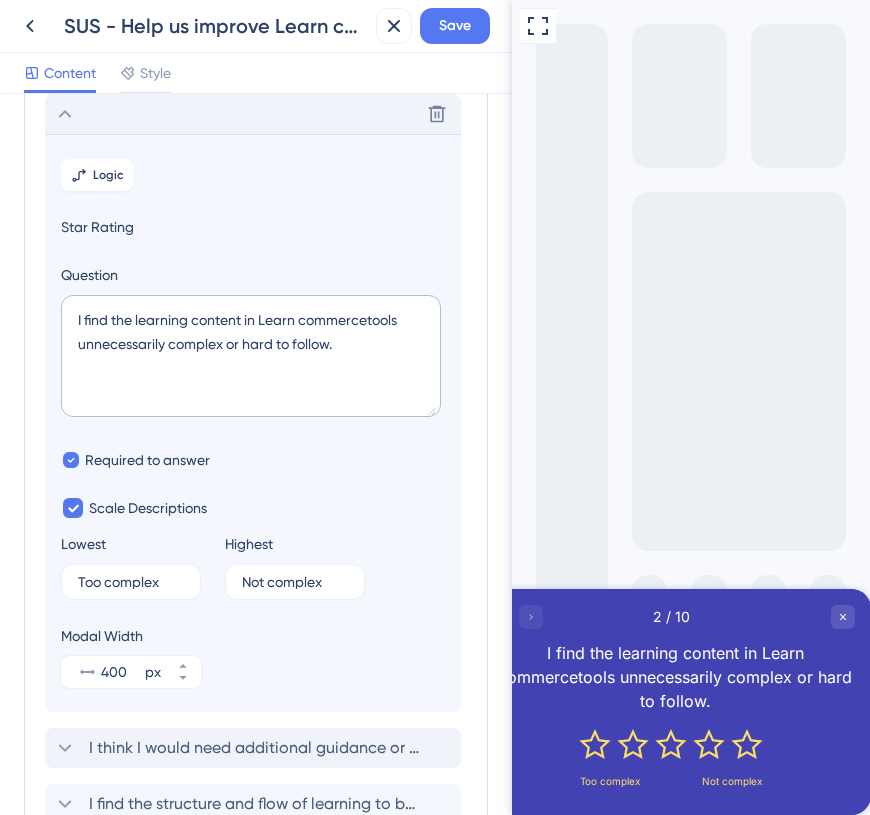 click on "Delete" at bounding box center (253, 114) 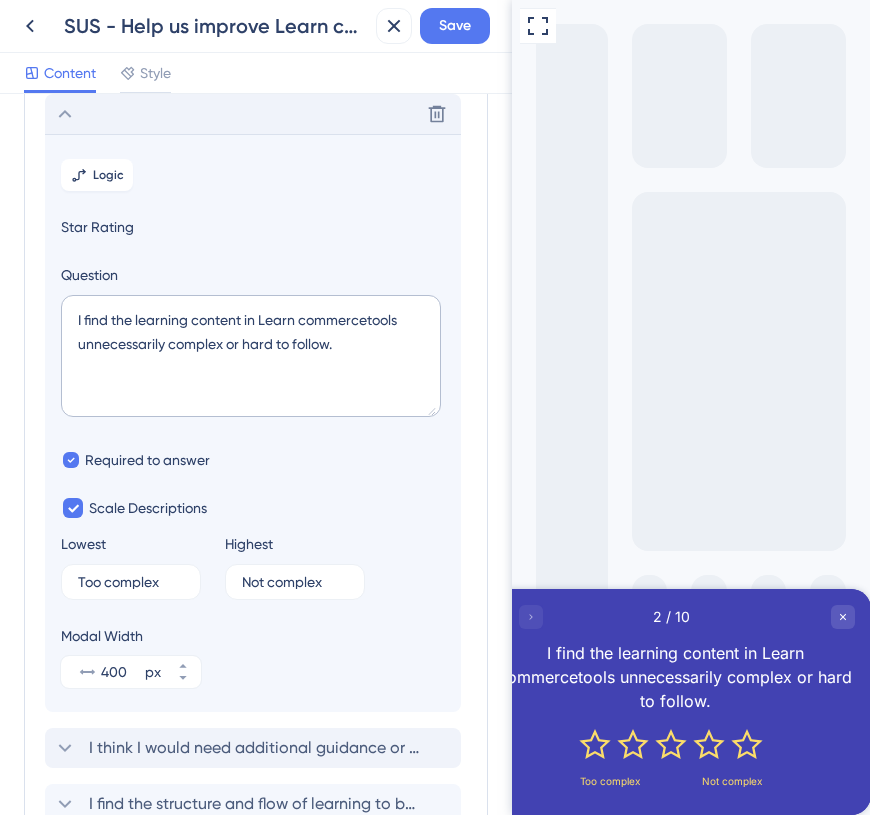 scroll, scrollTop: 117, scrollLeft: 0, axis: vertical 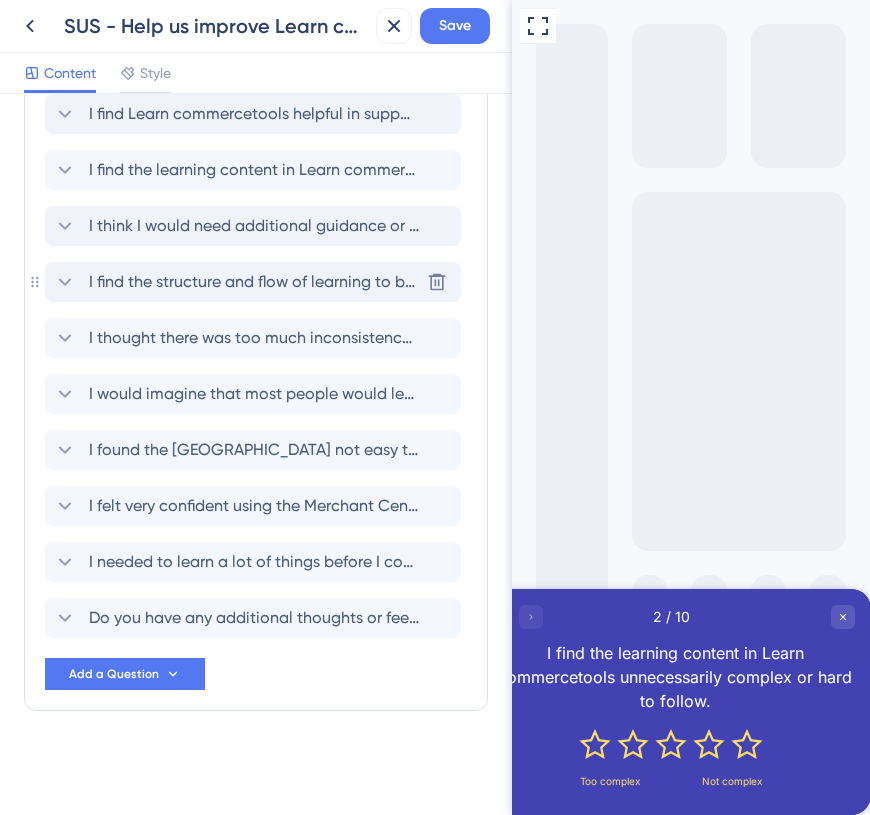 click on "I find the structure and flow of learning to be well organized. [GEOGRAPHIC_DATA]" at bounding box center [253, 282] 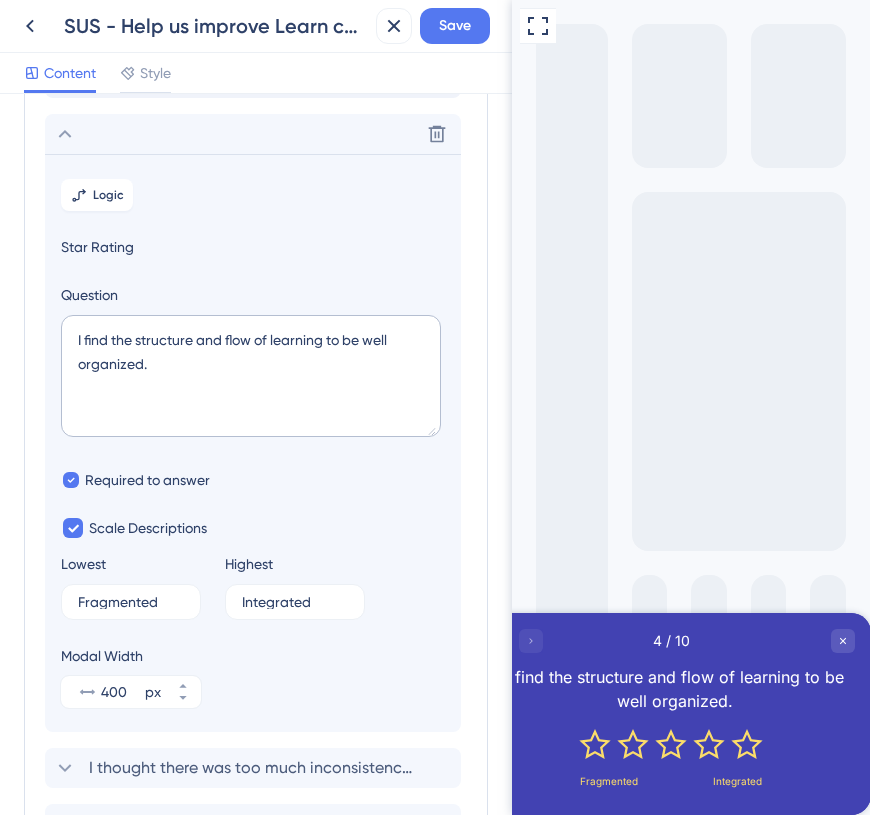 scroll, scrollTop: 285, scrollLeft: 0, axis: vertical 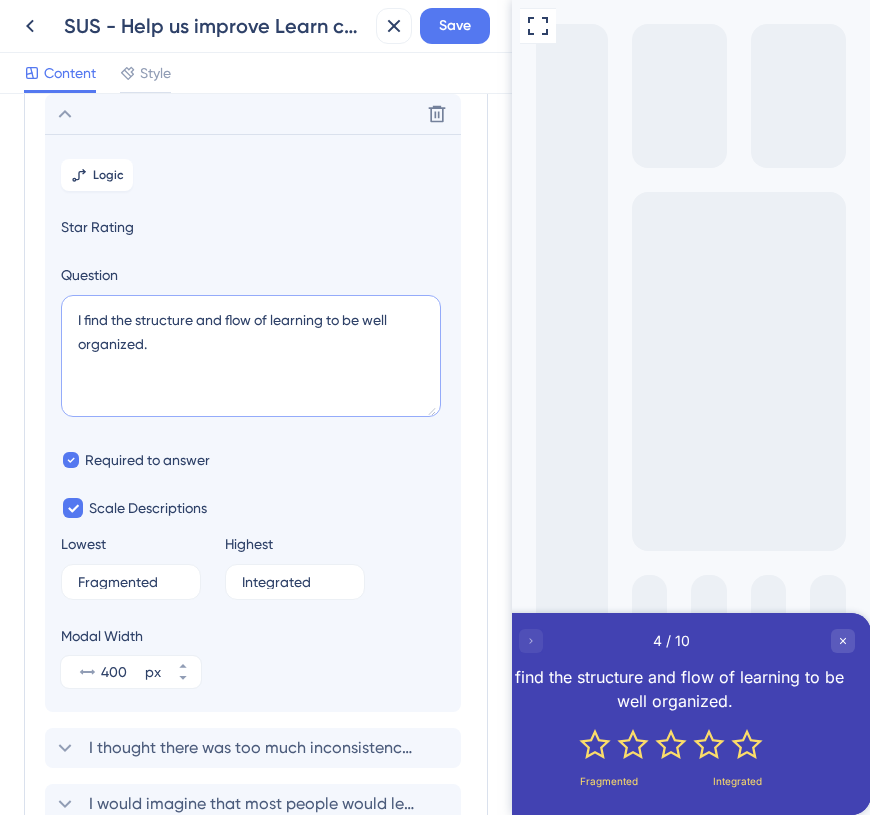 click on "I find the structure and flow of learning to be well organized." at bounding box center [251, 356] 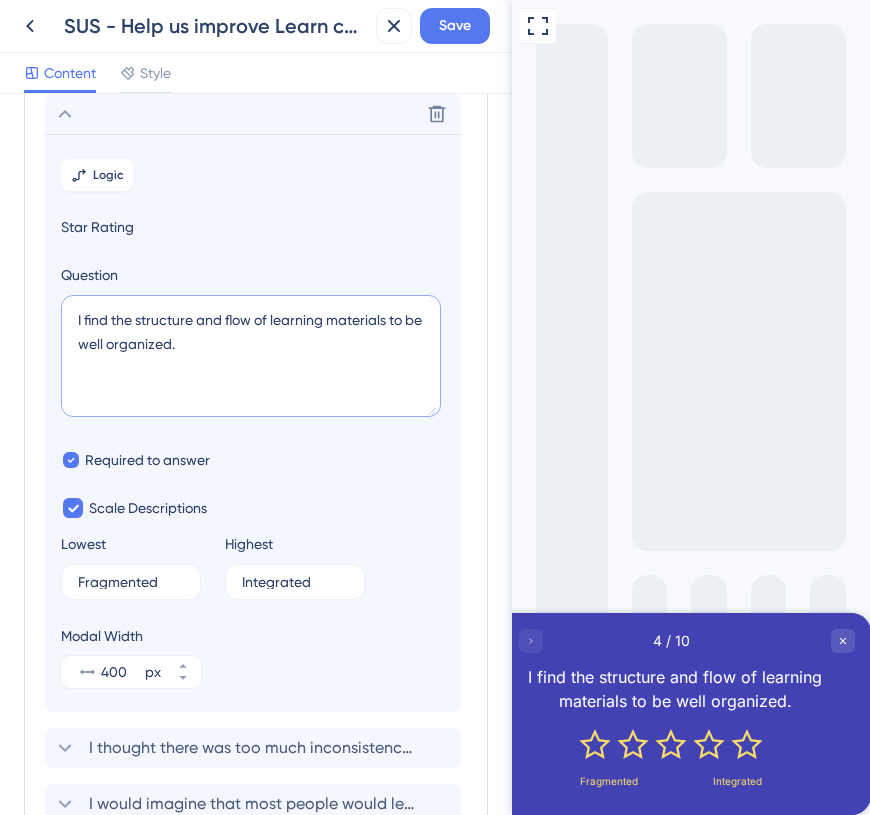 type on "I find the structure and flow of learning materials to be well organized." 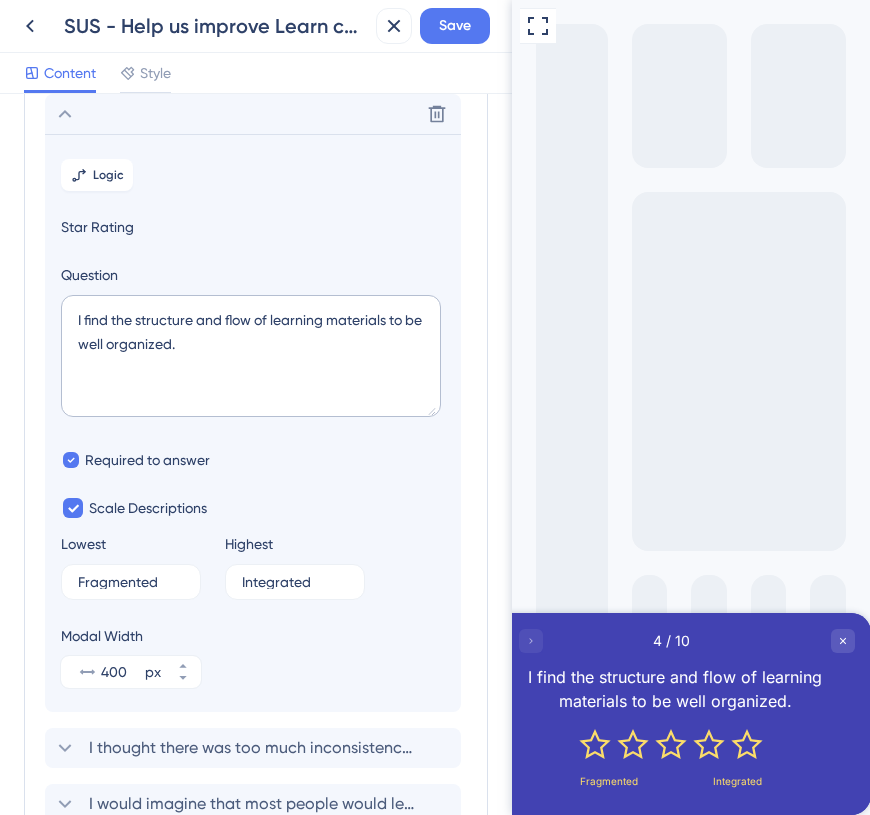 click 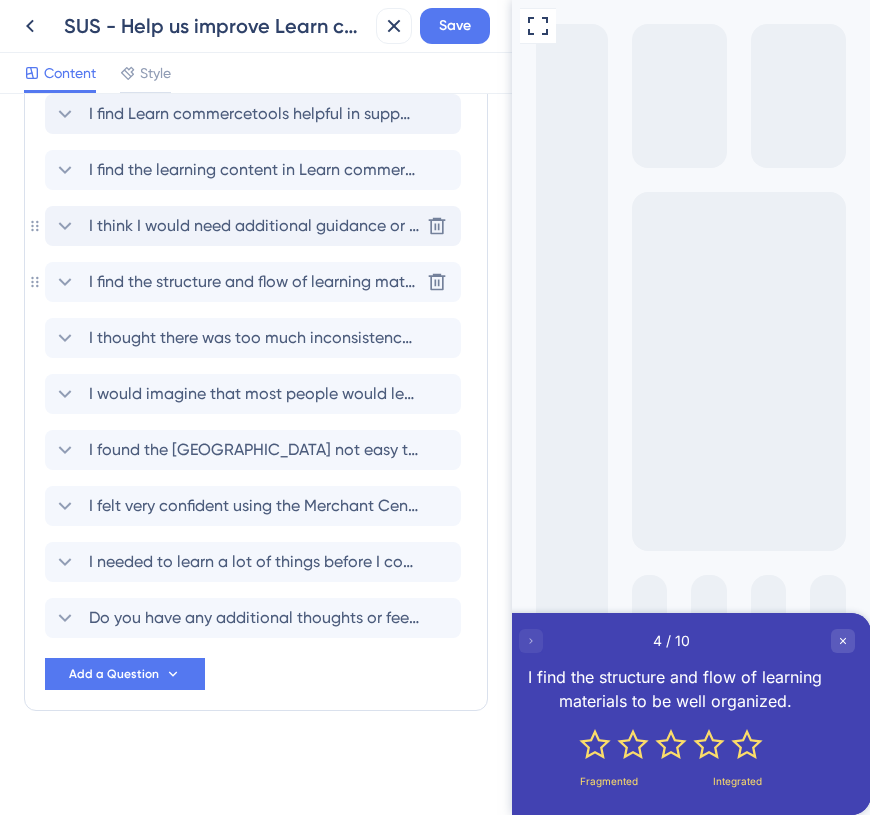 click 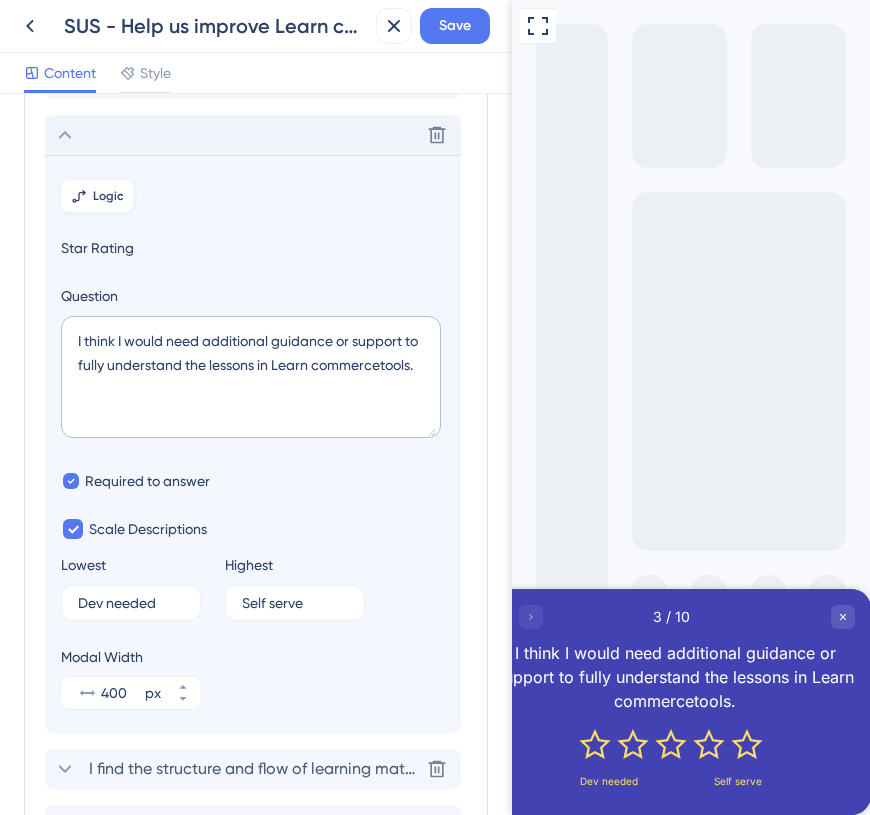 scroll, scrollTop: 202, scrollLeft: 0, axis: vertical 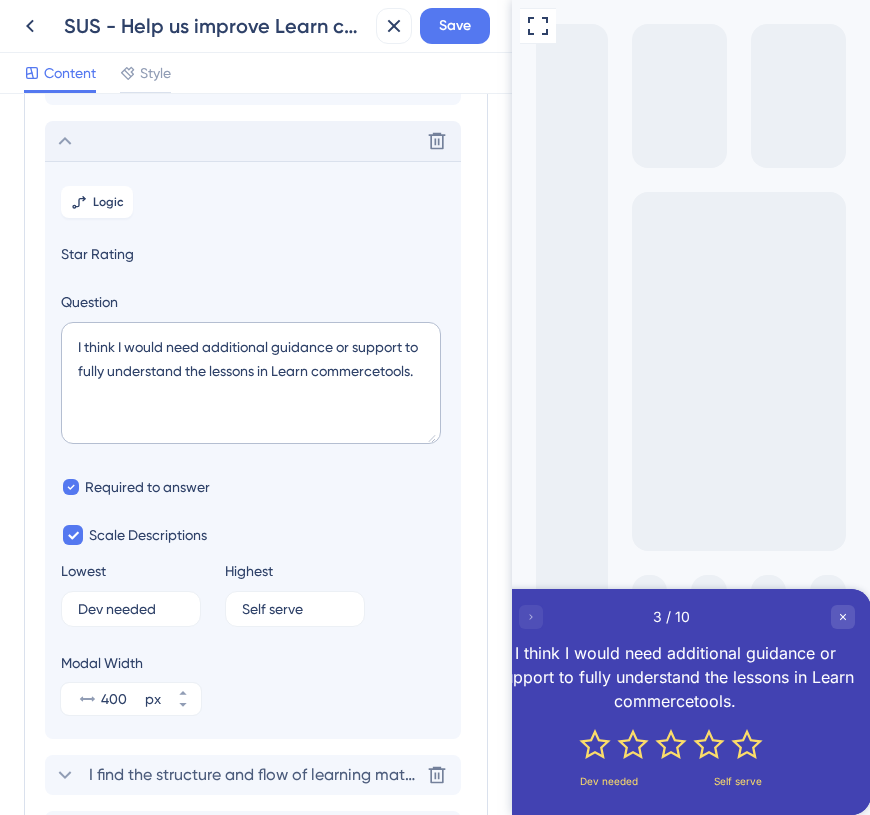 click 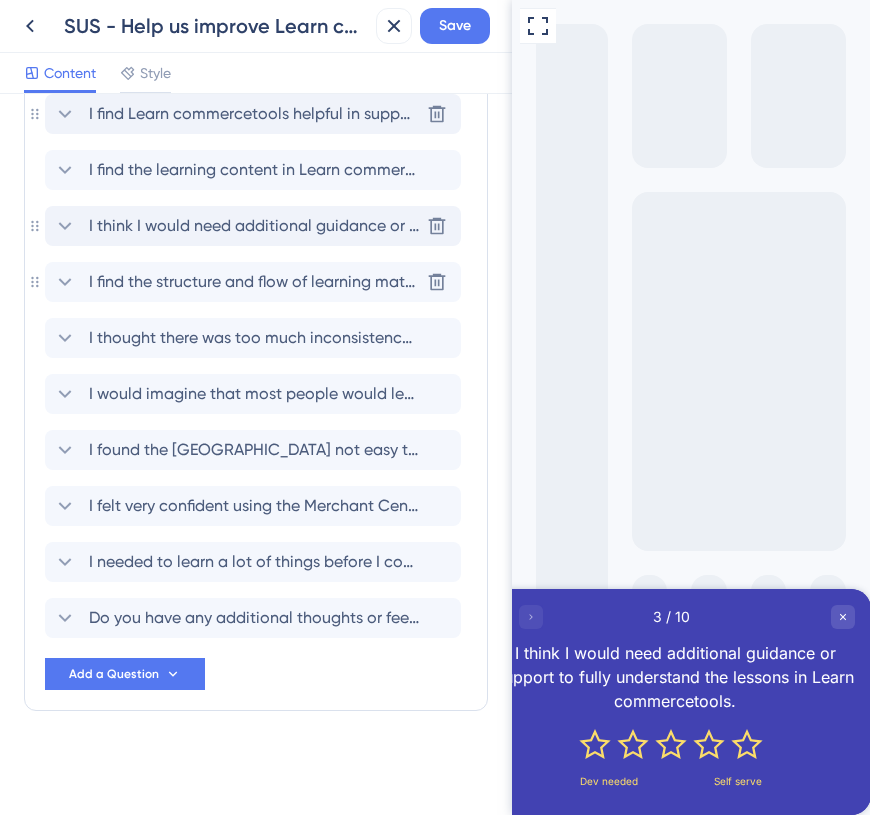 click 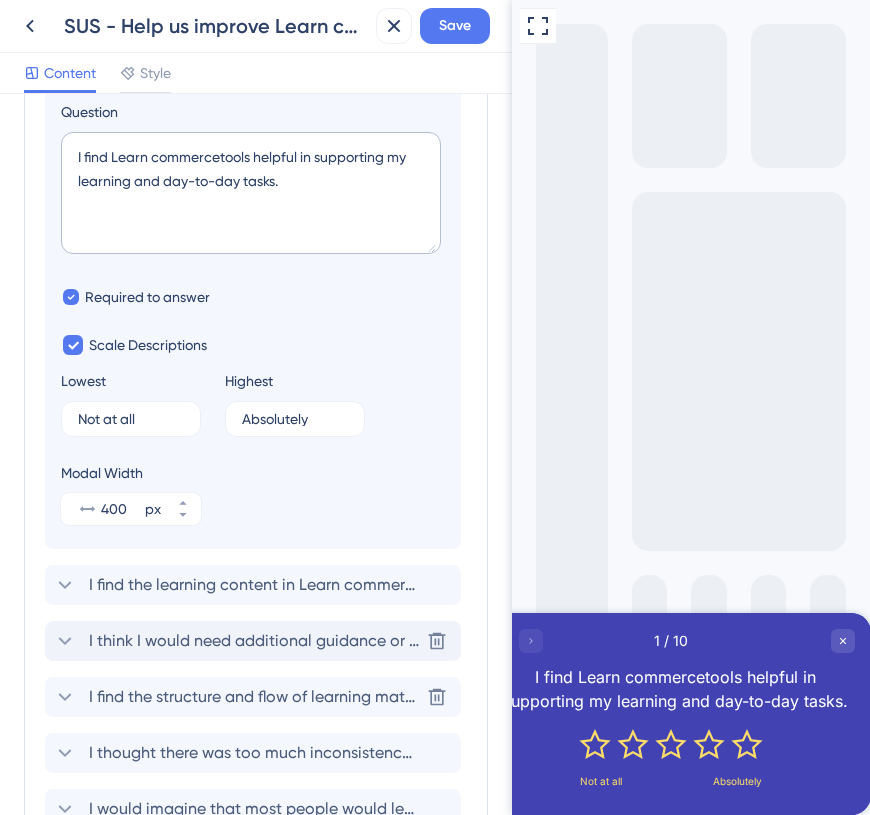 scroll, scrollTop: 300, scrollLeft: 0, axis: vertical 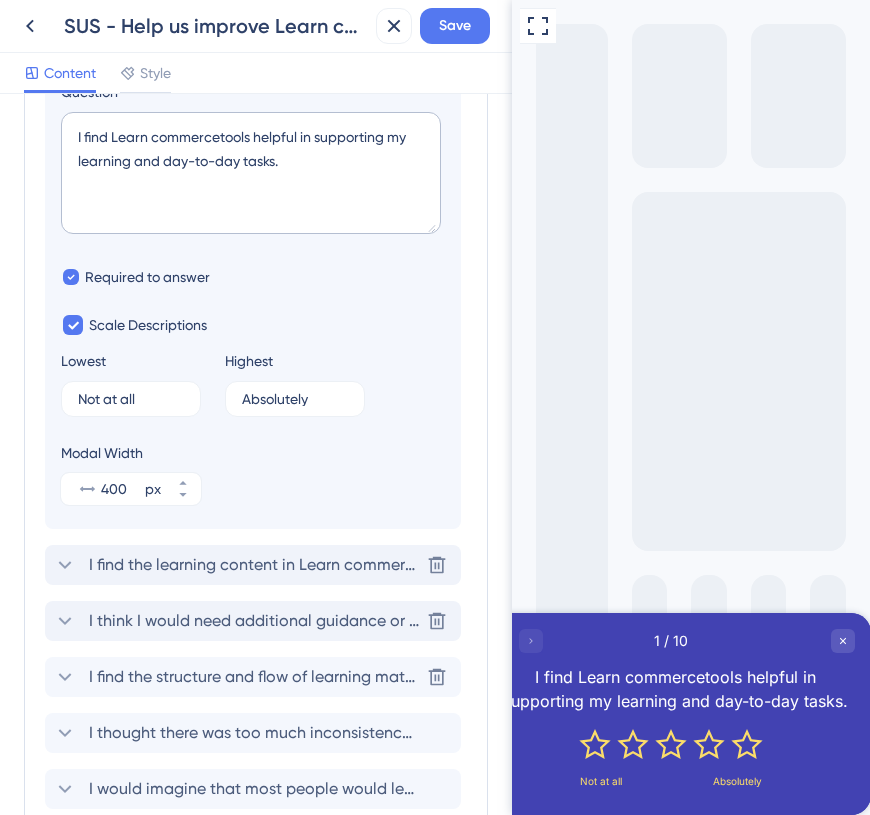 click on "I find the learning content in Learn commercetools unnecessarily complex or hard to follow. [GEOGRAPHIC_DATA]" at bounding box center (253, 565) 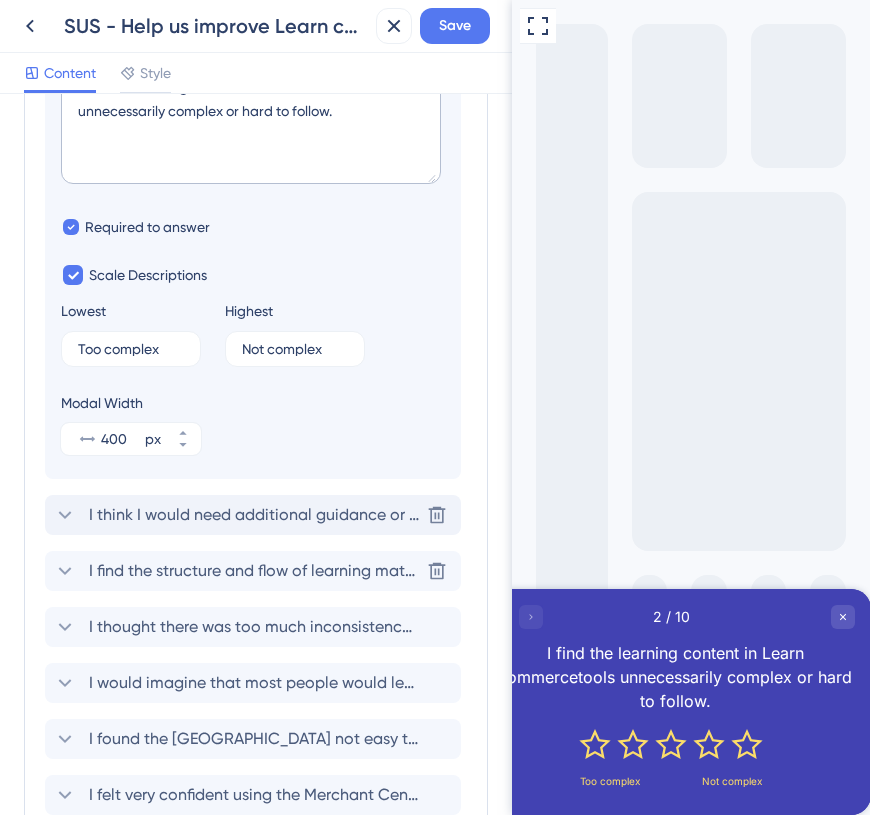 scroll, scrollTop: 413, scrollLeft: 0, axis: vertical 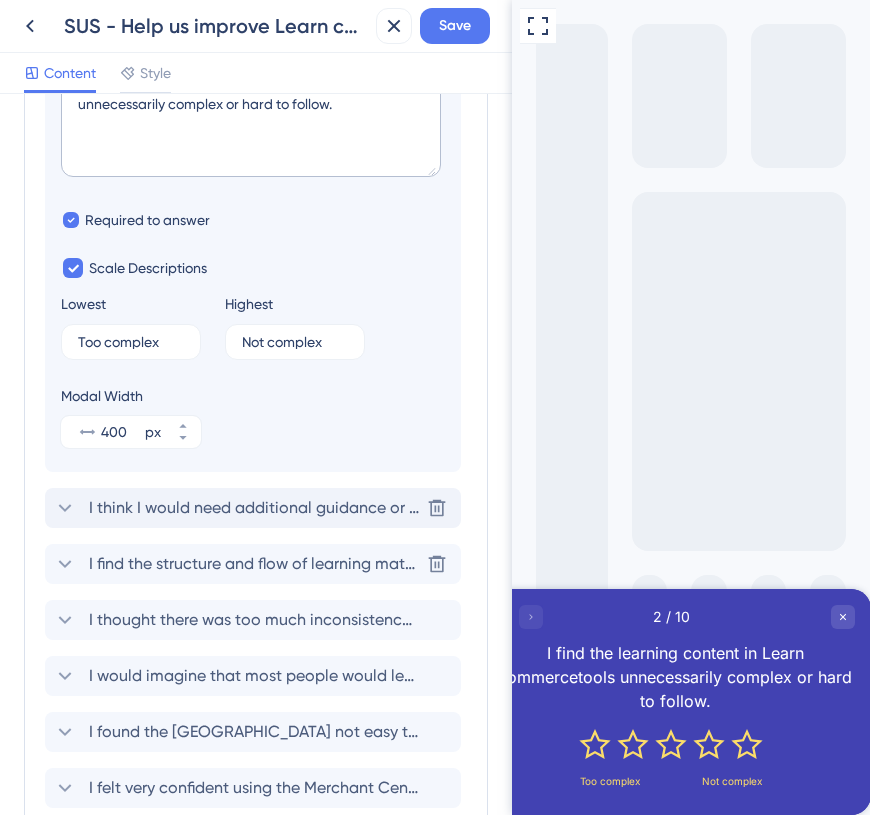 click on "I think I would need additional guidance or support to fully understand the lessons in Learn commercetools. [GEOGRAPHIC_DATA]" at bounding box center [253, 508] 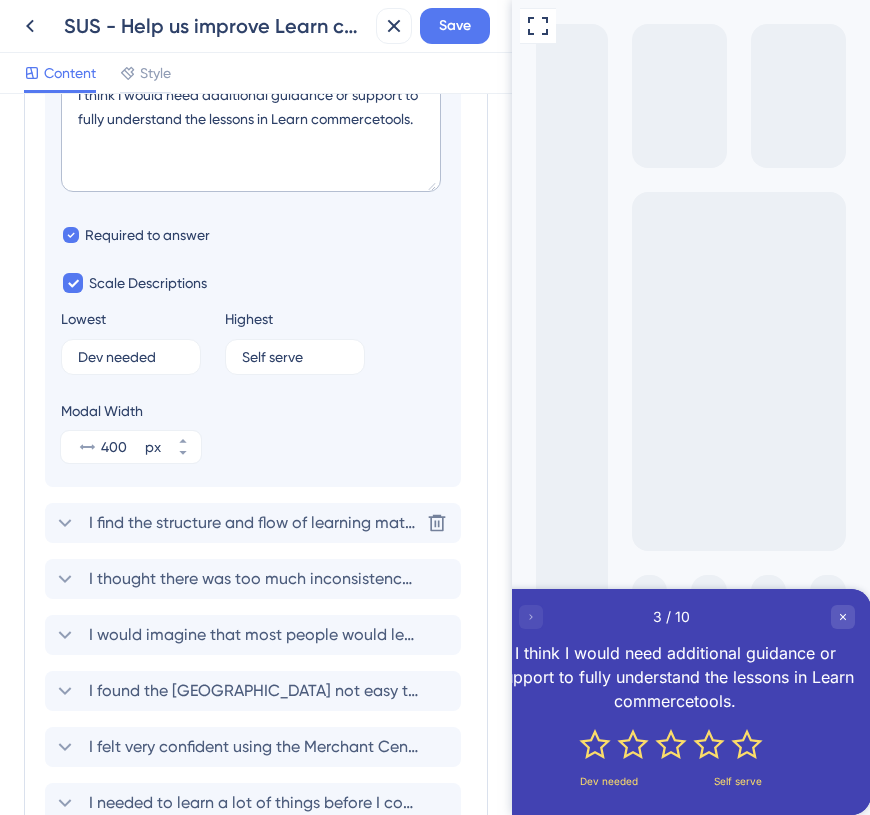 scroll, scrollTop: 511, scrollLeft: 0, axis: vertical 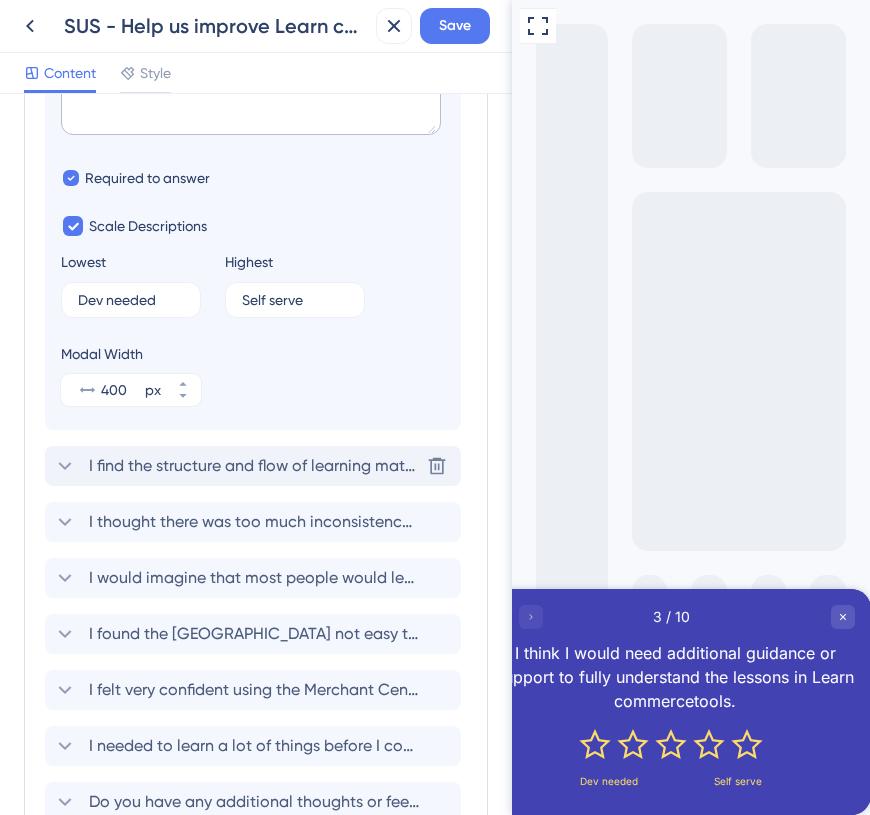 click on "I find the structure and flow of learning materials to be well organized. [GEOGRAPHIC_DATA]" at bounding box center (253, 466) 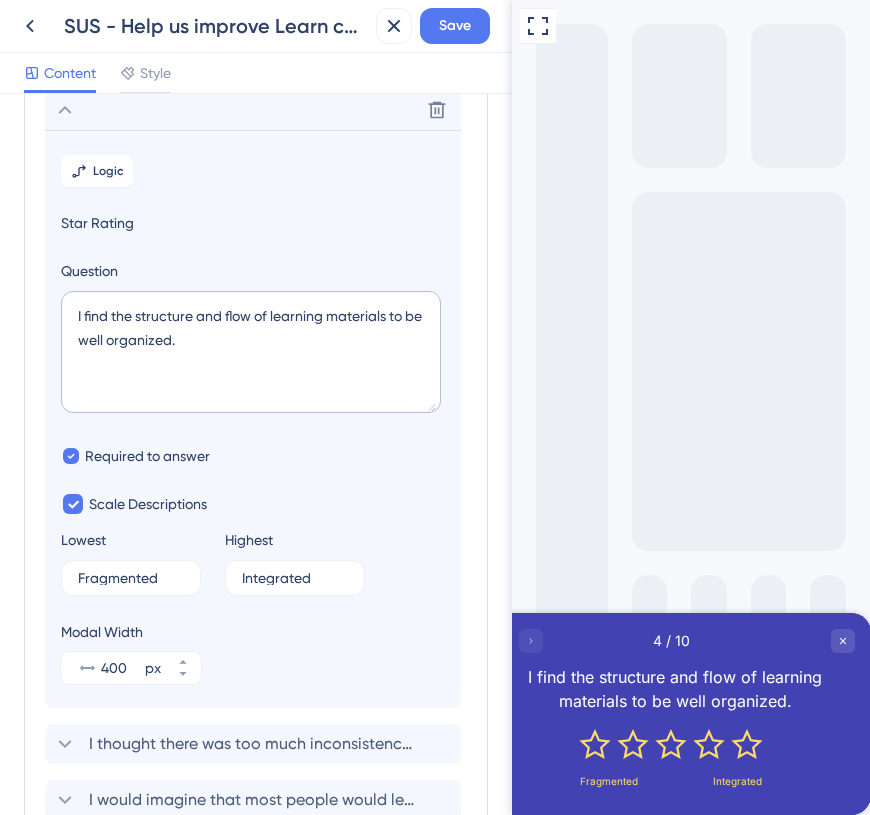 scroll, scrollTop: 290, scrollLeft: 0, axis: vertical 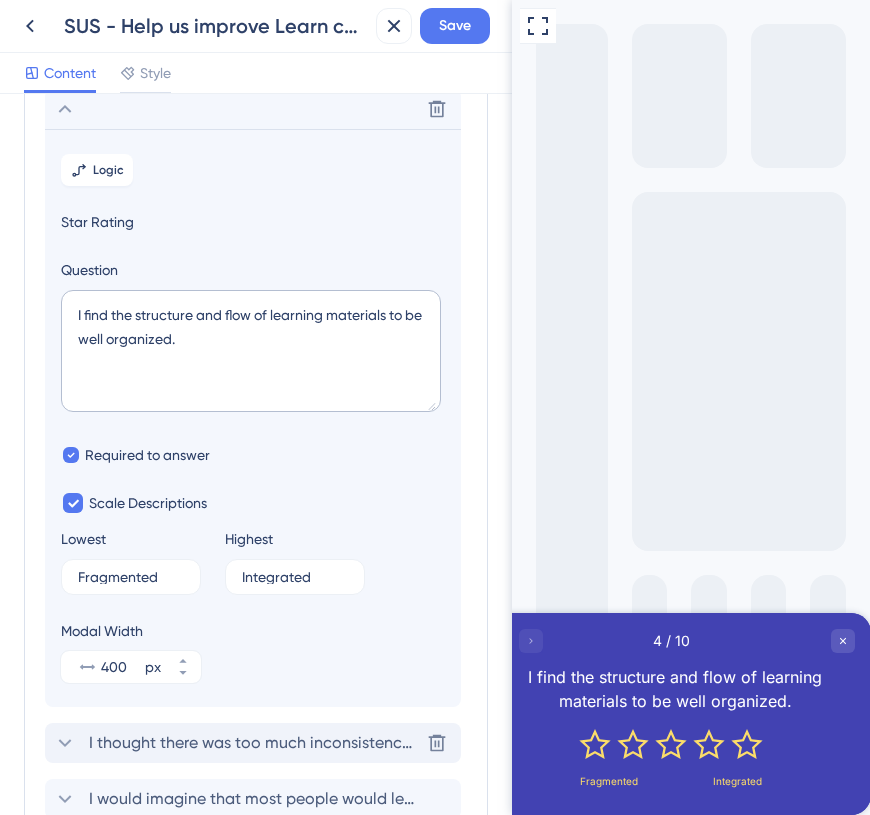 click 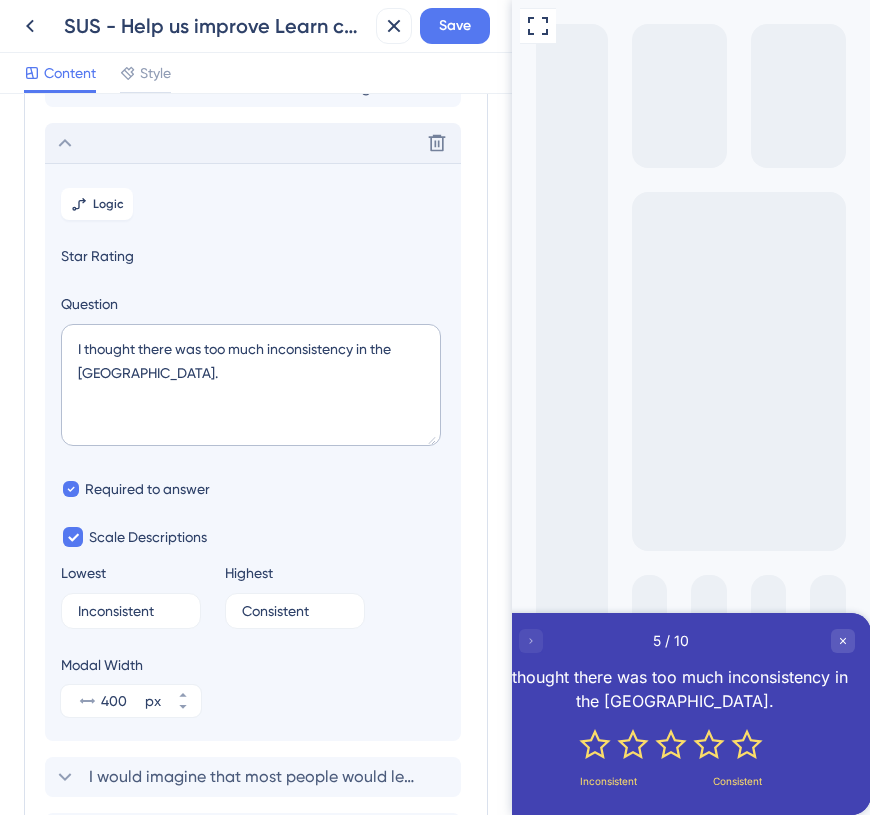 scroll, scrollTop: 341, scrollLeft: 0, axis: vertical 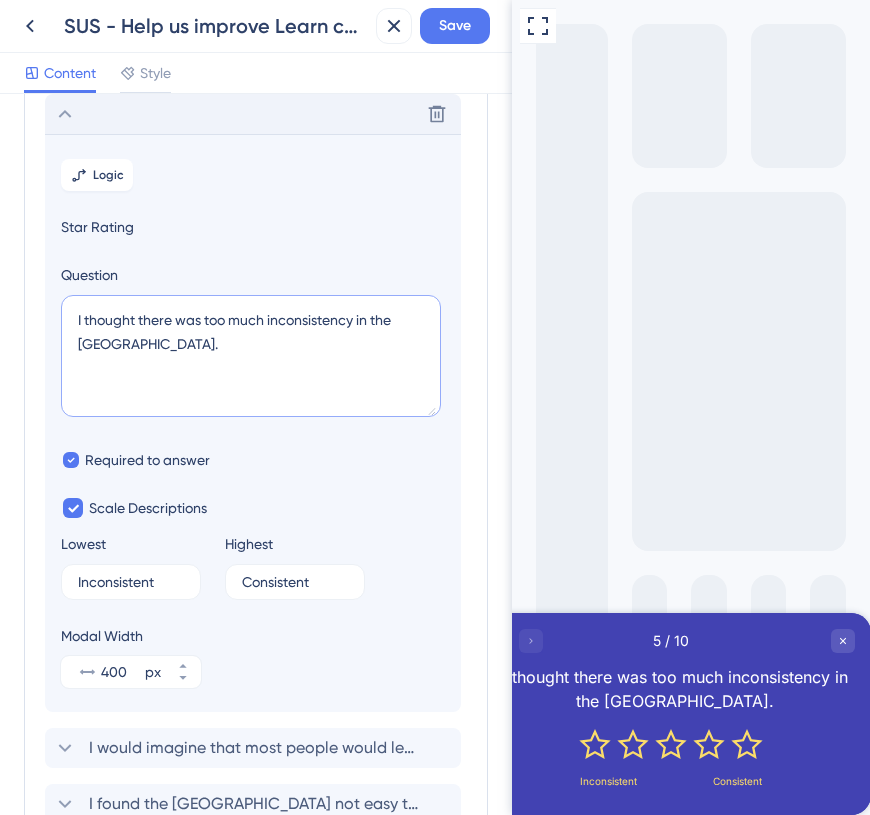 click on "I thought there was too much inconsistency in the [GEOGRAPHIC_DATA]." at bounding box center [251, 356] 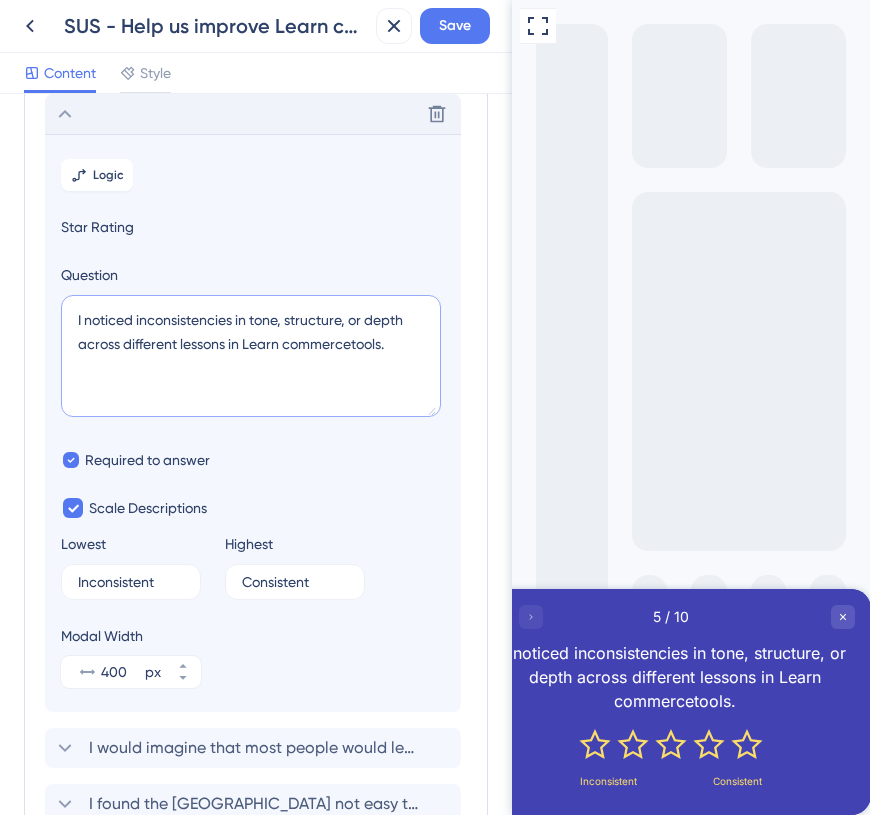 type on "I noticed inconsistencies in tone, structure, or depth across different lessons in Learn commercetools." 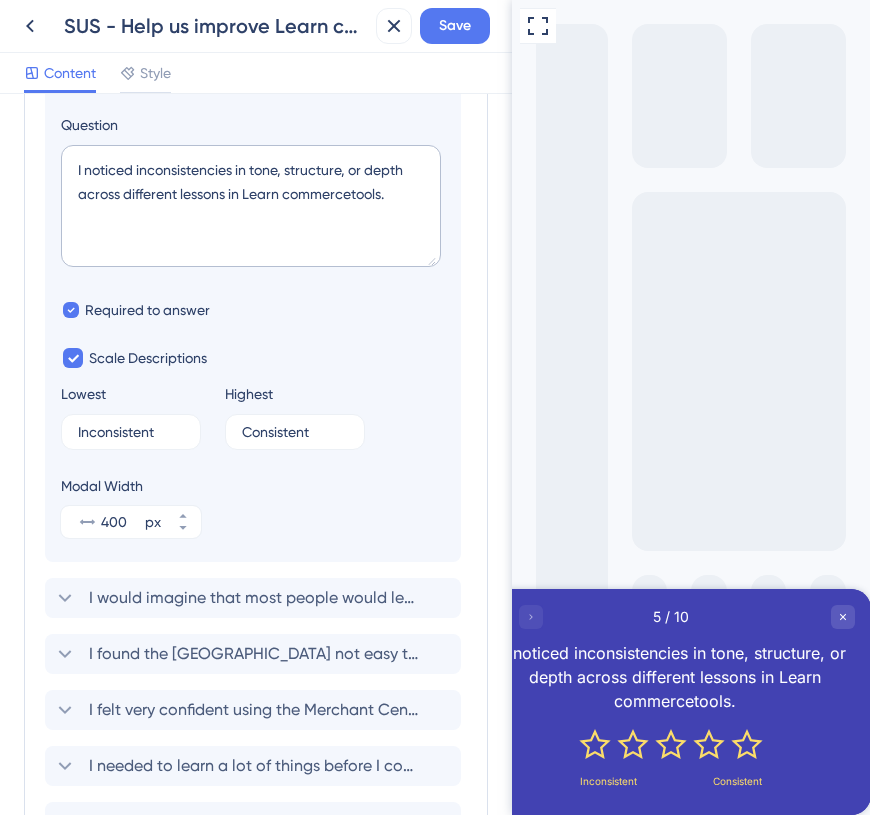 scroll, scrollTop: 557, scrollLeft: 0, axis: vertical 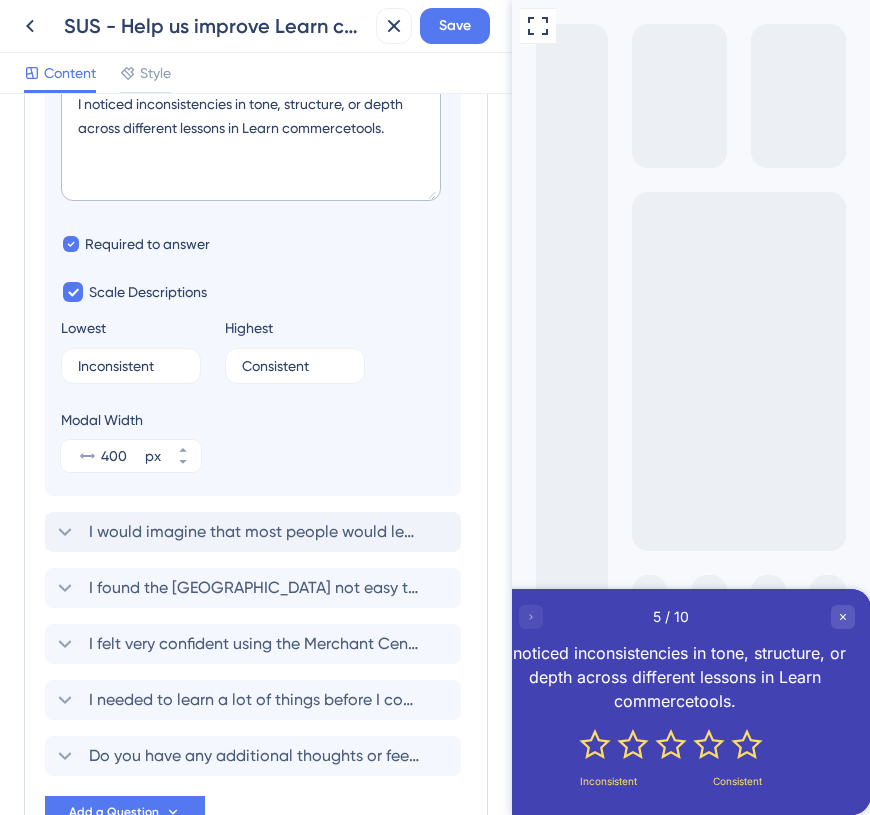 click 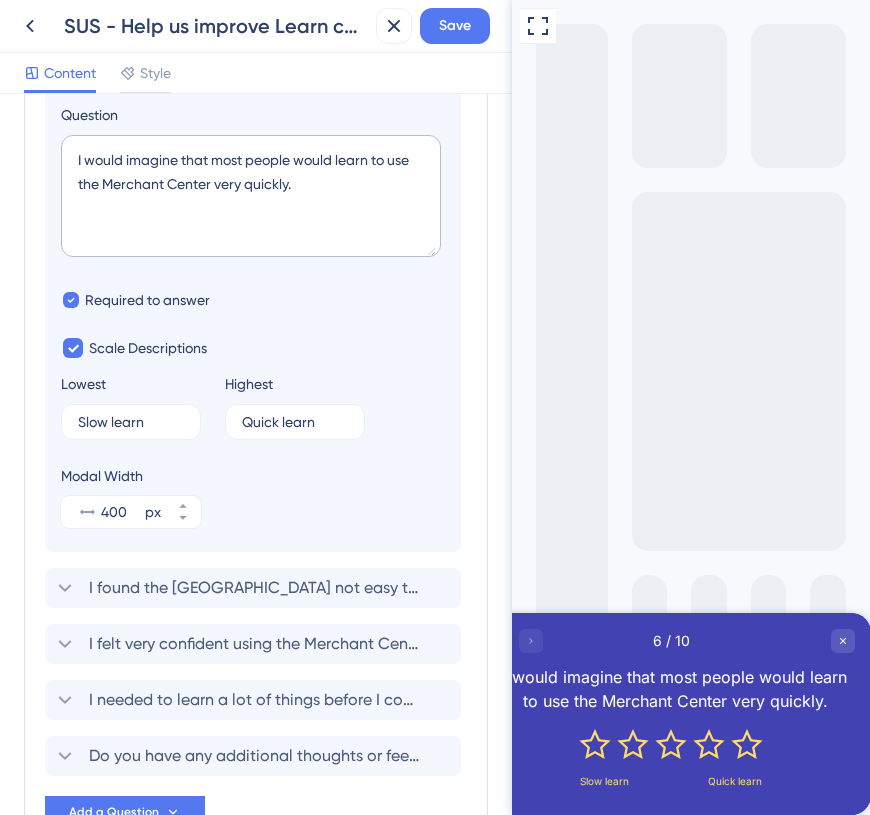 click on "Logic Star Rating Question I would imagine that most people would learn to use the Merchant Center very quickly. Required to answer Scale Descriptions Lowest Slow learn 2 Highest Quick learn 1 Modal Width 400 px" at bounding box center (253, 263) 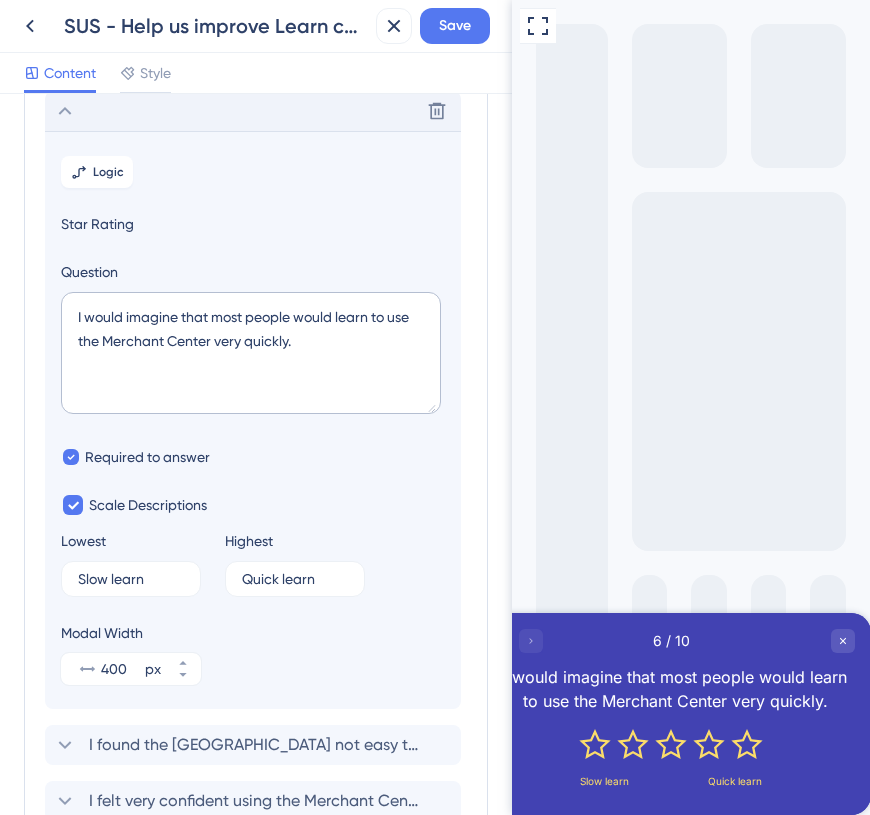 scroll, scrollTop: 397, scrollLeft: 0, axis: vertical 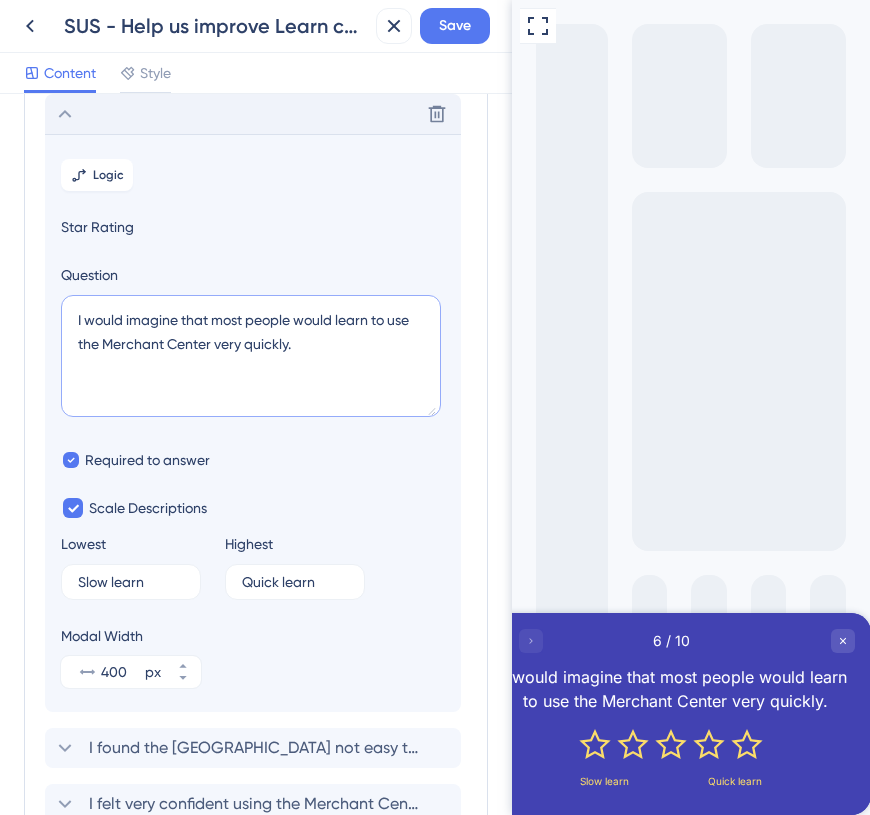 click on "I would imagine that most people would learn to use the Merchant Center very quickly." at bounding box center (251, 356) 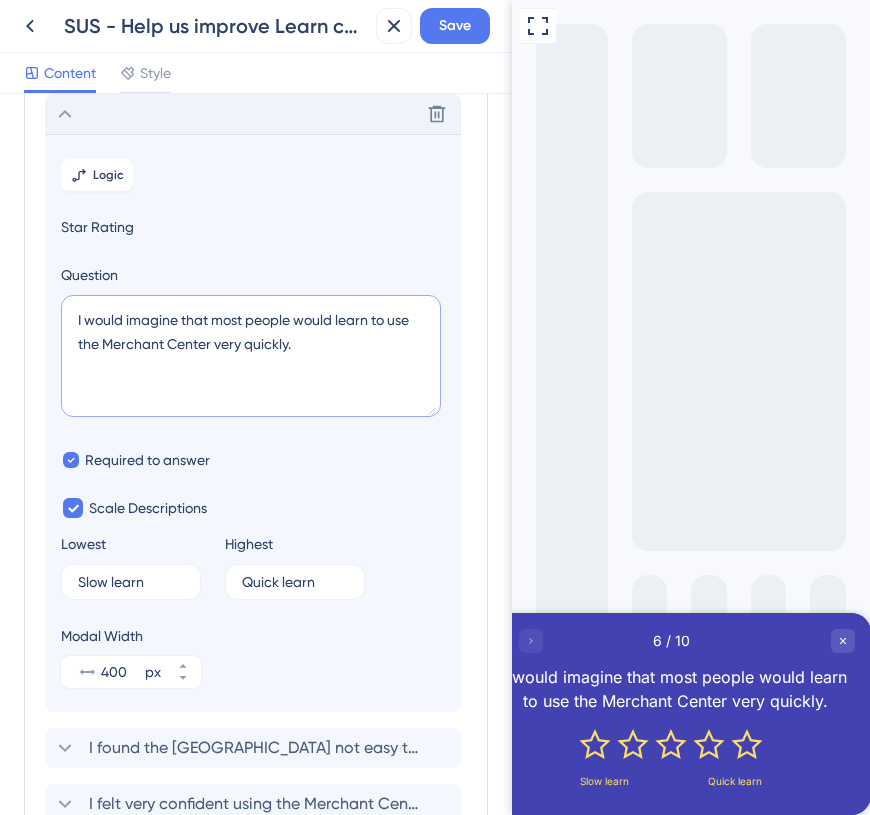 paste on "believe most people could learn how to use commercetools effectively just by using Learn commercetools." 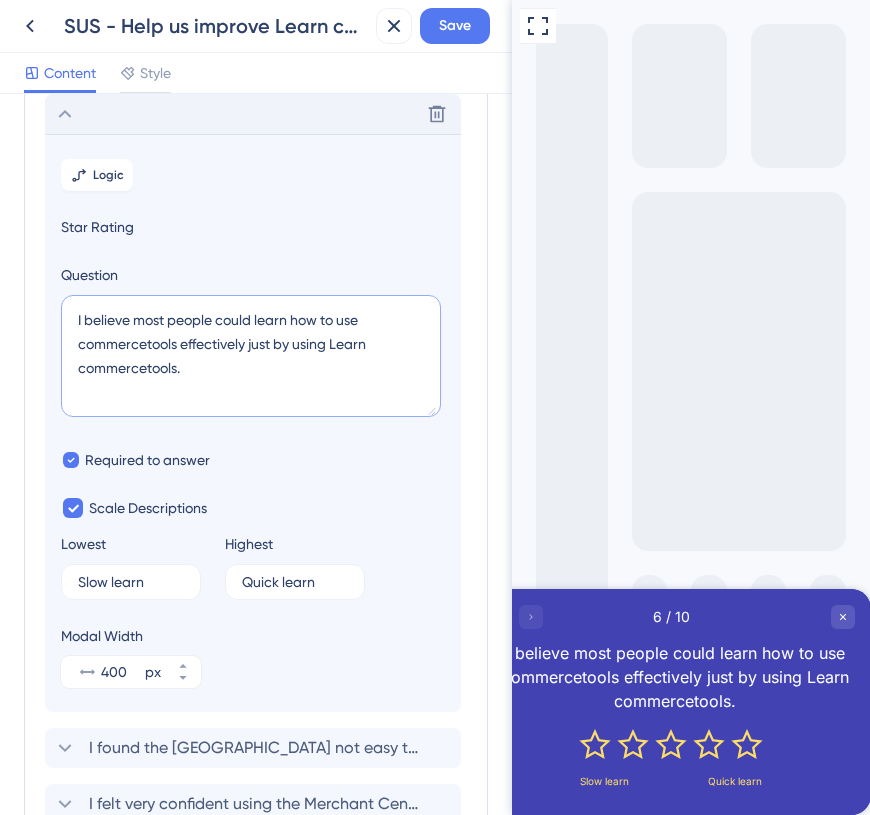 type on "I believe most people could learn how to use commercetools effectively just by using Learn commercetools." 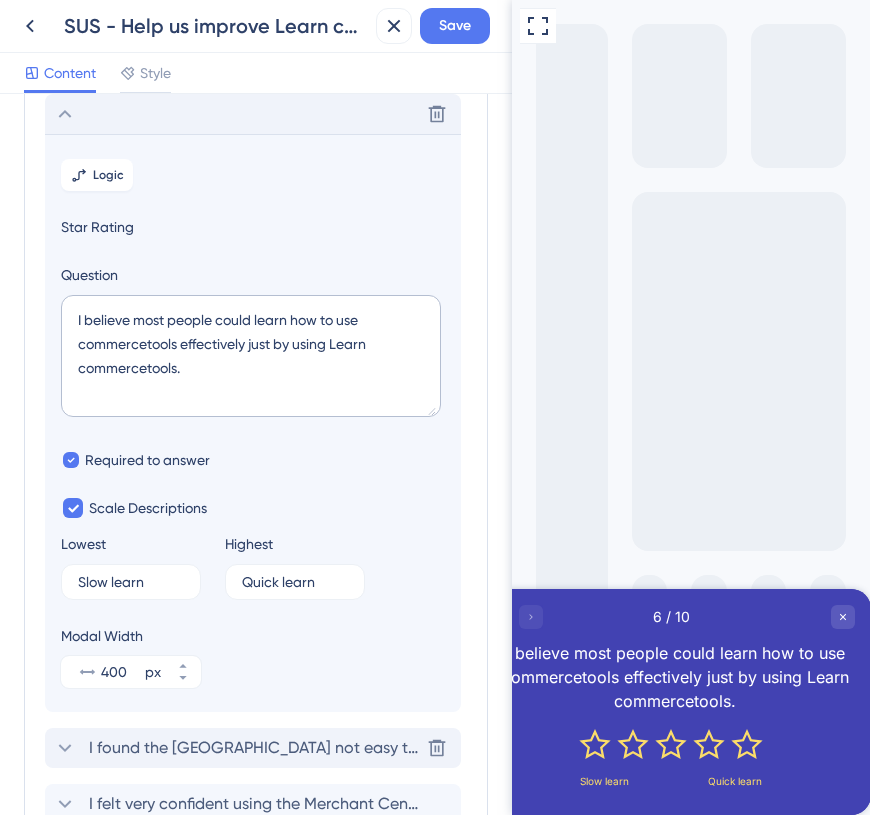 click 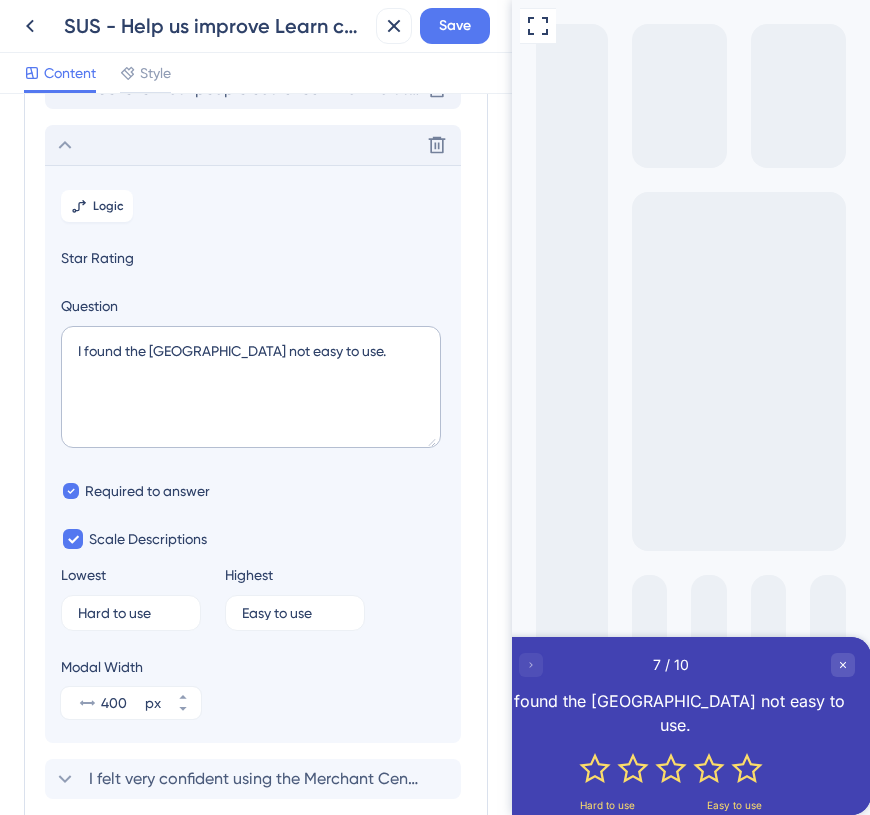 scroll, scrollTop: 453, scrollLeft: 0, axis: vertical 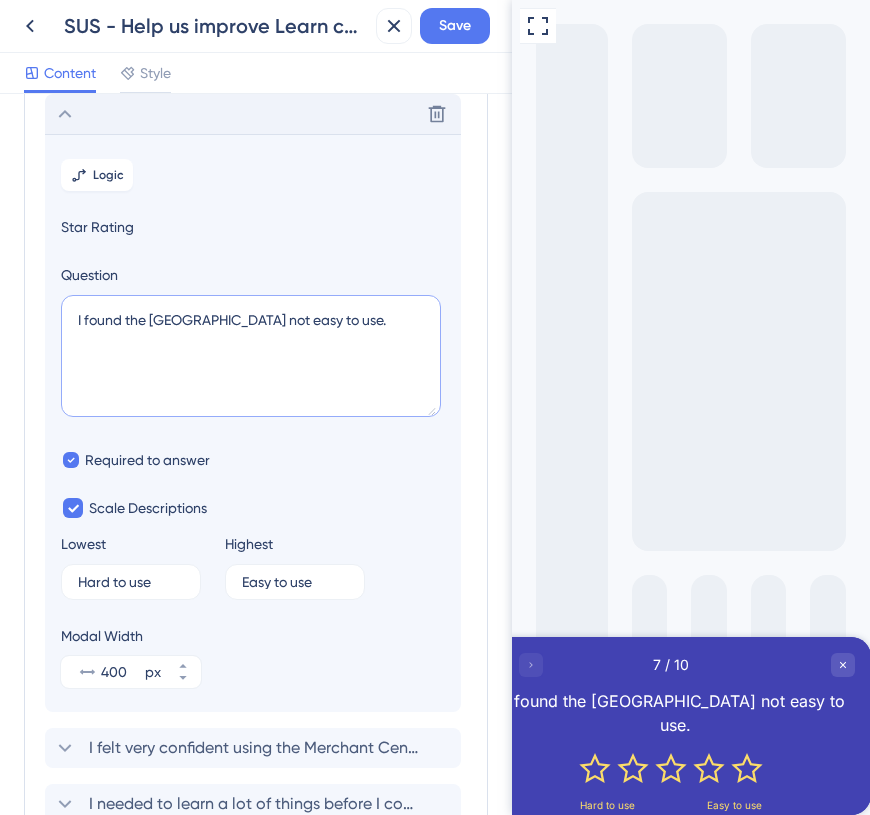 click on "I found the [GEOGRAPHIC_DATA] not easy to use." at bounding box center [251, 356] 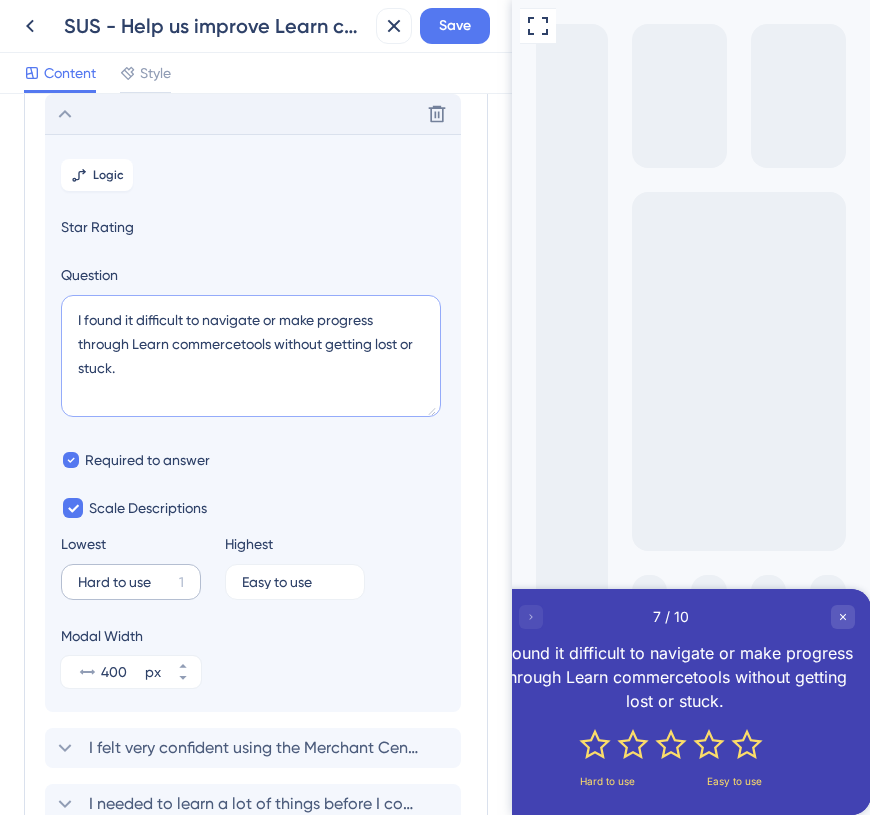 type on "I found it difficult to navigate or make progress through Learn commercetools without getting lost or stuck." 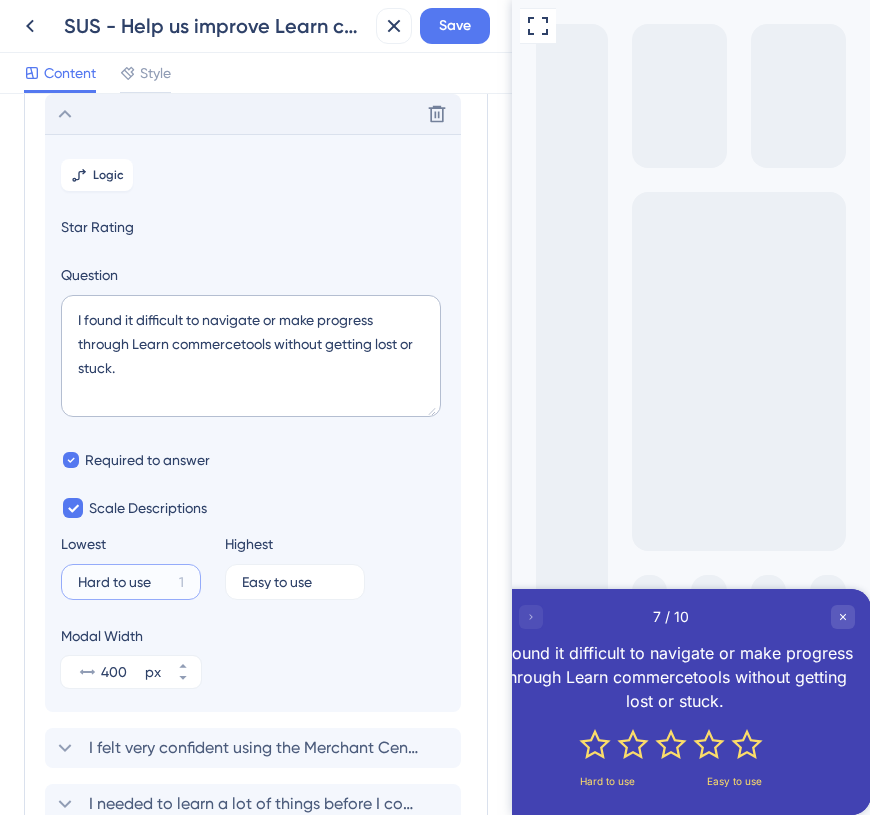 click on "Hard to use" at bounding box center [124, 582] 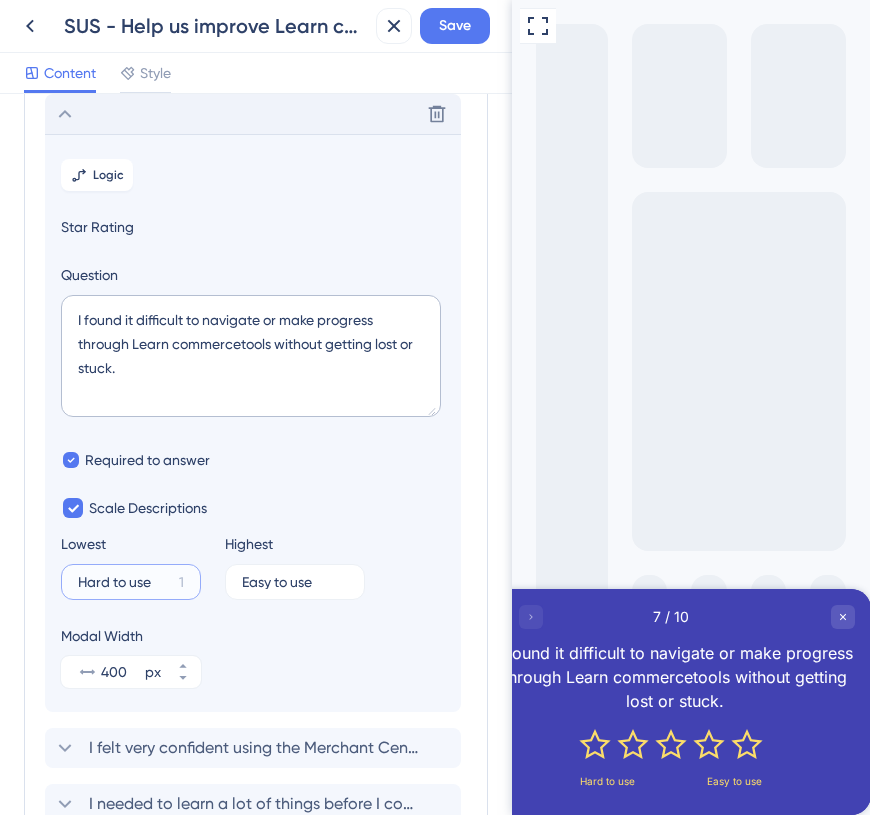 click on "Hard to use" at bounding box center (124, 582) 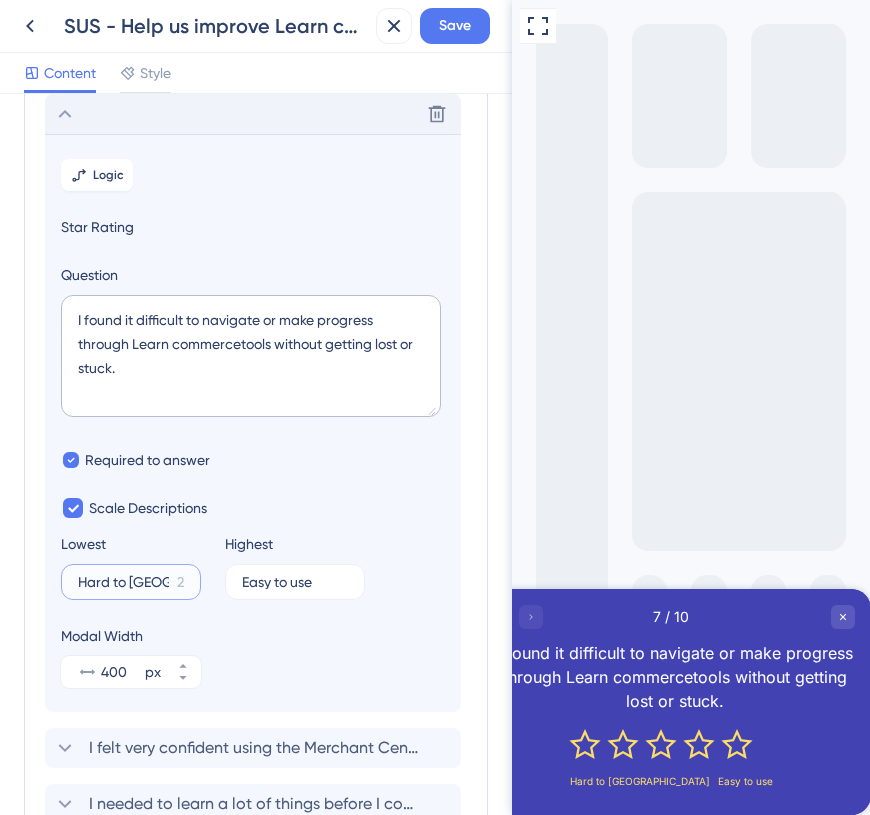 type on "Hard to use" 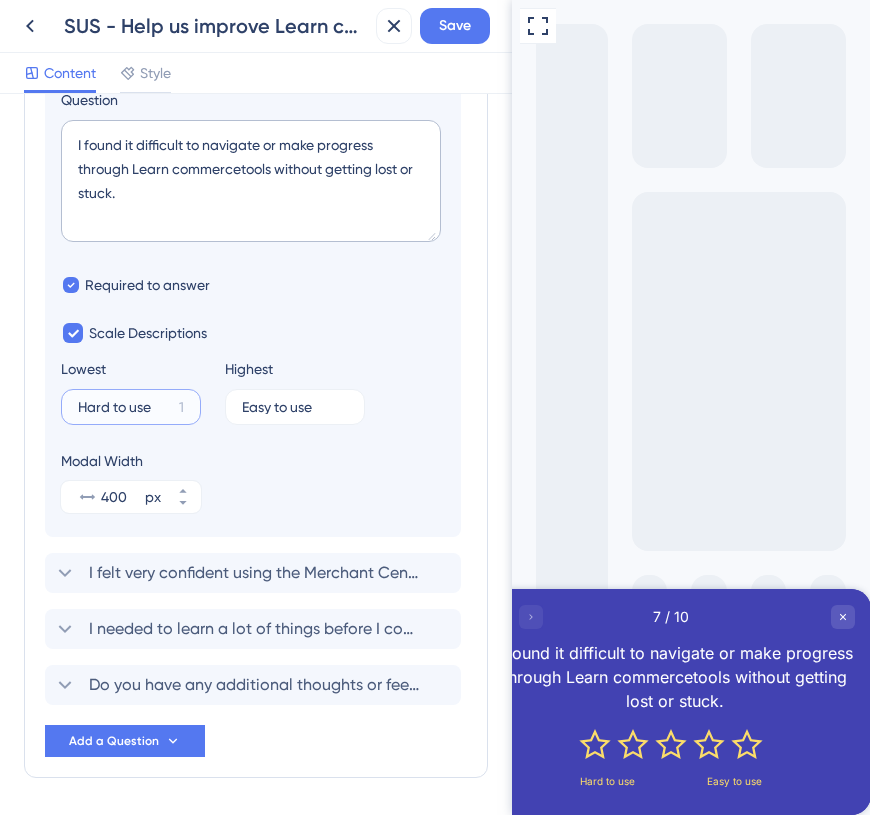 scroll, scrollTop: 631, scrollLeft: 0, axis: vertical 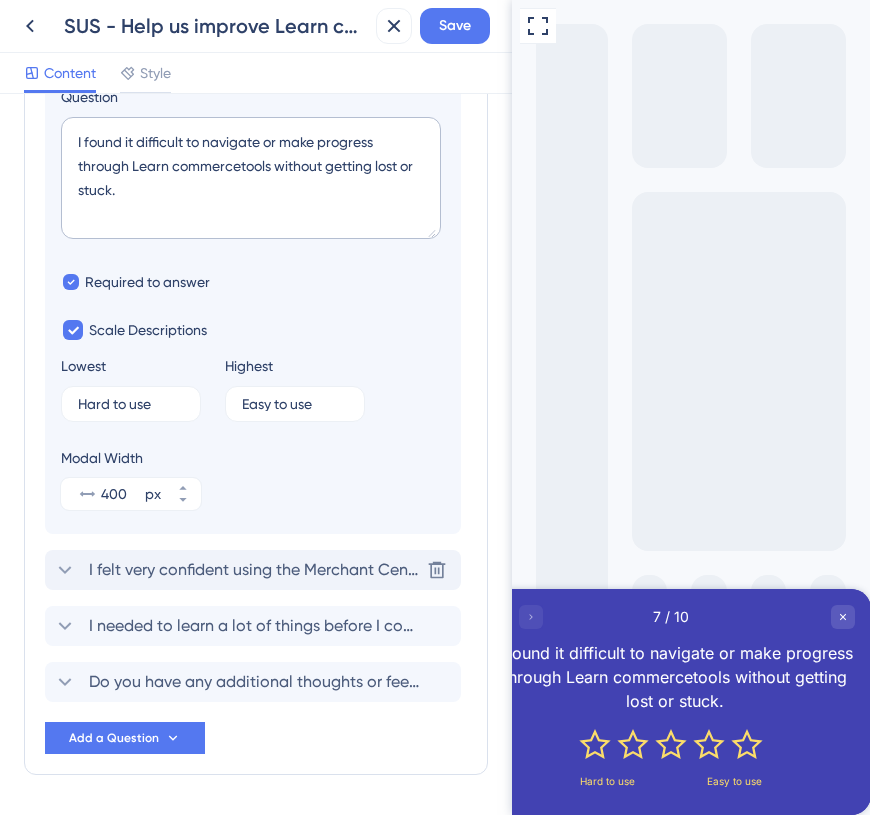 click 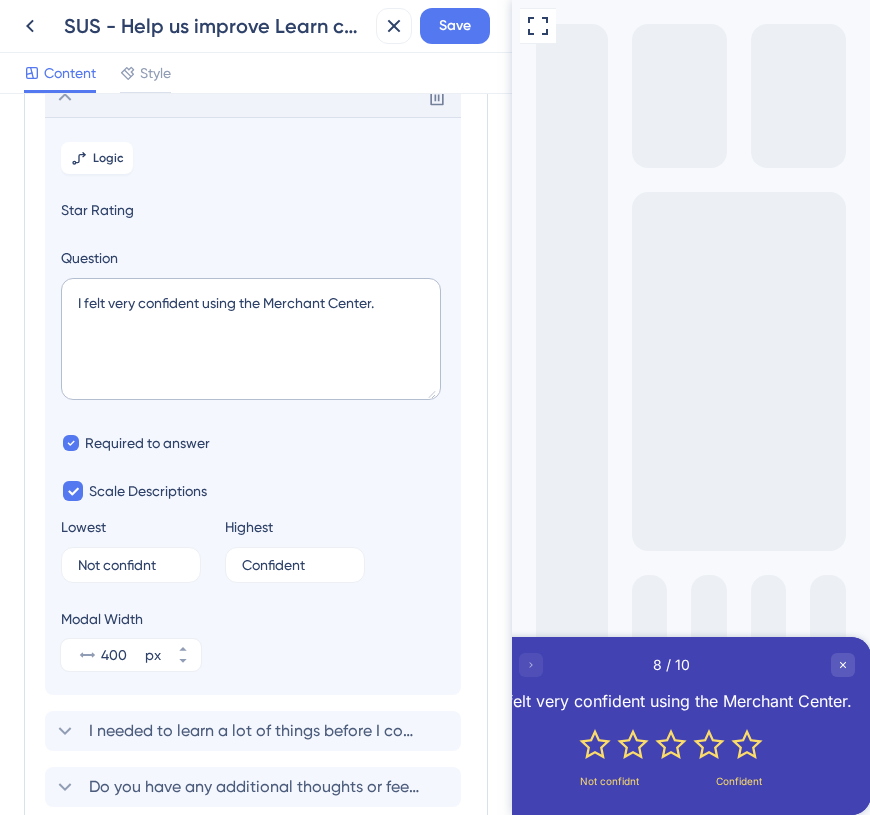 scroll, scrollTop: 509, scrollLeft: 0, axis: vertical 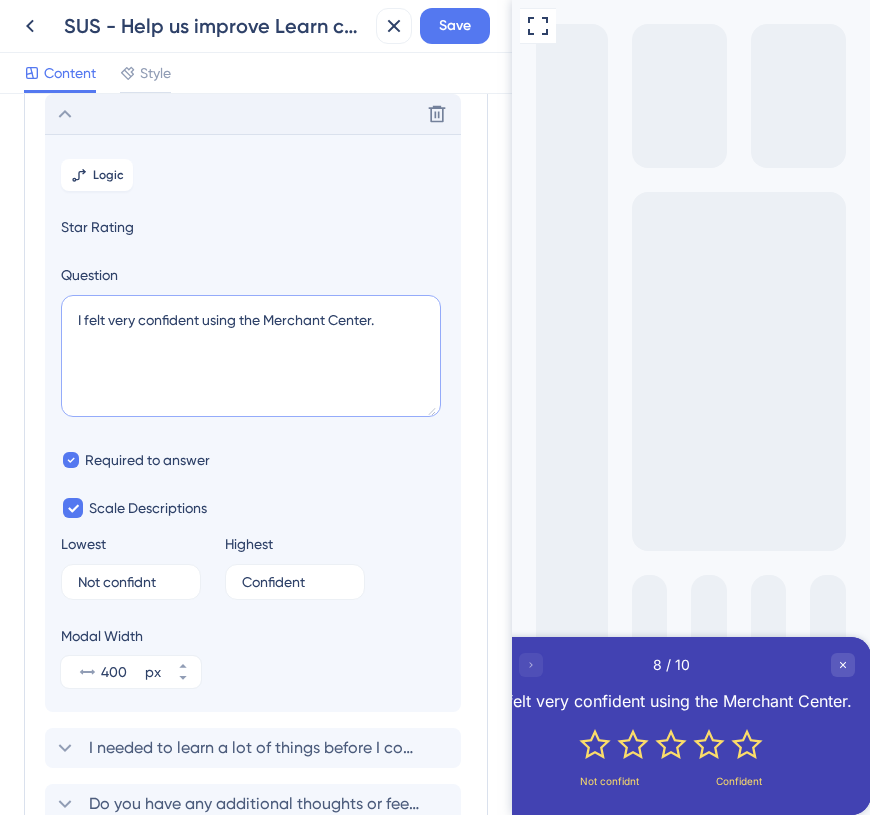 click on "I felt very confident using the Merchant Center." at bounding box center (251, 356) 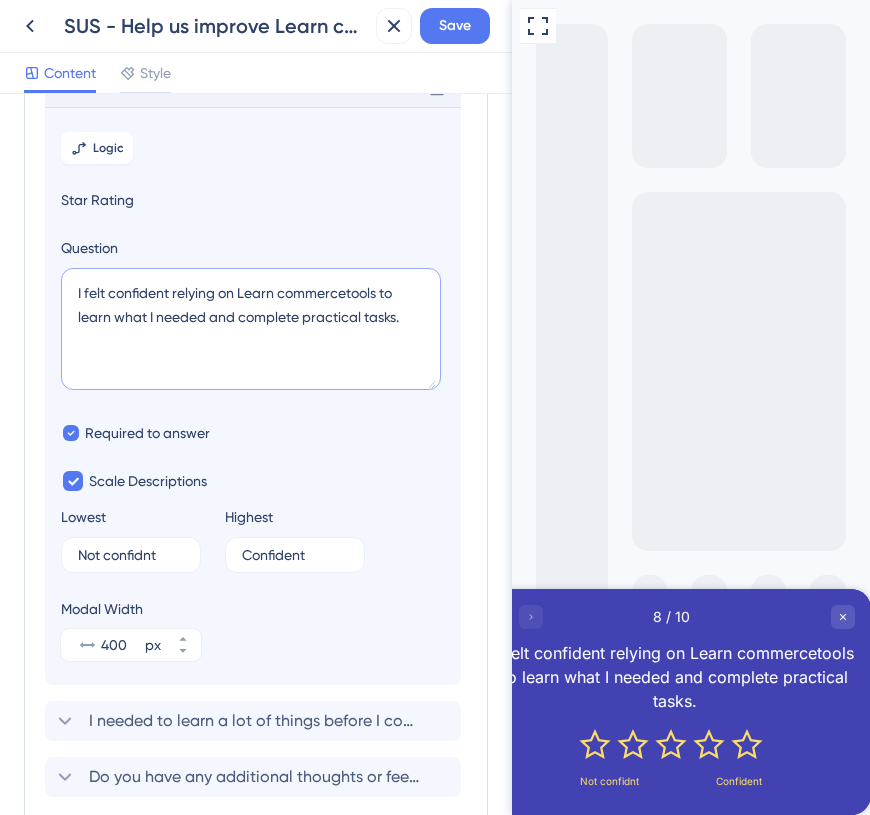 scroll, scrollTop: 537, scrollLeft: 0, axis: vertical 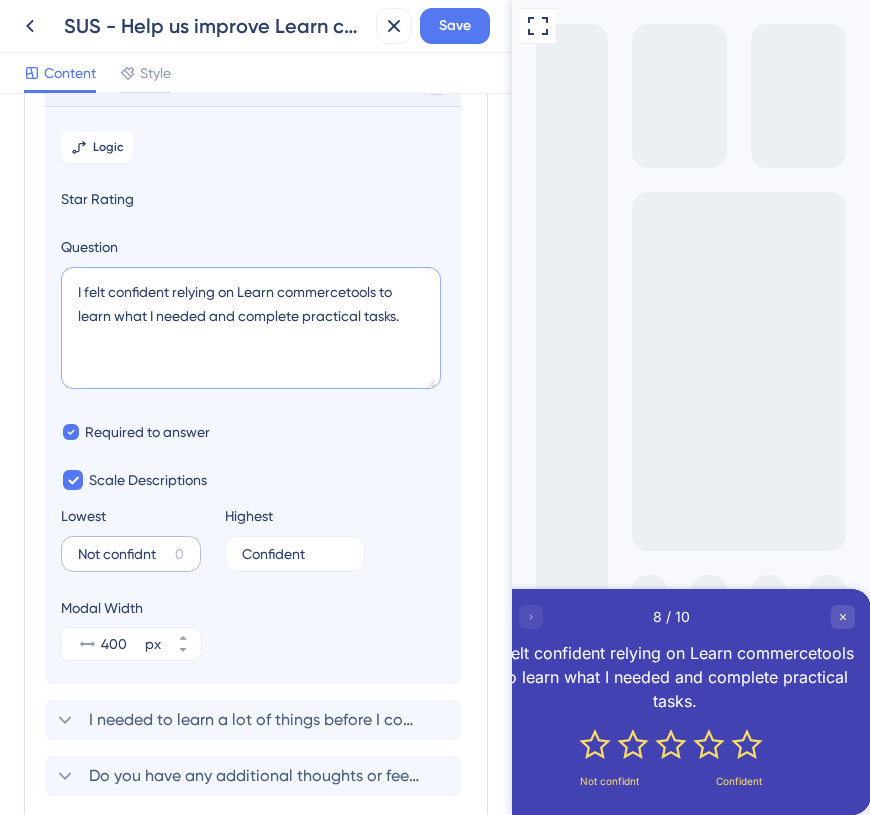 type on "I felt confident relying on Learn commercetools to learn what I needed and complete practical tasks." 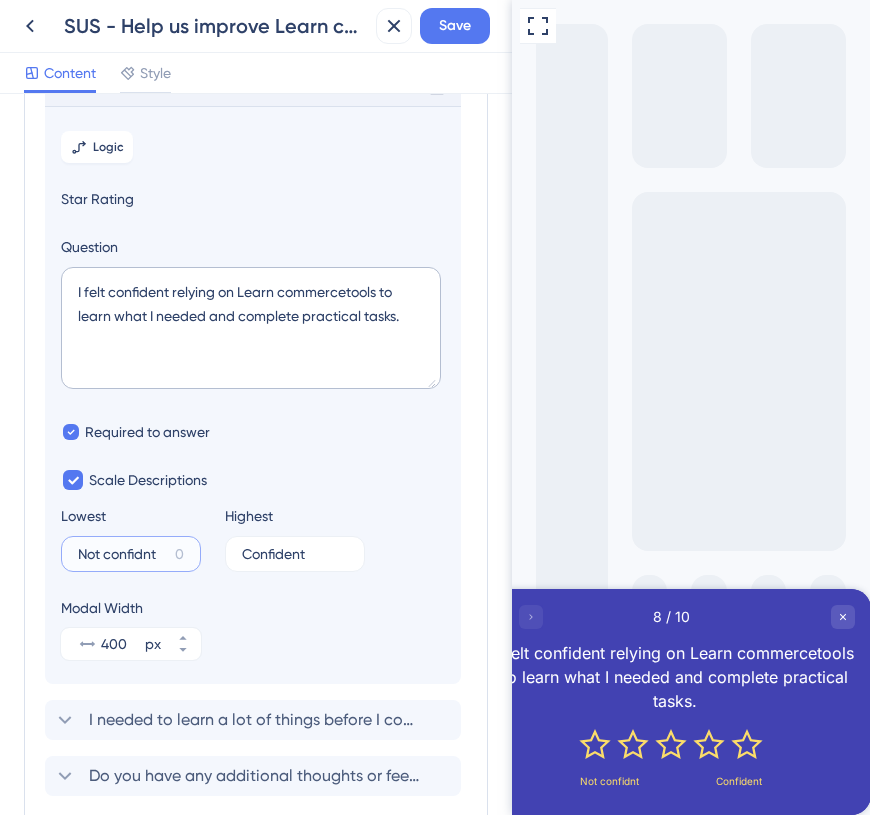 click on "Not confidnt" at bounding box center (122, 554) 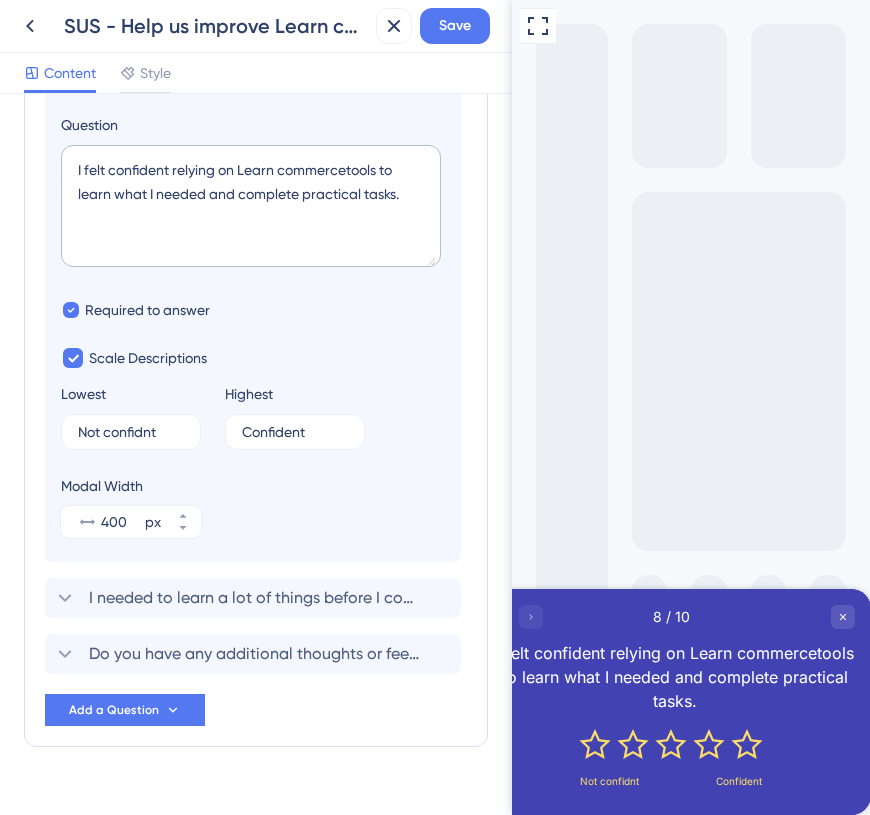 scroll, scrollTop: 677, scrollLeft: 0, axis: vertical 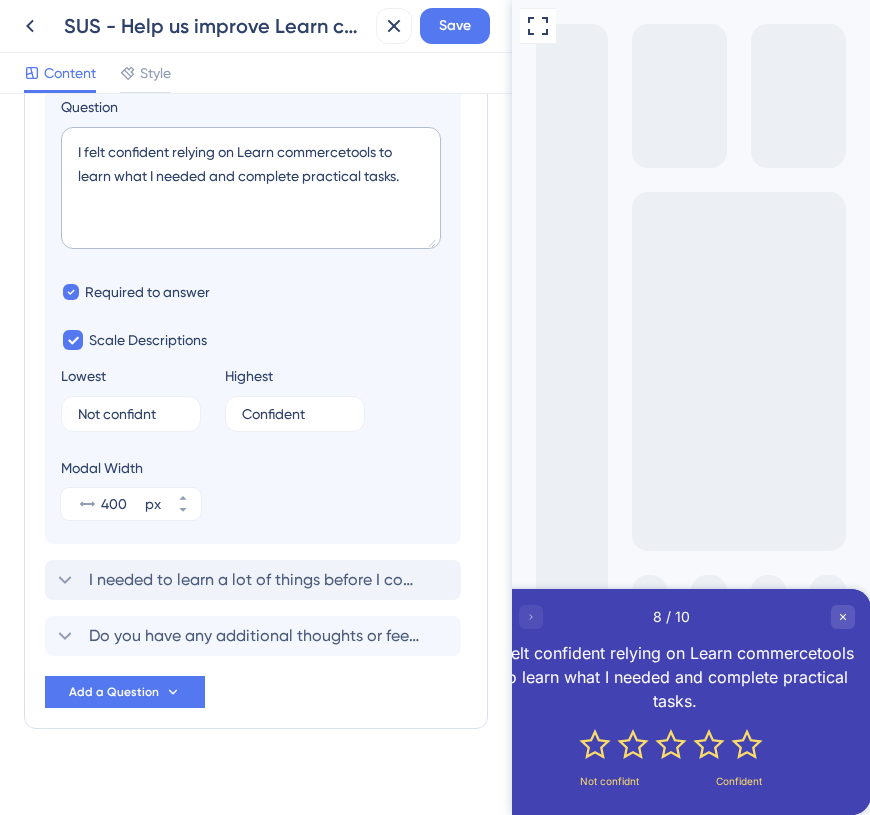 click 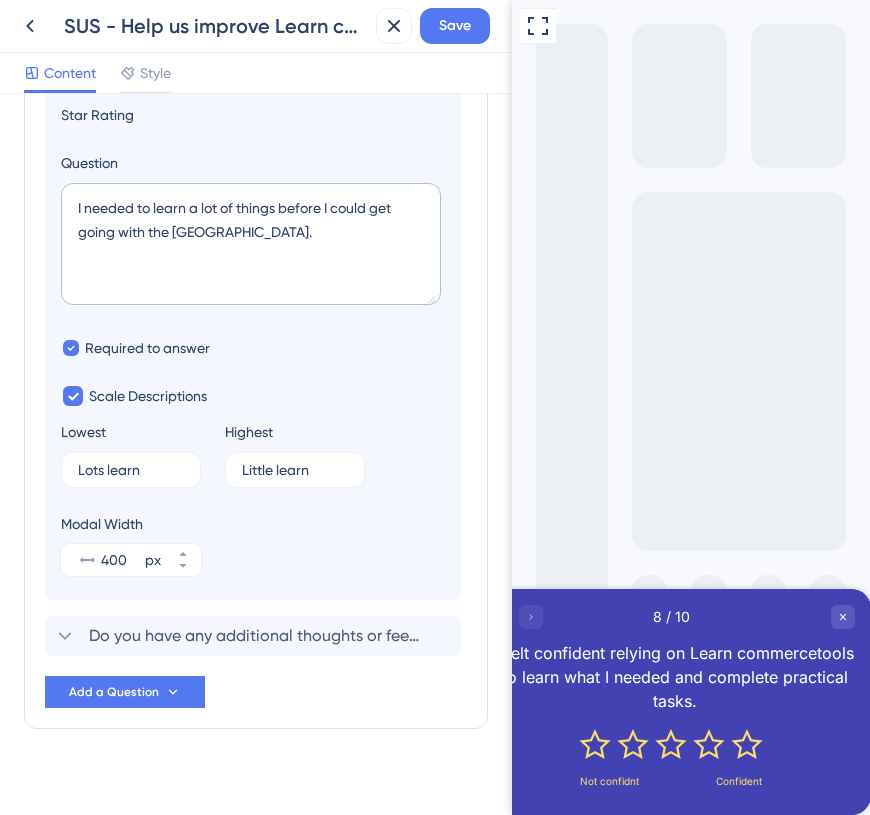 click on "Logic Star Rating Question I needed to learn a lot of things before I could get going with the [GEOGRAPHIC_DATA].
Required to answer Scale Descriptions Lowest Lots learn 2 Highest Little learn 0 Modal Width 400 px" at bounding box center [253, 311] 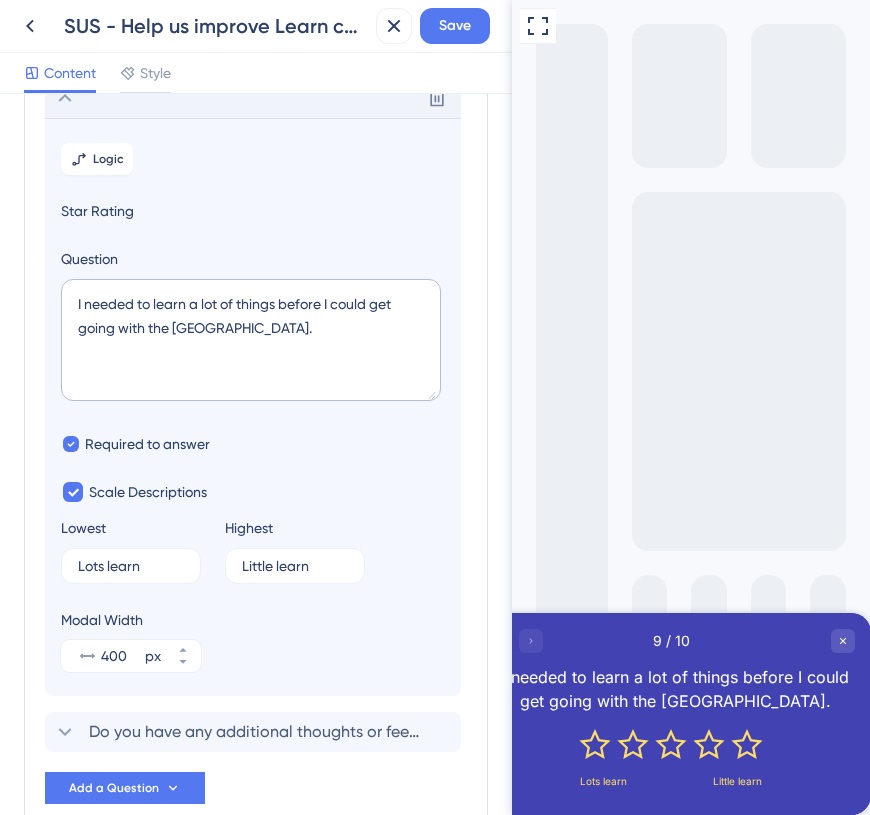 scroll, scrollTop: 565, scrollLeft: 0, axis: vertical 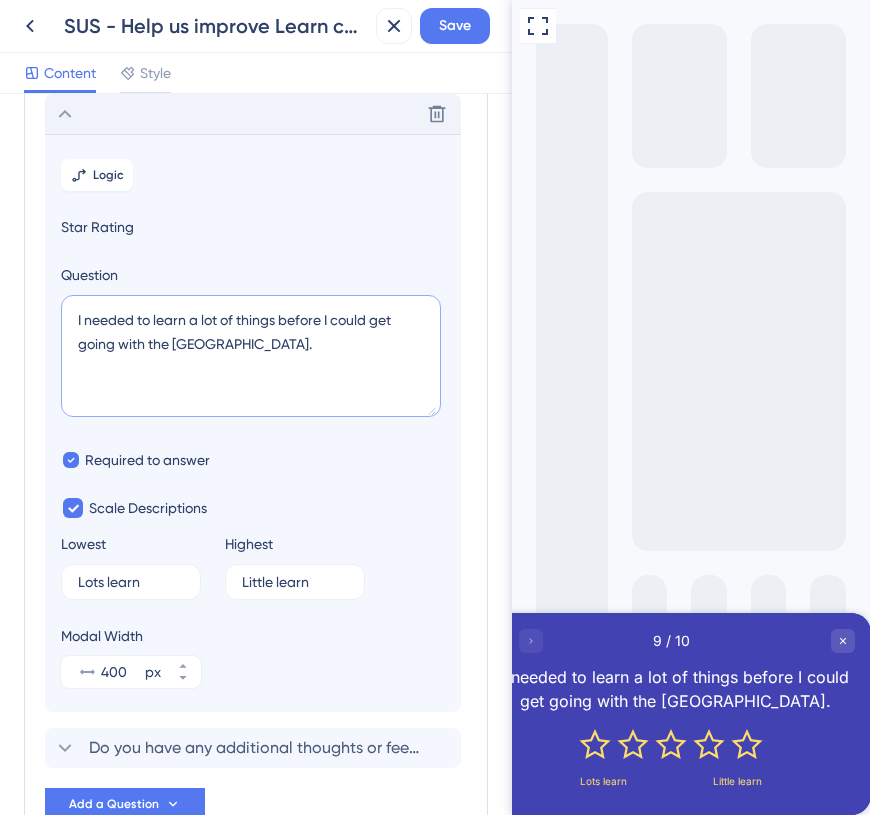 click on "I needed to learn a lot of things before I could get going with the [GEOGRAPHIC_DATA]." at bounding box center (251, 356) 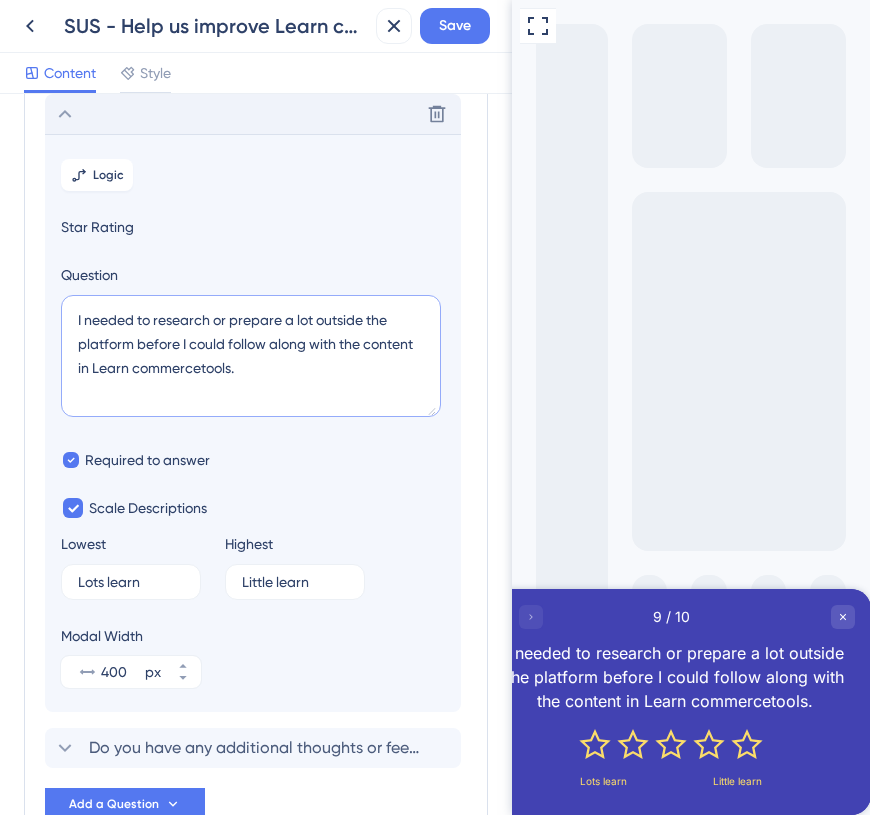 click on "I needed to research or prepare a lot outside the platform before I could follow along with the content in Learn commercetools." at bounding box center (251, 356) 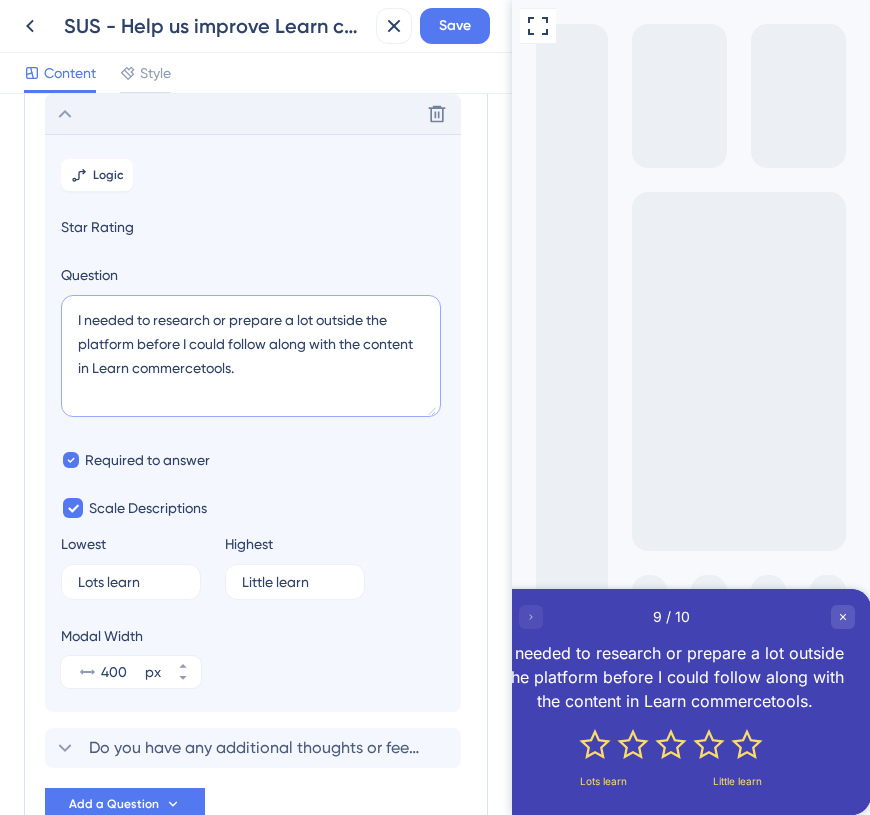 click on "I needed to research or prepare a lot outside the platform before I could follow along with the content in Learn commercetools." at bounding box center [251, 356] 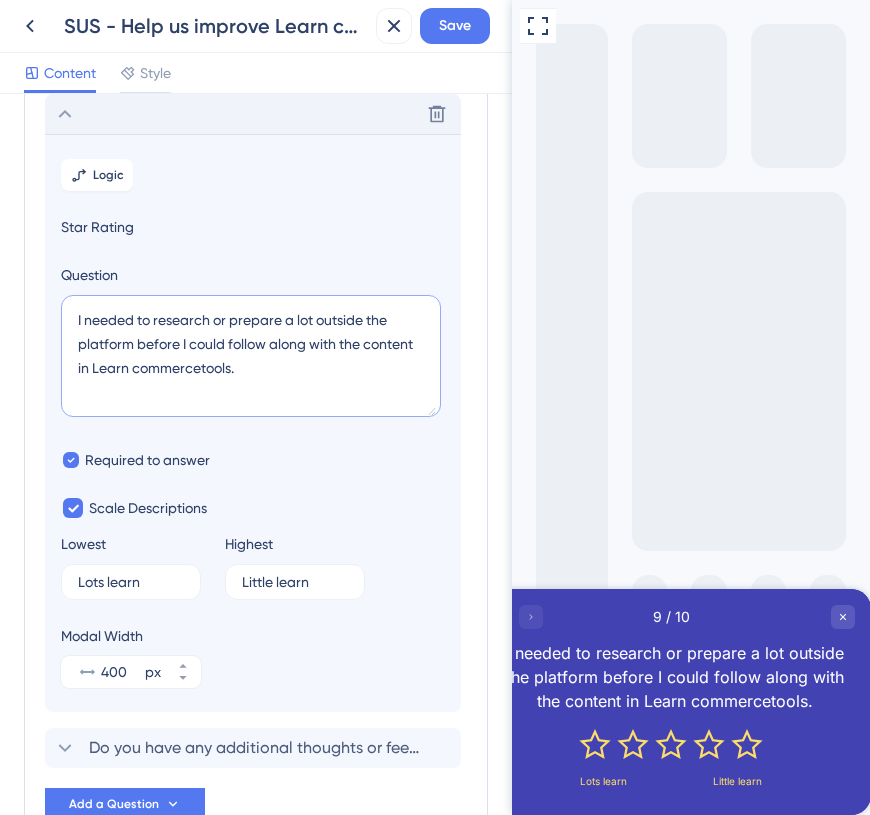 drag, startPoint x: 286, startPoint y: 318, endPoint x: 129, endPoint y: 347, distance: 159.65588 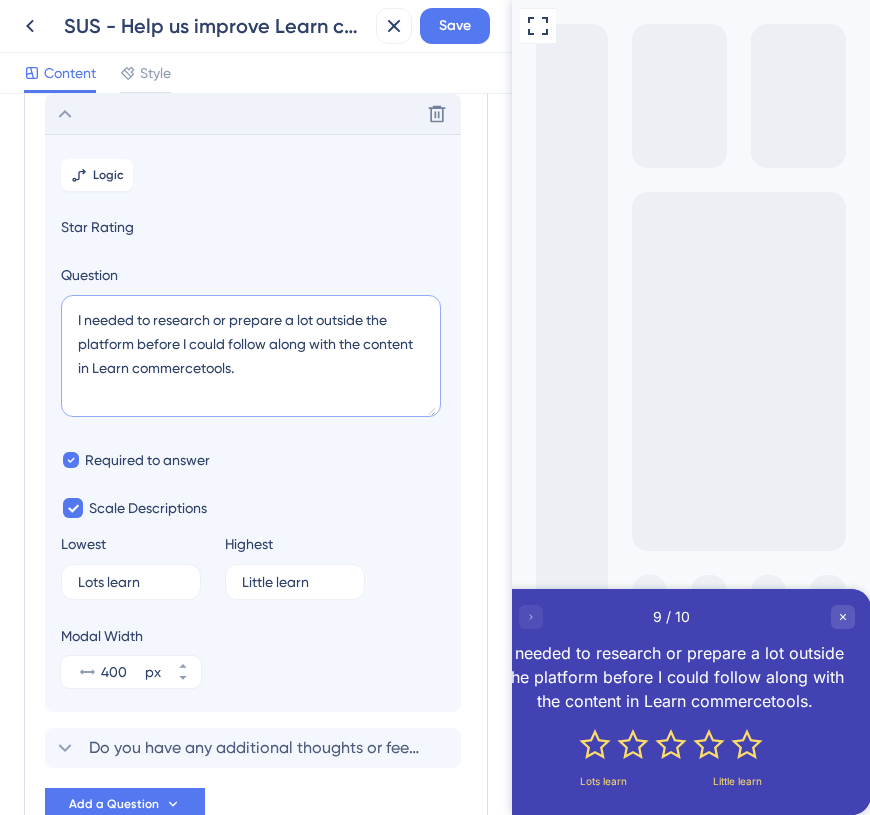 click on "I needed to research or prepare a lot outside the platform before I could follow along with the content in Learn commercetools." at bounding box center (251, 356) 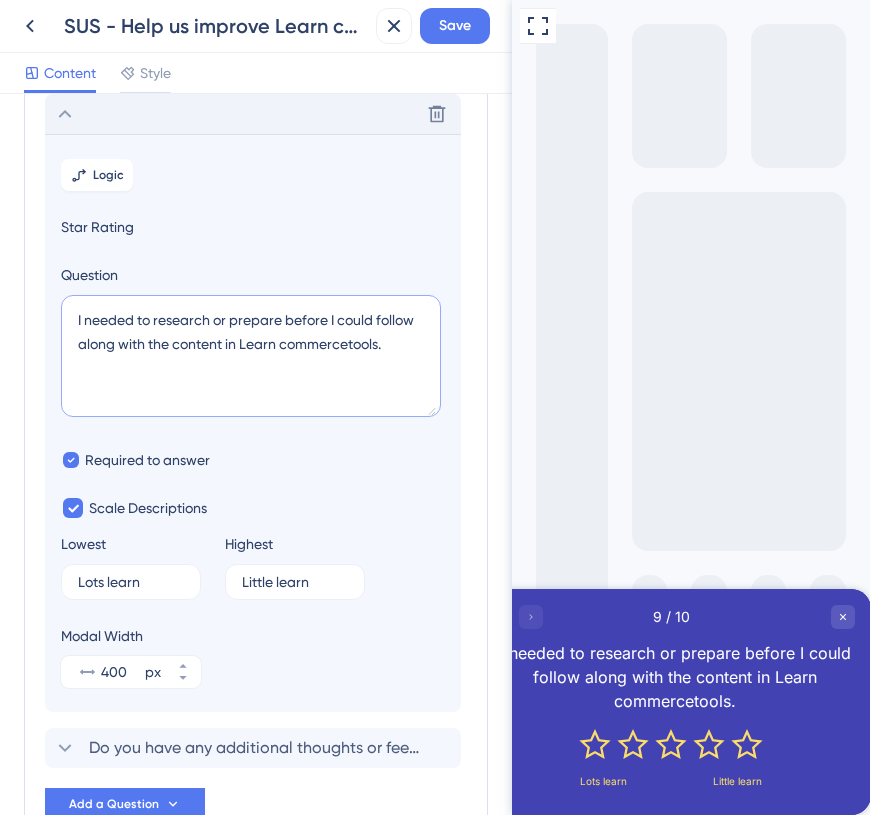 click on "I needed to research or prepare before I could follow along with the content in Learn commercetools." at bounding box center [251, 356] 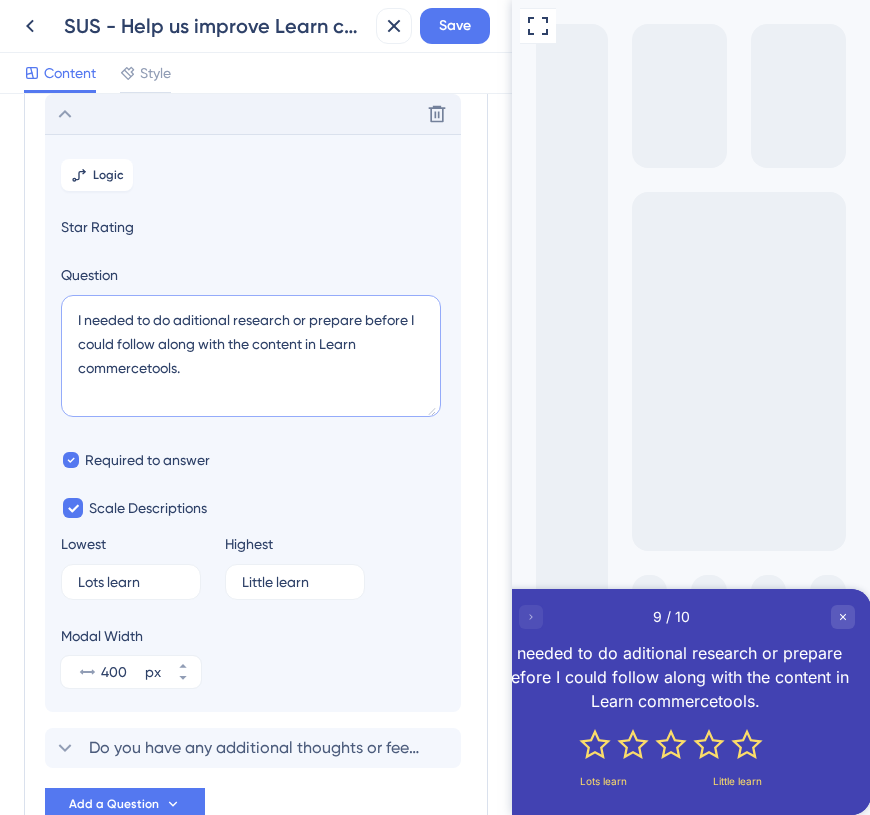 click on "I needed to do aditional research or prepare before I could follow along with the content in Learn commercetools." at bounding box center [251, 356] 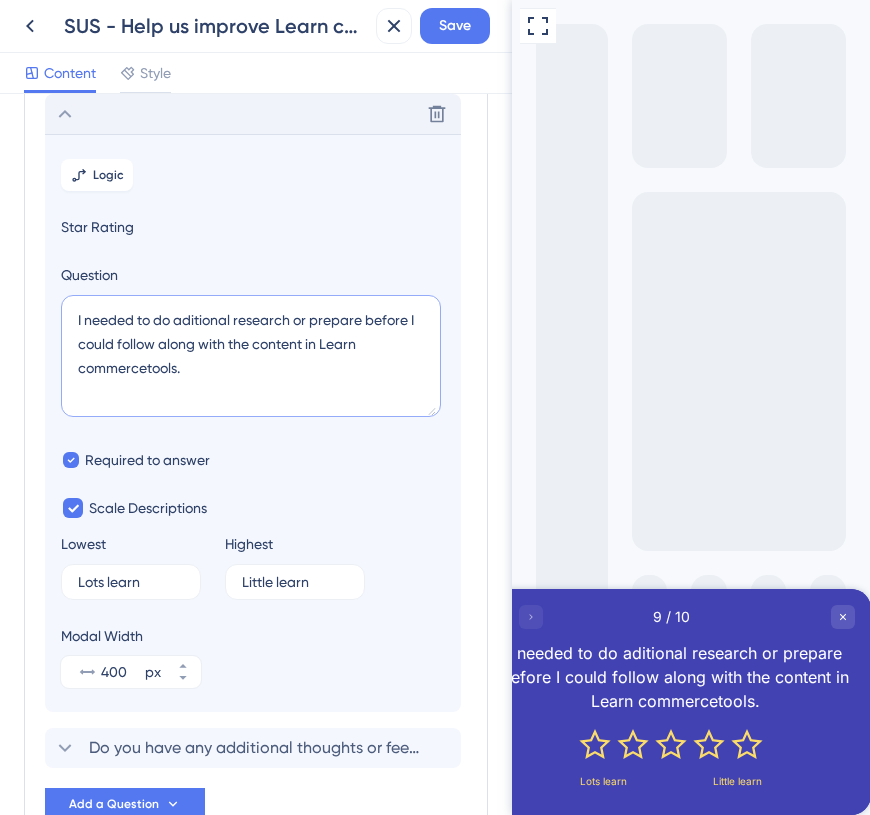 click on "I needed to do aditional research or prepare before I could follow along with the content in Learn commercetools." at bounding box center [251, 356] 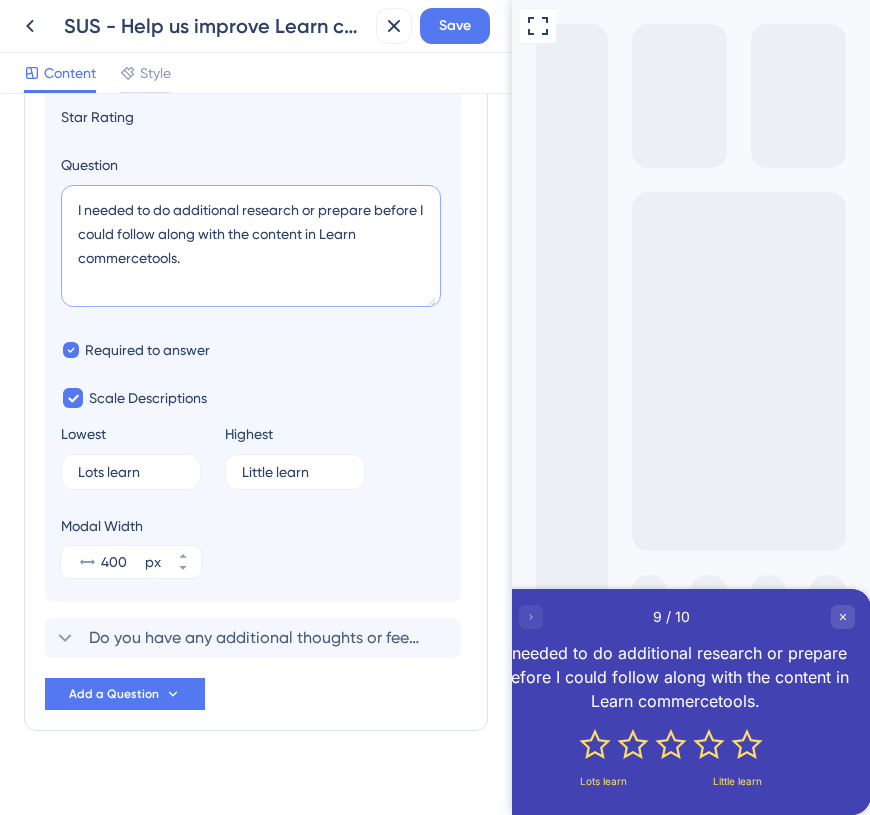 scroll, scrollTop: 681, scrollLeft: 0, axis: vertical 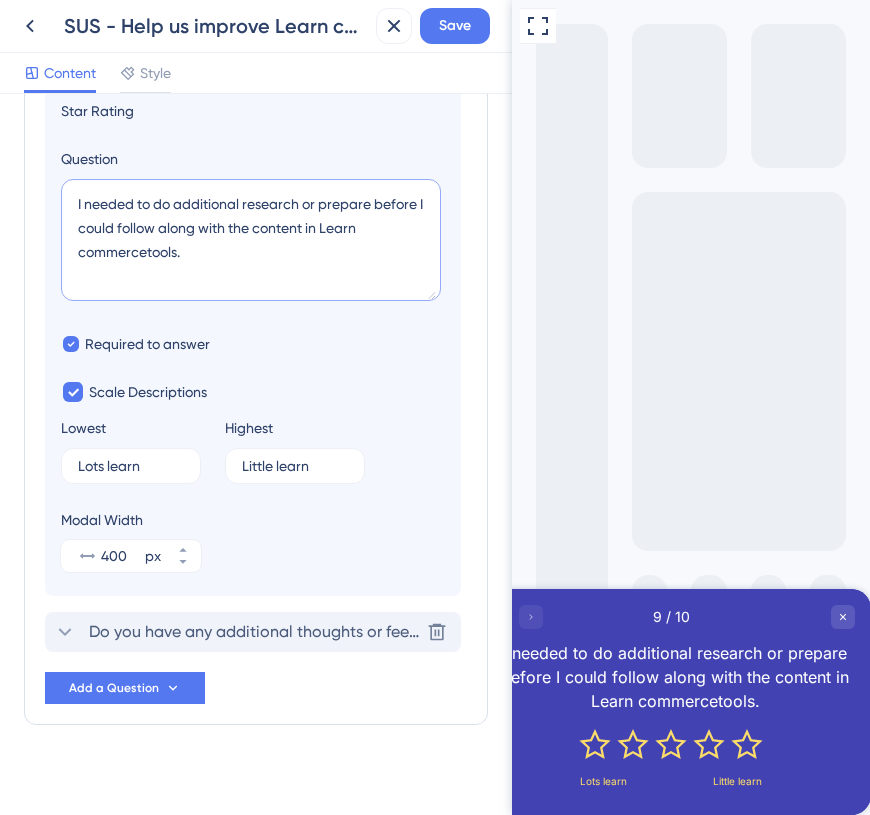 type on "I needed to do additional research or prepare before I could follow along with the content in Learn commercetools." 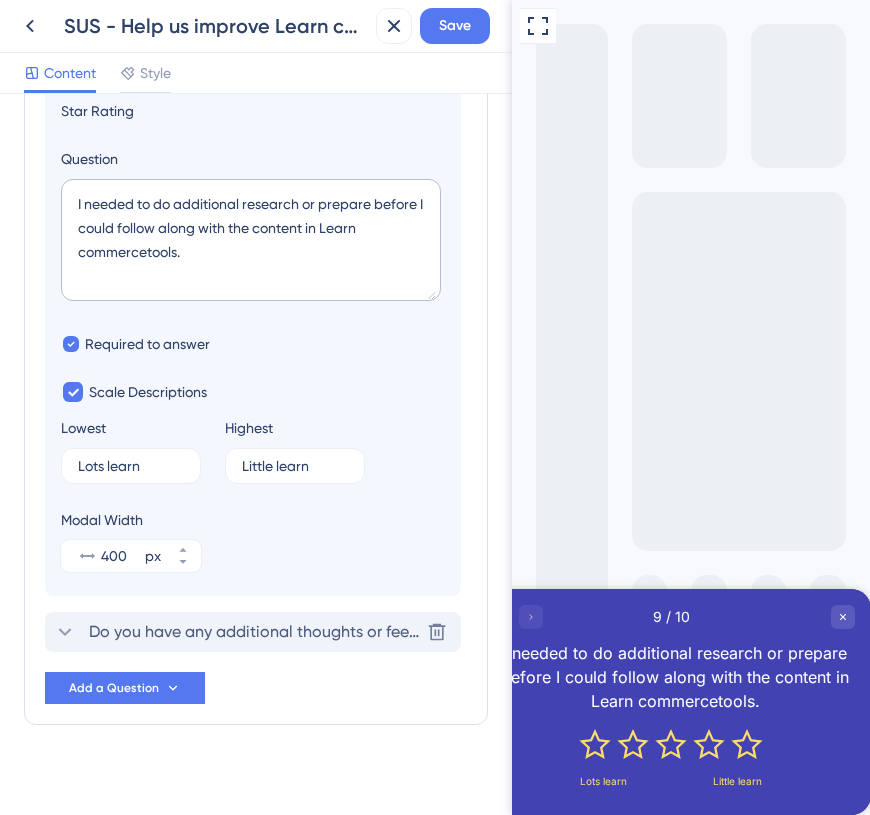 click on "Do you have any additional thoughts or feedback you'd like to share?" at bounding box center [254, 632] 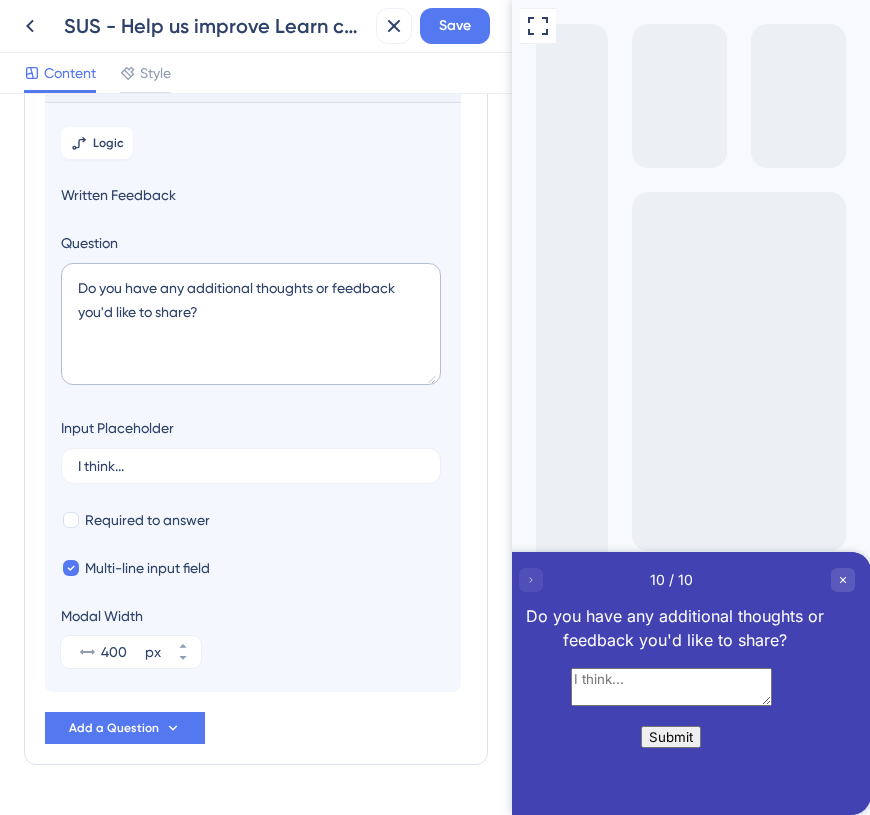 scroll, scrollTop: 621, scrollLeft: 0, axis: vertical 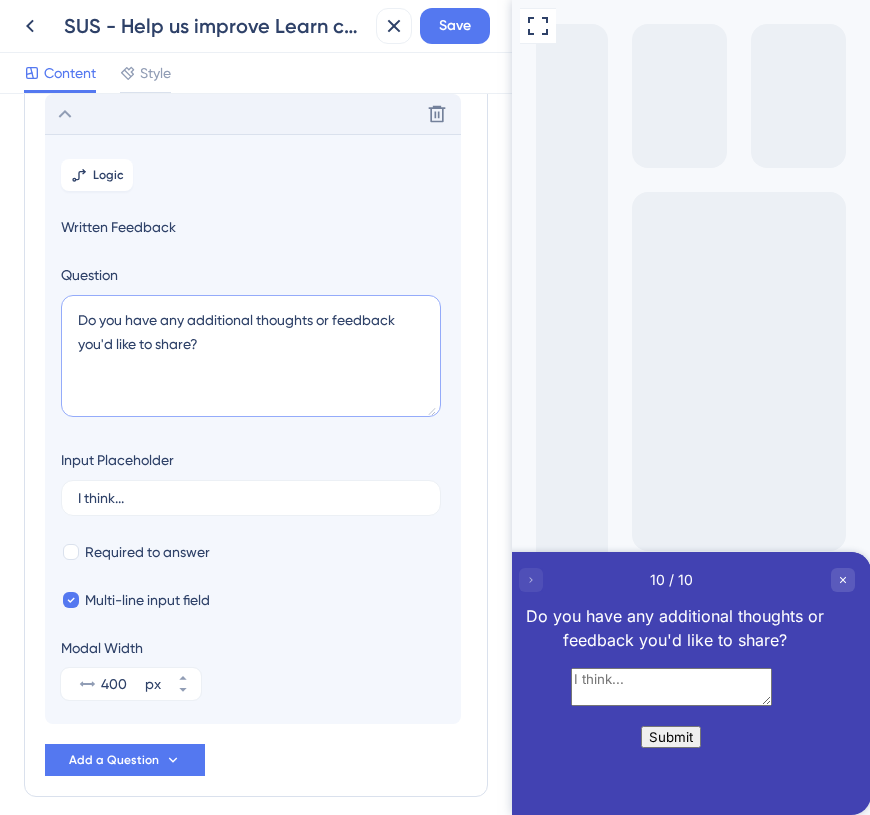 click on "Do you have any additional thoughts or feedback you'd like to share?" at bounding box center [251, 356] 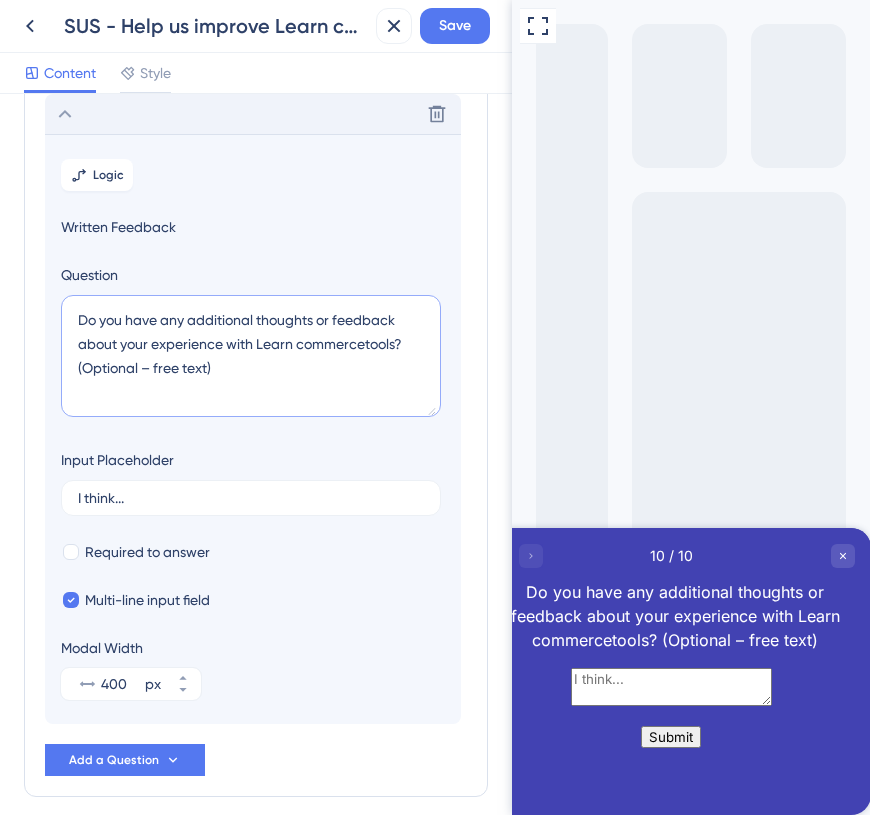 scroll, scrollTop: 0, scrollLeft: 0, axis: both 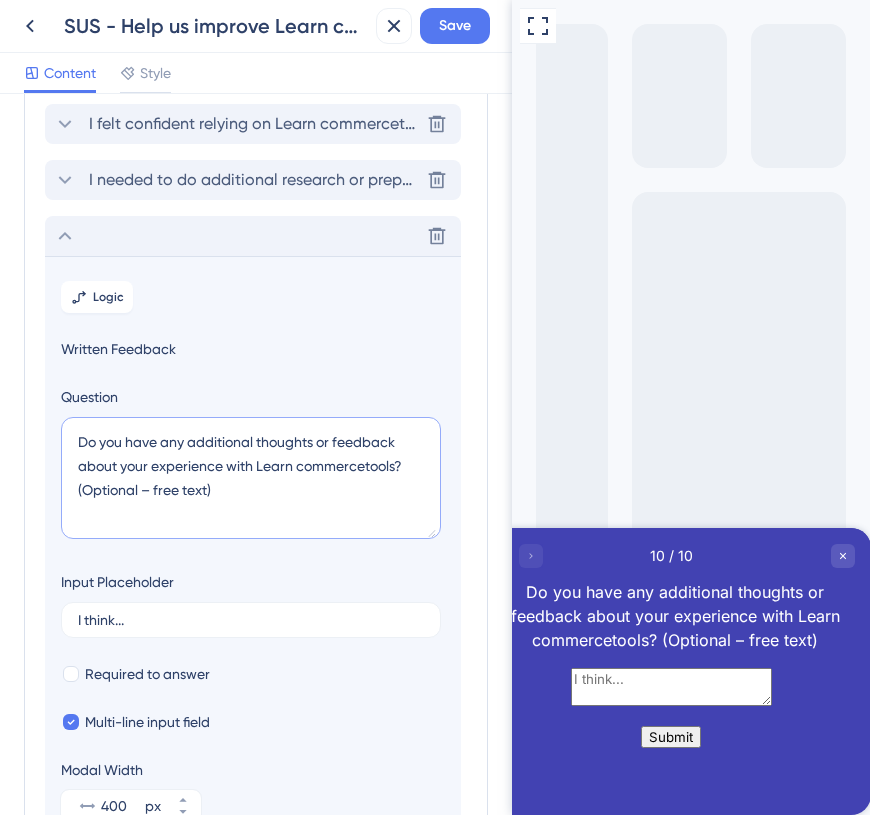type on "Do you have any additional thoughts or feedback about your experience with Learn commercetools? (Optional – free text)" 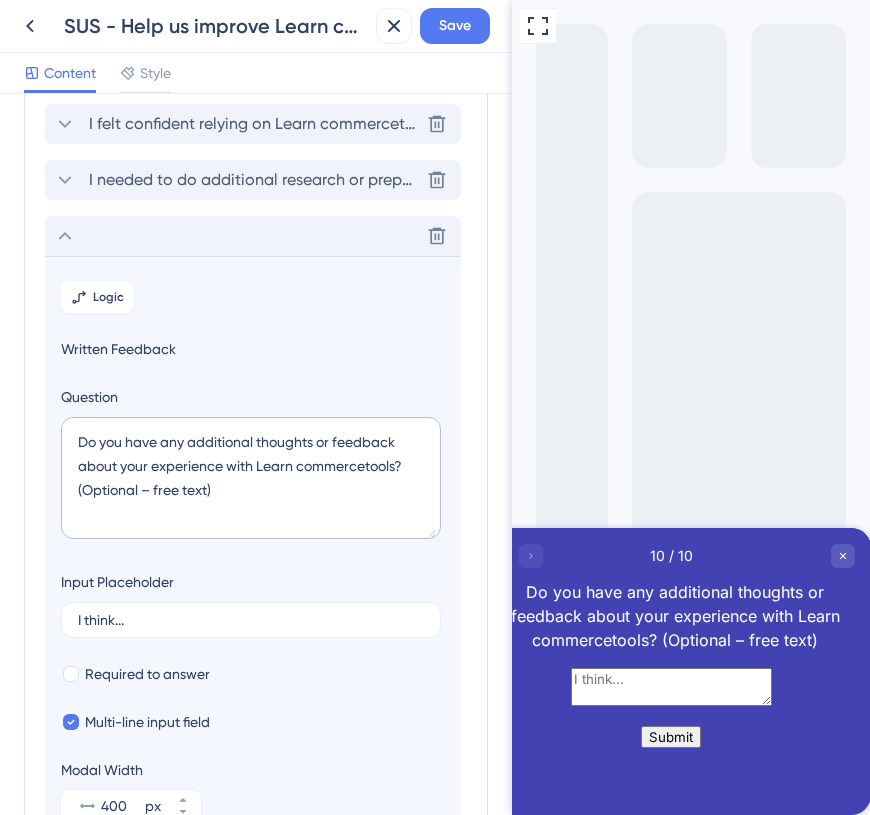 click 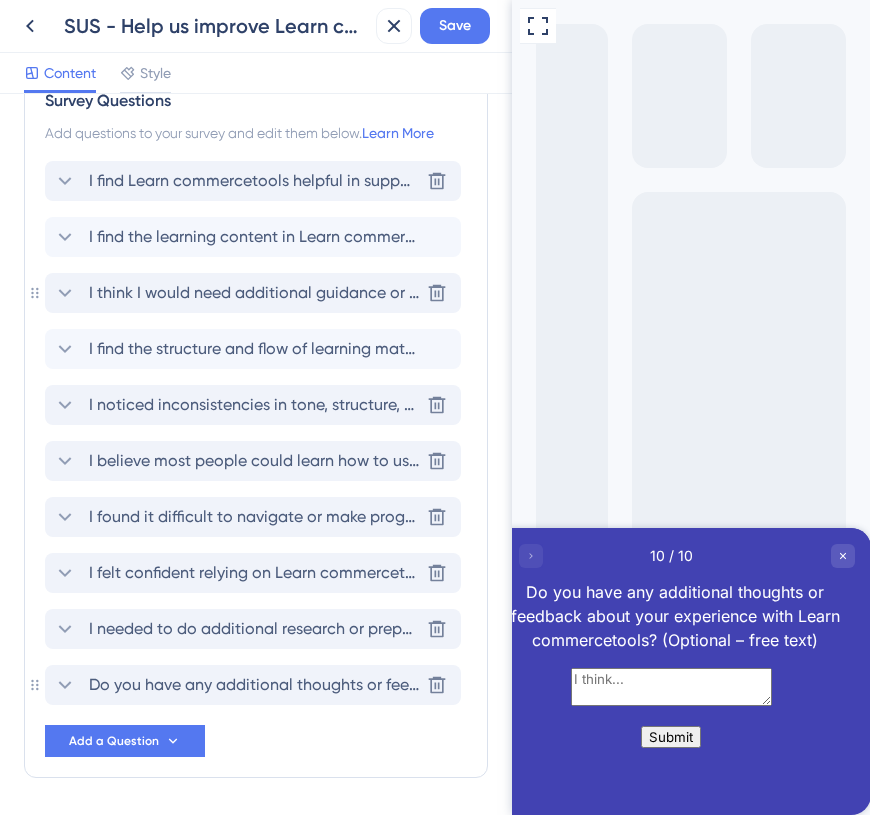 scroll, scrollTop: 0, scrollLeft: 0, axis: both 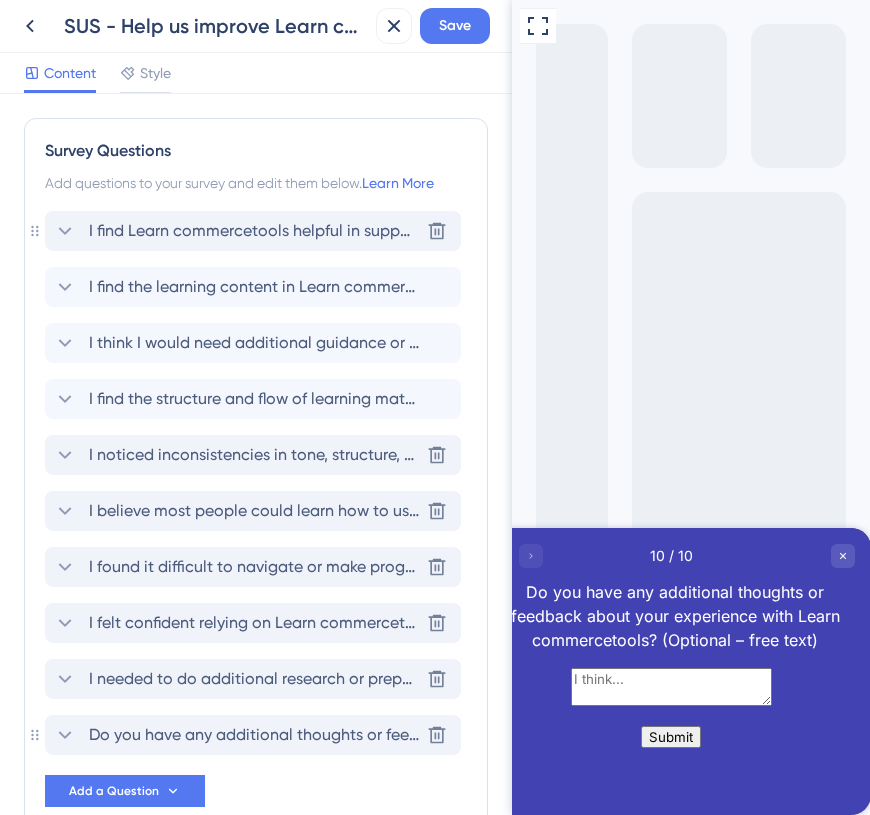 click 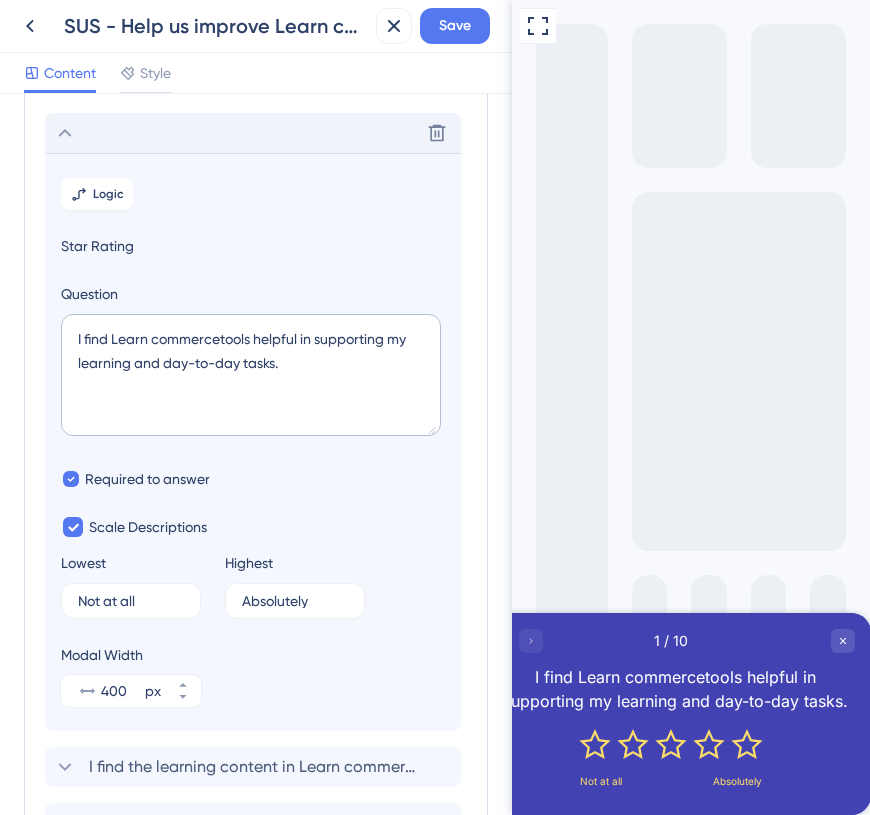 scroll, scrollTop: 117, scrollLeft: 0, axis: vertical 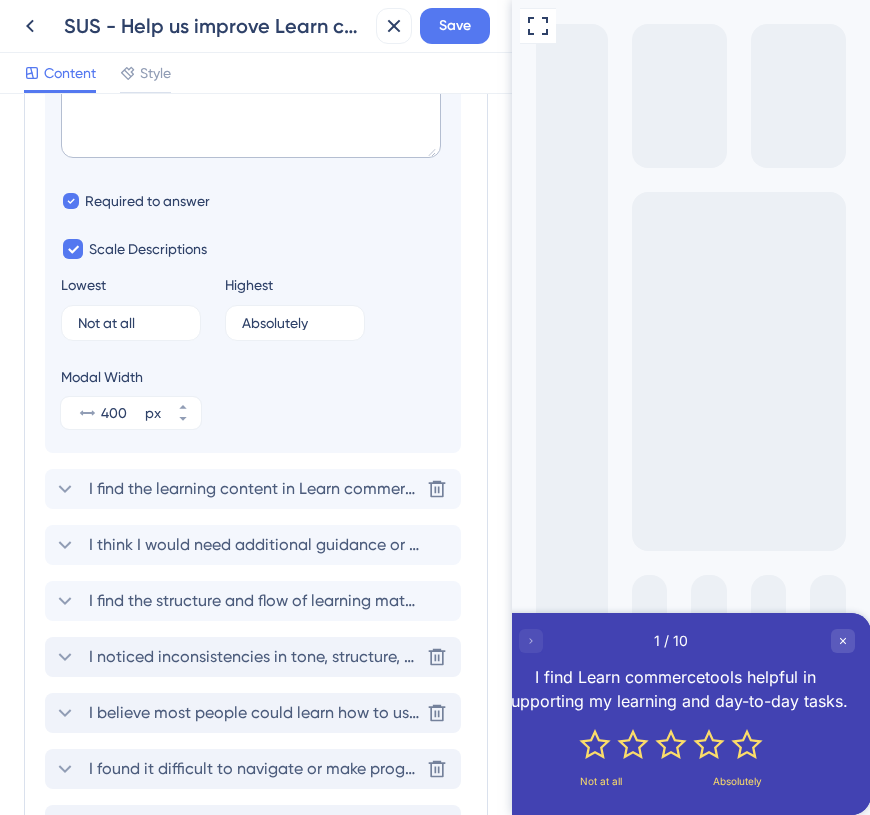click 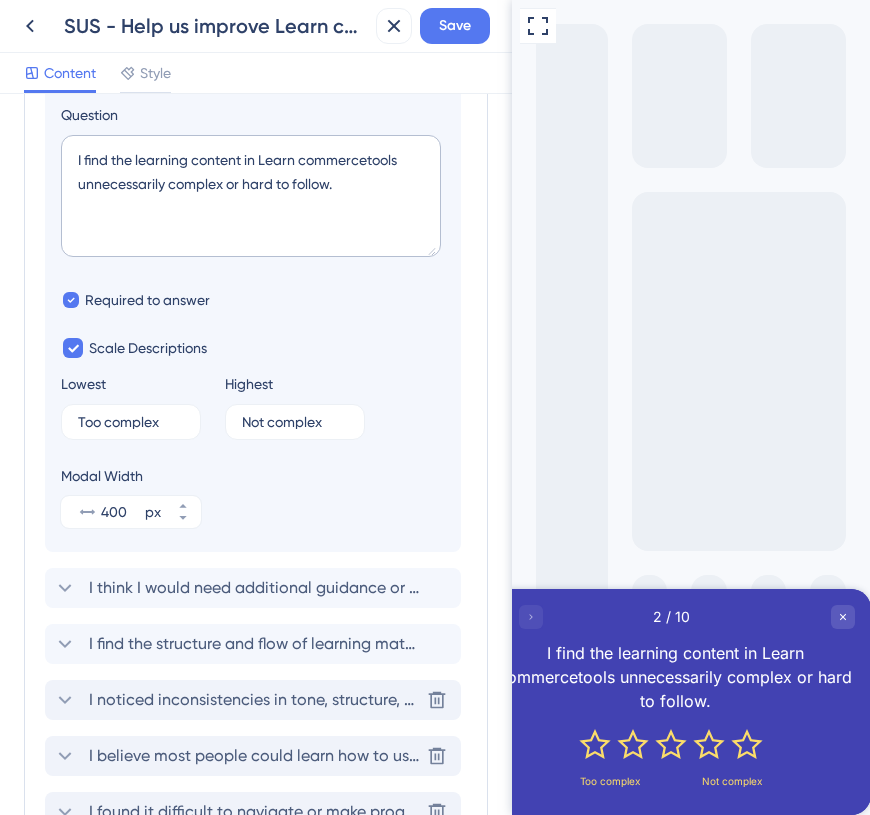 scroll, scrollTop: 386, scrollLeft: 0, axis: vertical 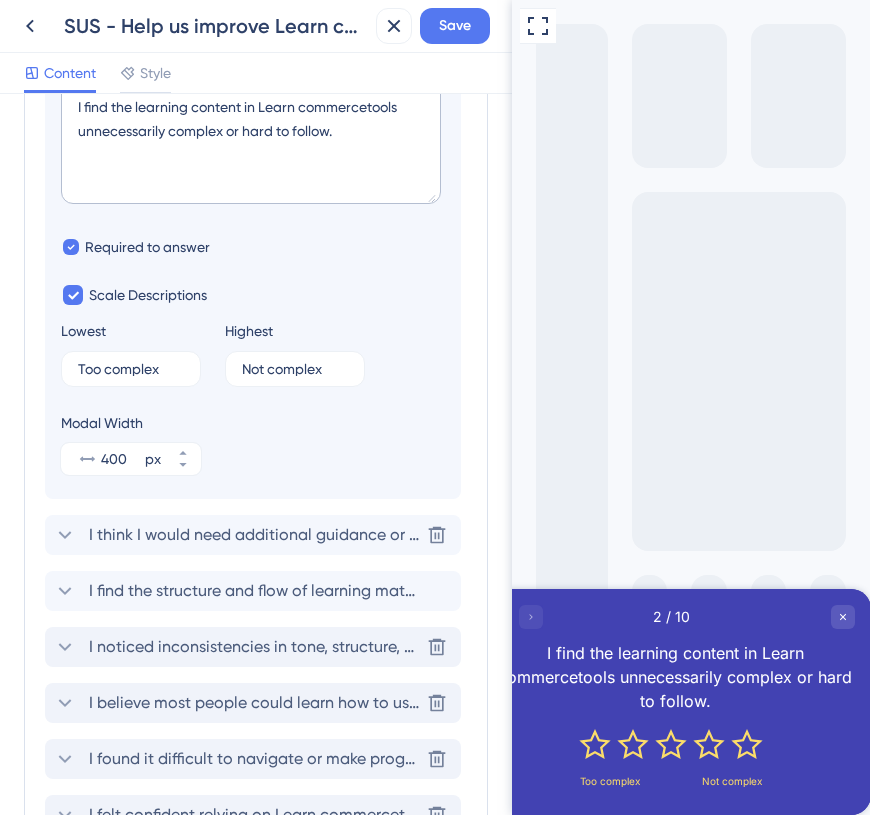 click 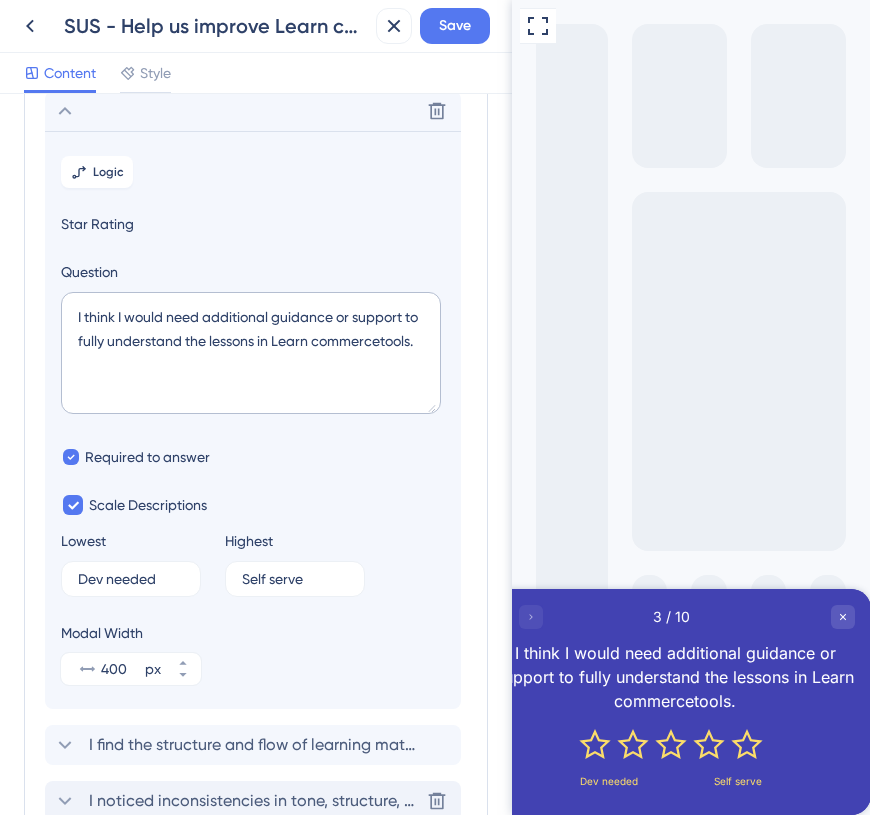 scroll, scrollTop: 229, scrollLeft: 0, axis: vertical 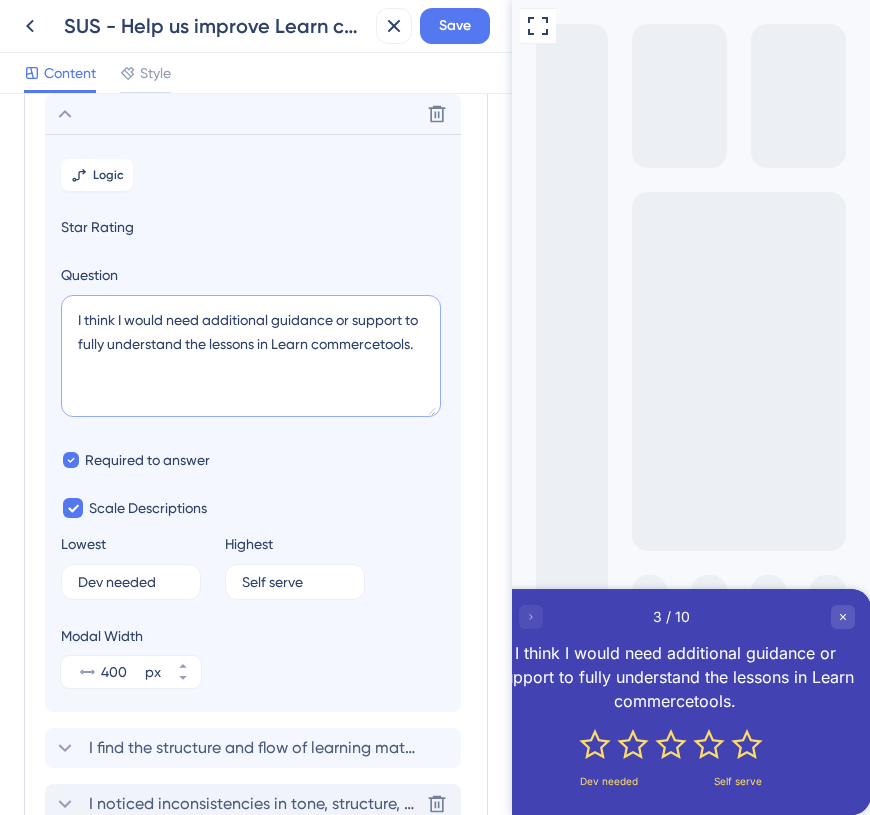 drag, startPoint x: 338, startPoint y: 323, endPoint x: 409, endPoint y: 323, distance: 71 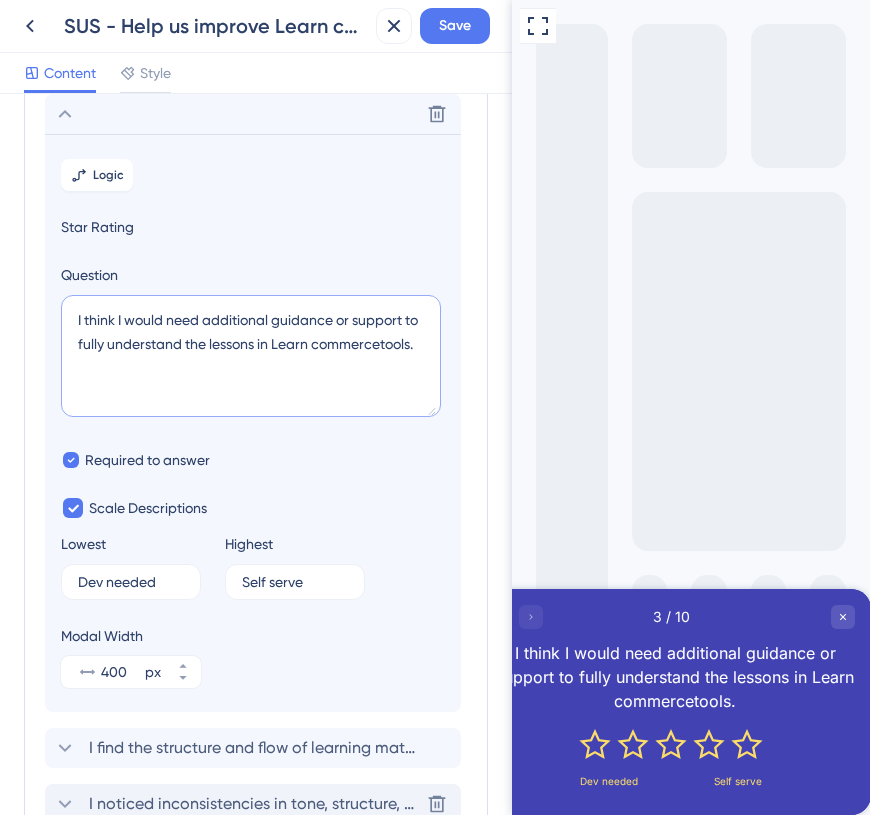 click on "I think I would need additional guidance or support to fully understand the lessons in Learn commercetools." at bounding box center (251, 356) 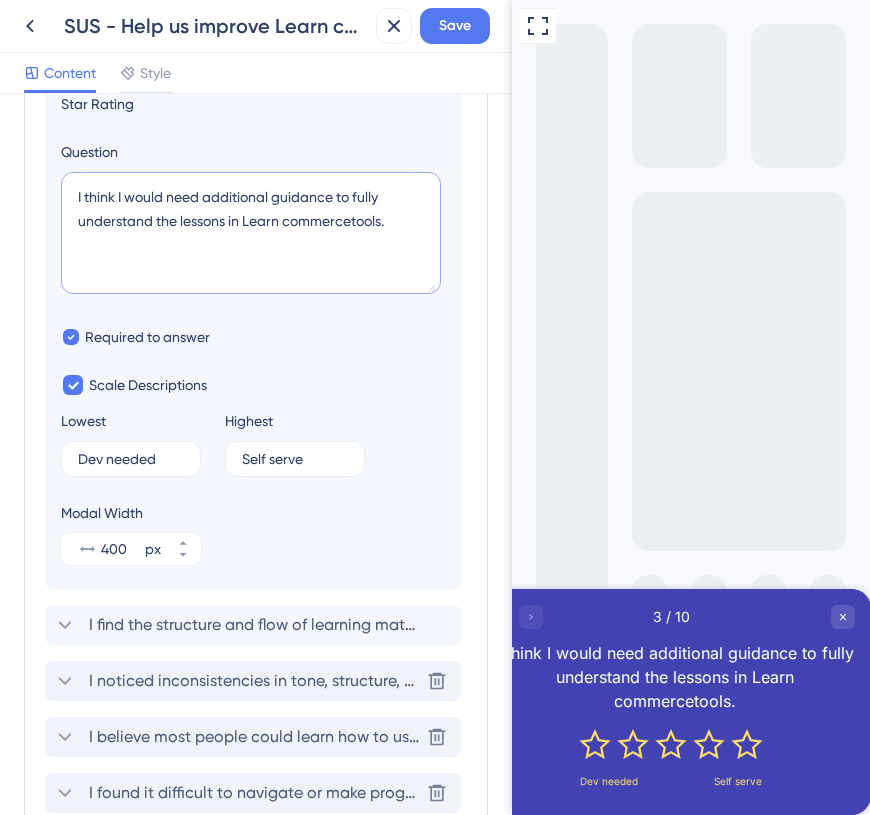 scroll, scrollTop: 359, scrollLeft: 0, axis: vertical 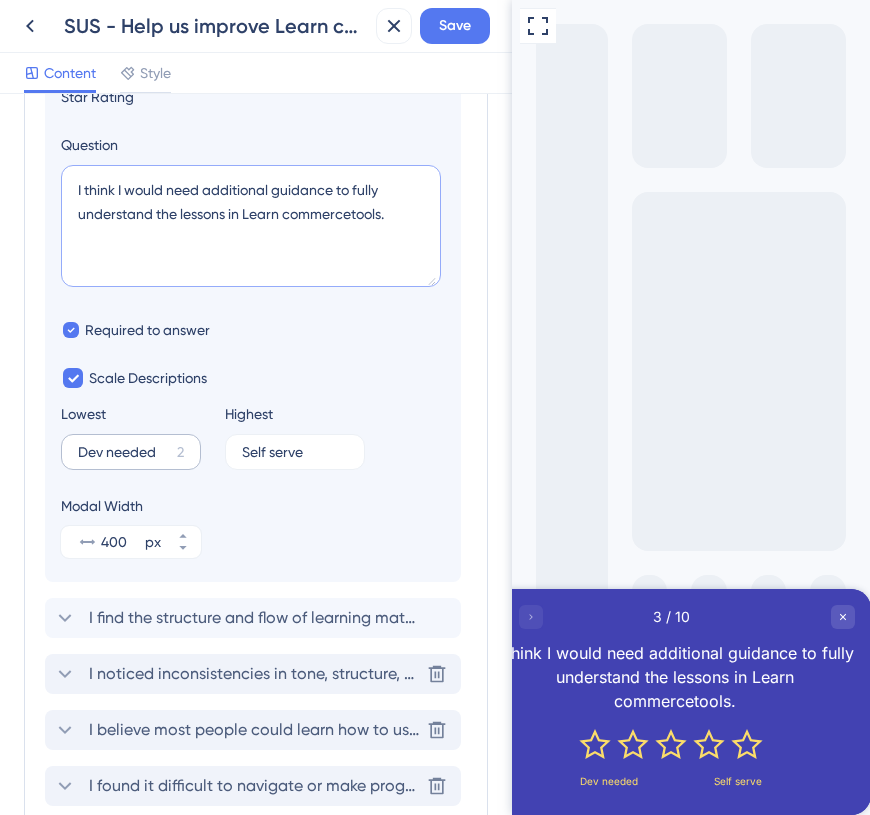 type on "I think I would need additional guidance to fully understand the lessons in Learn commercetools." 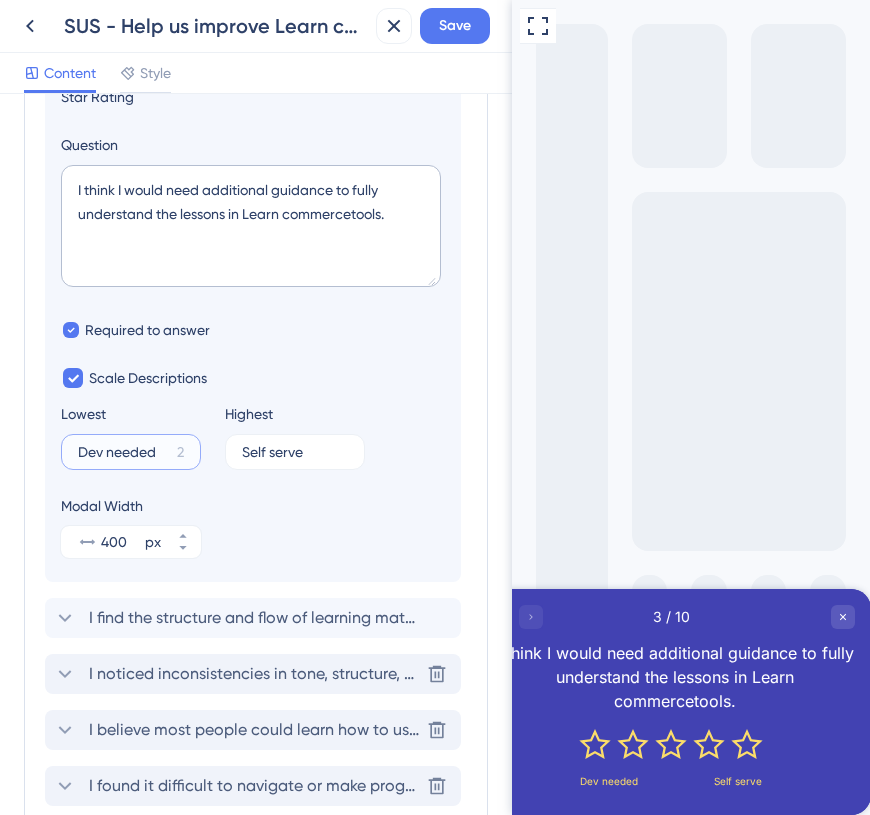 click on "Dev needed" at bounding box center (123, 452) 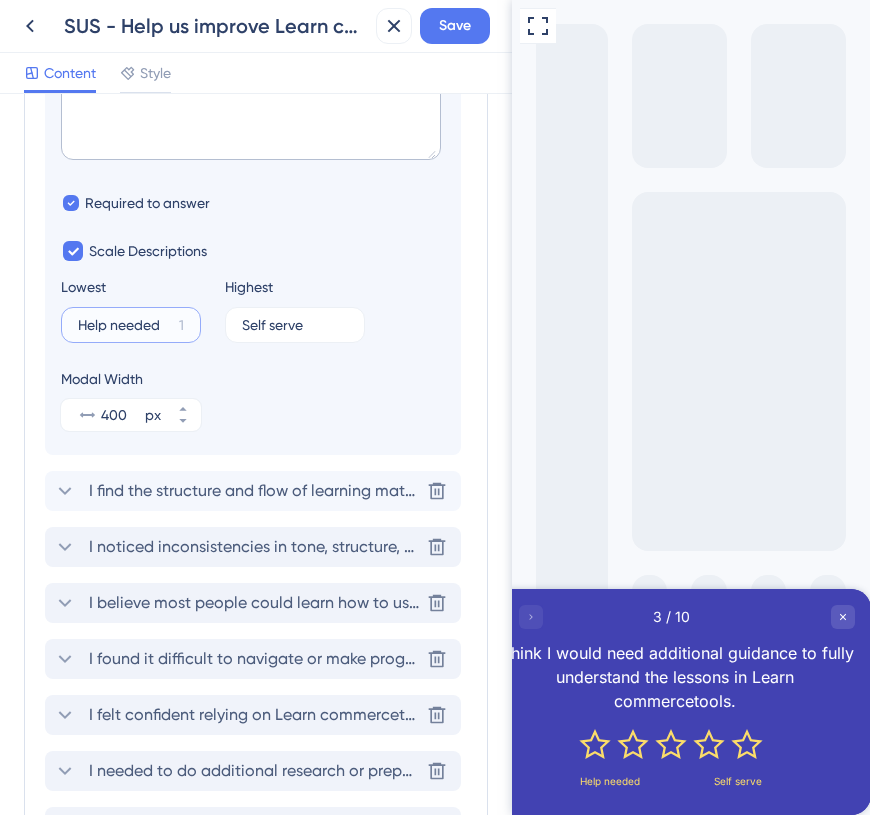 type on "Help needed" 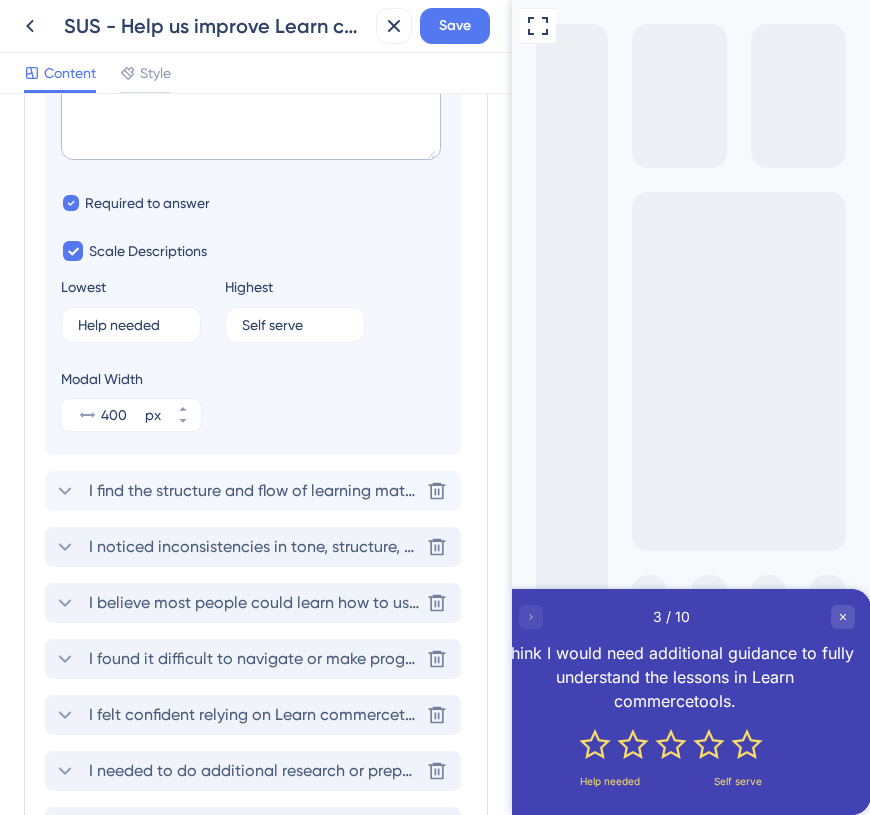 click 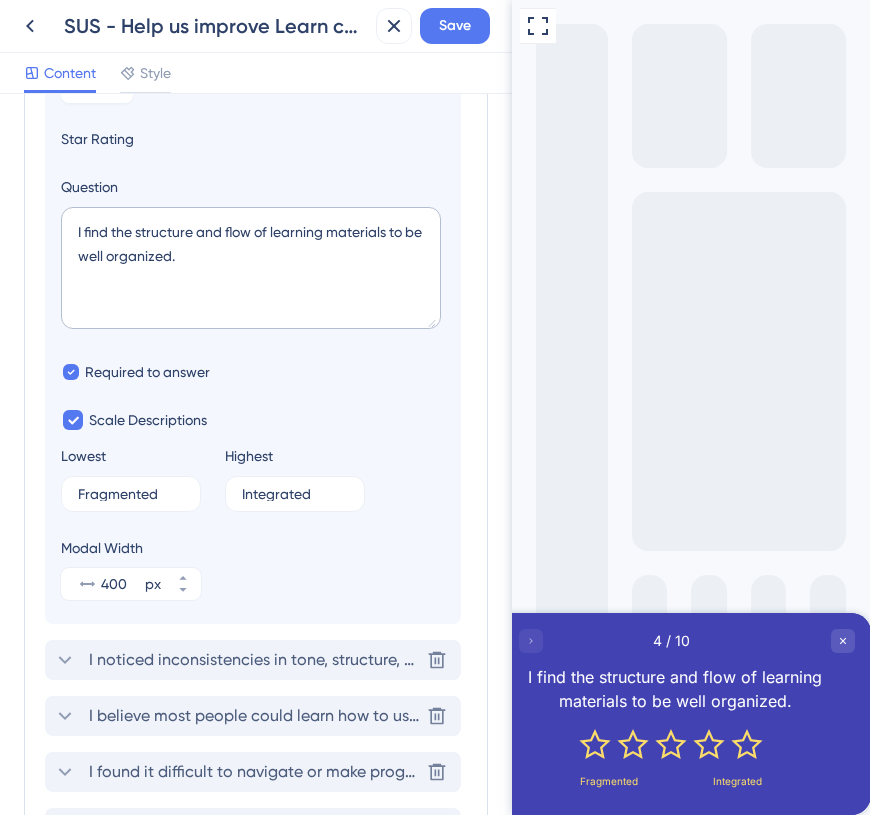 scroll, scrollTop: 442, scrollLeft: 0, axis: vertical 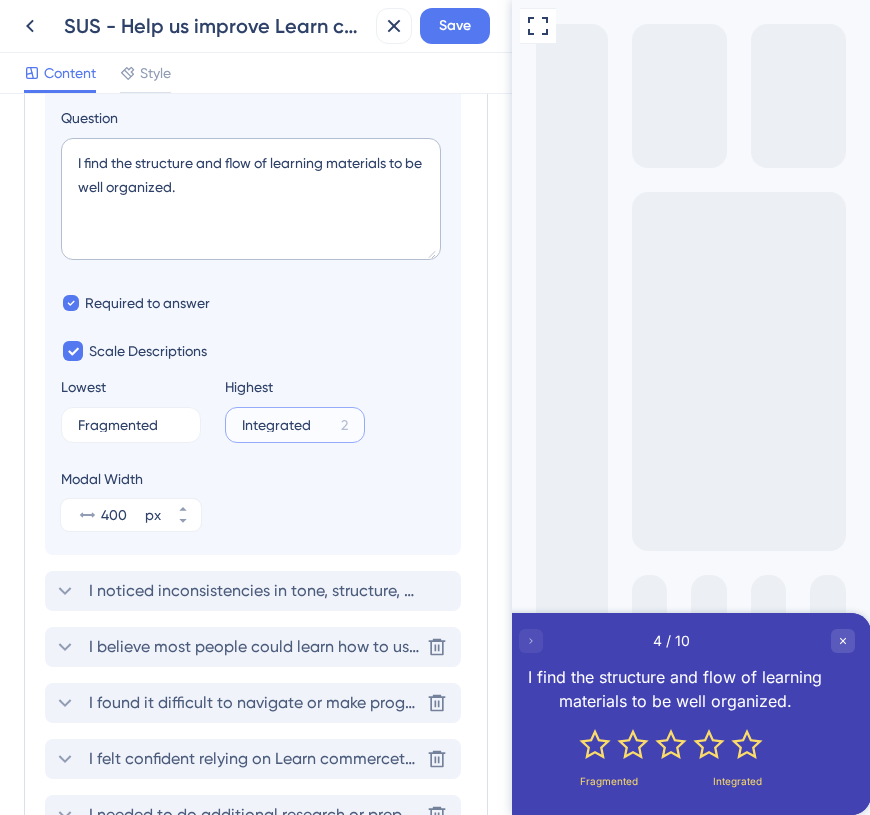 click on "Integrated" at bounding box center [287, 425] 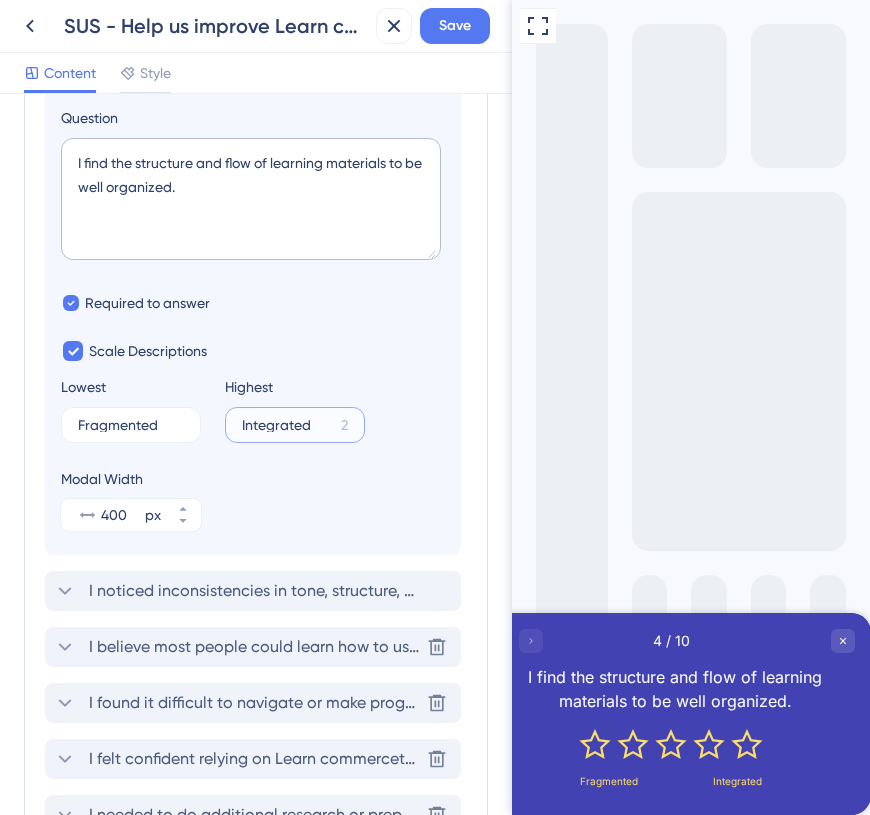 click on "Integrated" at bounding box center (287, 425) 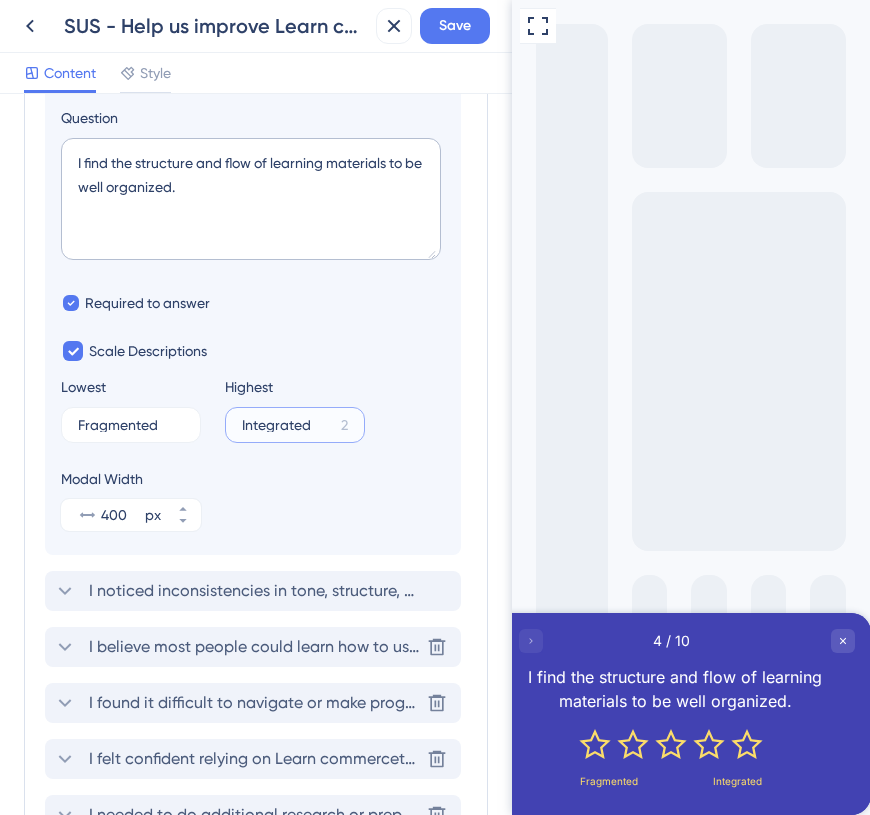 click on "Integrated" at bounding box center (287, 425) 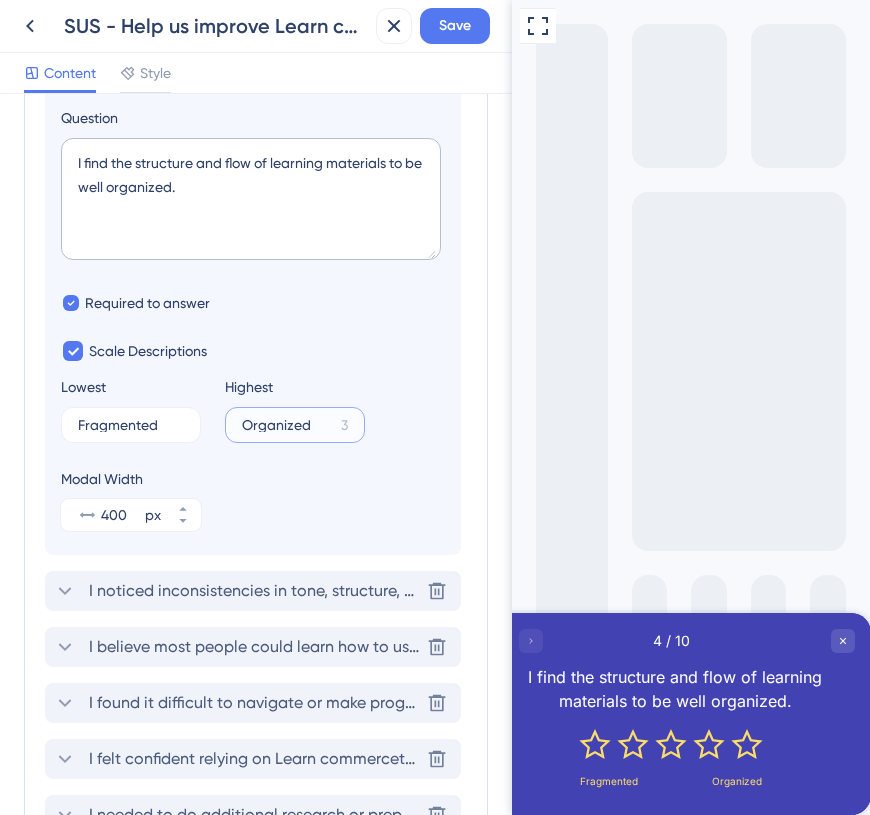 type on "Organized" 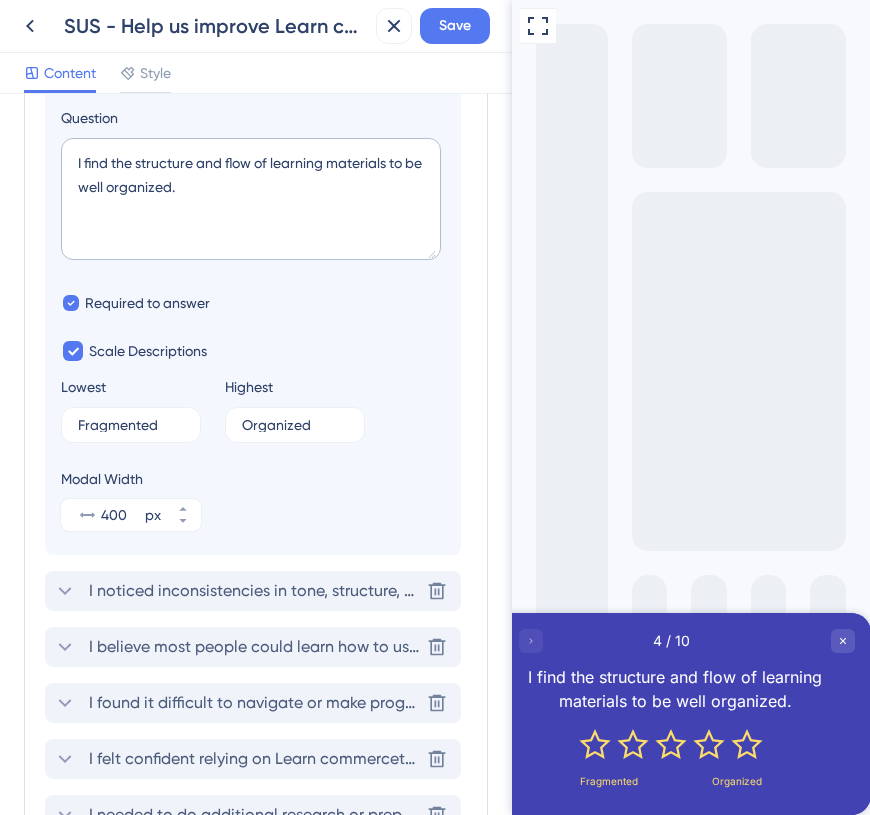 click 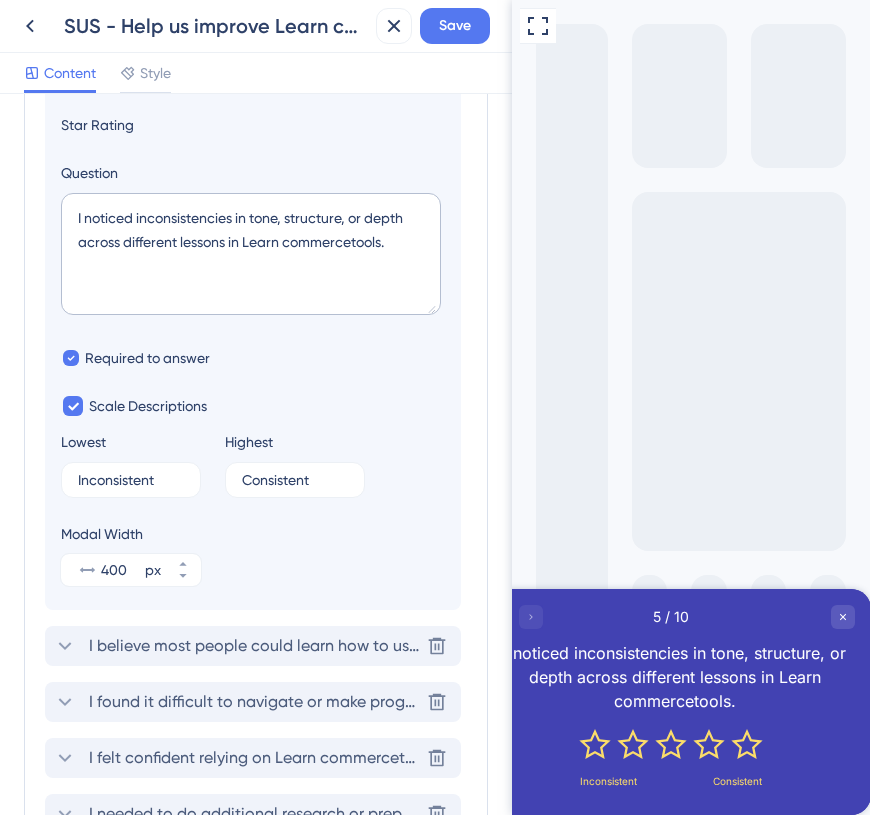 scroll, scrollTop: 474, scrollLeft: 0, axis: vertical 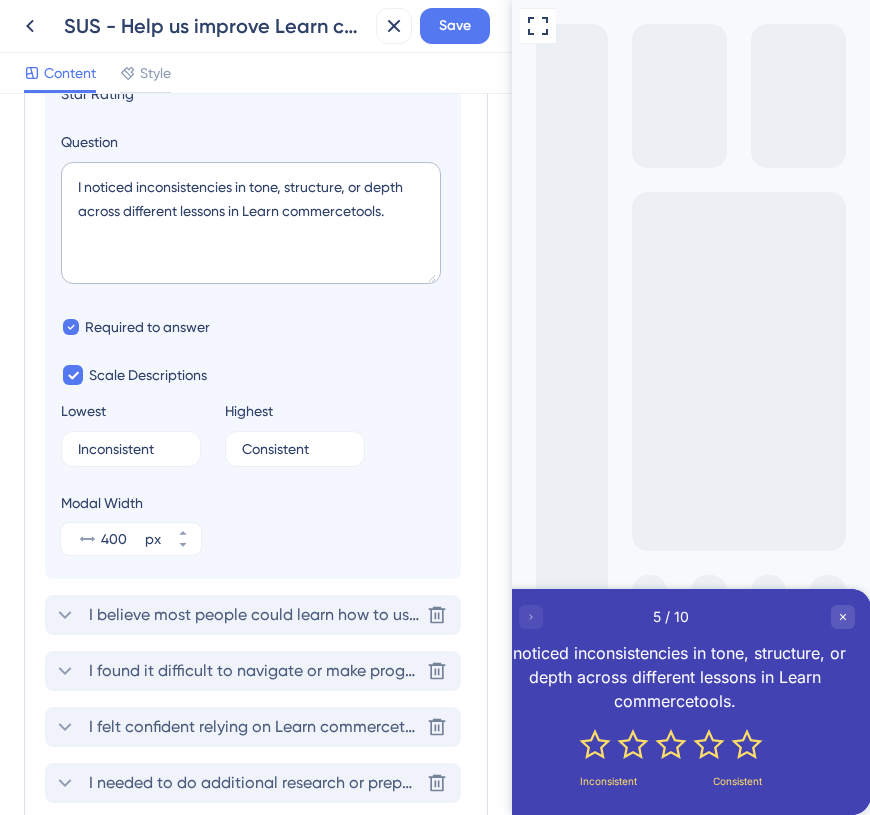 click 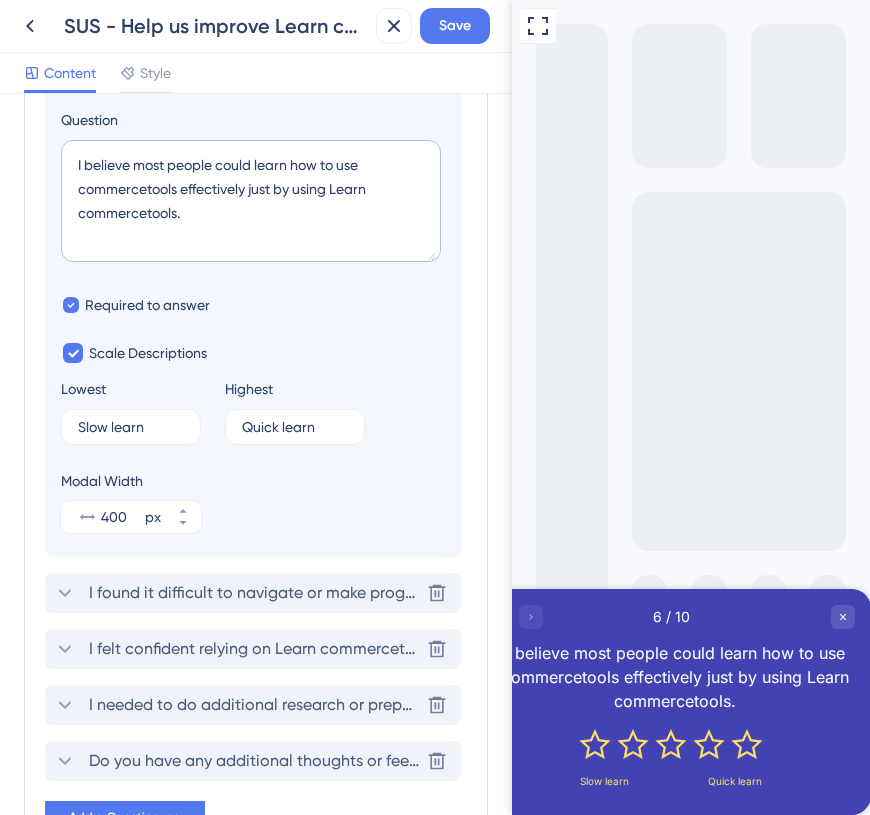 scroll, scrollTop: 554, scrollLeft: 0, axis: vertical 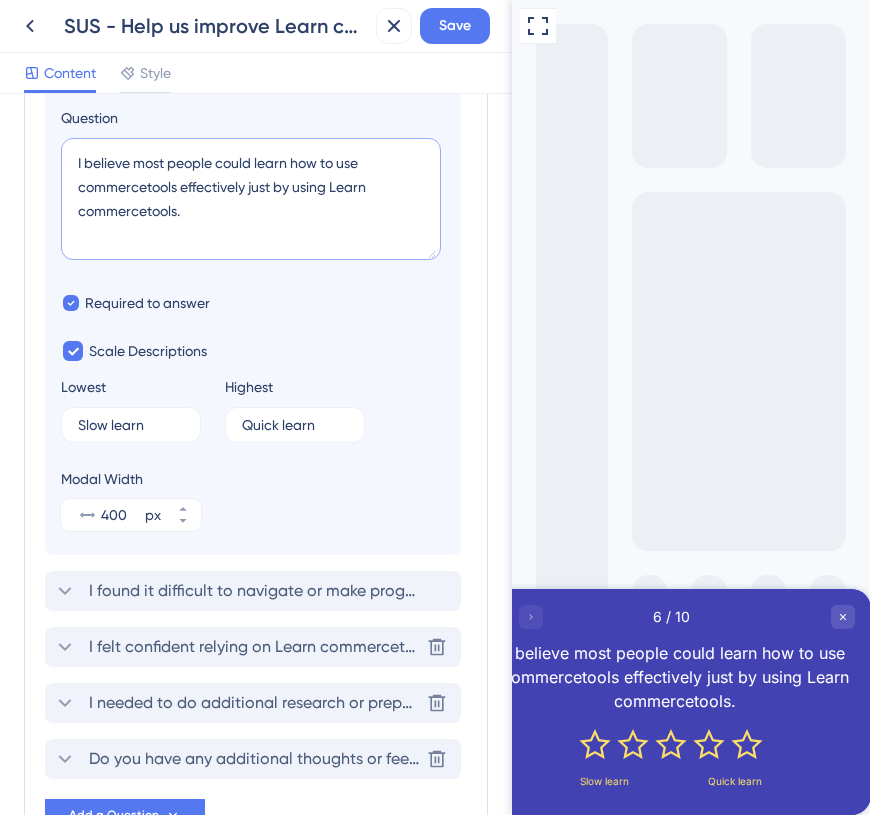 click on "I believe most people could learn how to use commercetools effectively just by using Learn commercetools." at bounding box center (251, 199) 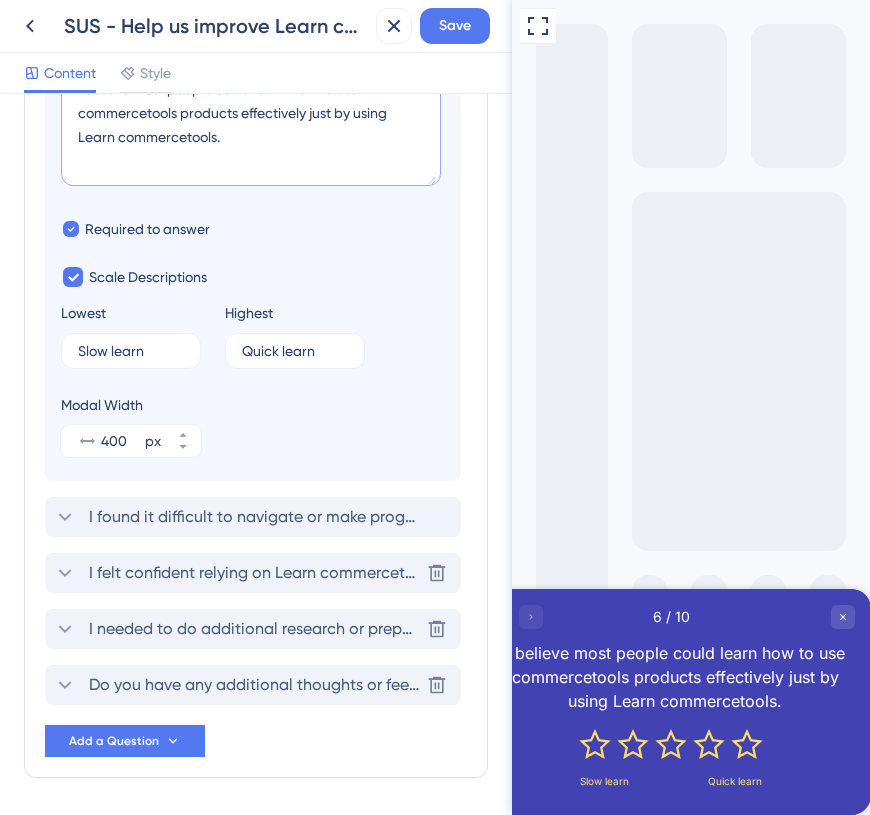 scroll, scrollTop: 643, scrollLeft: 0, axis: vertical 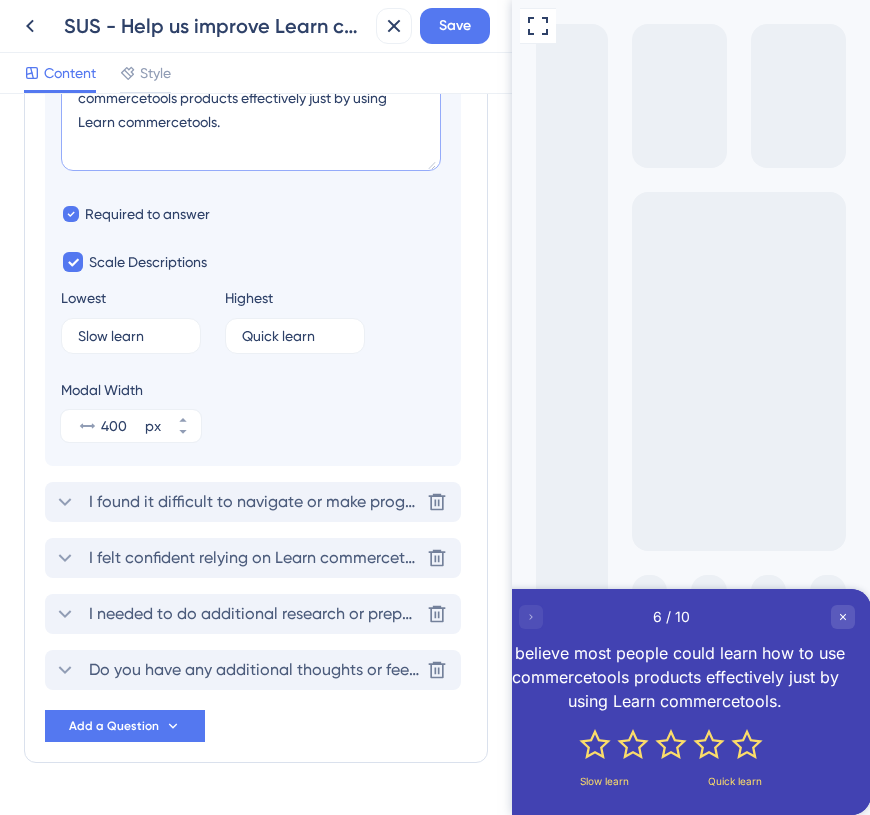 type on "I believe most people could learn how to use commercetools products effectively just by using Learn commercetools." 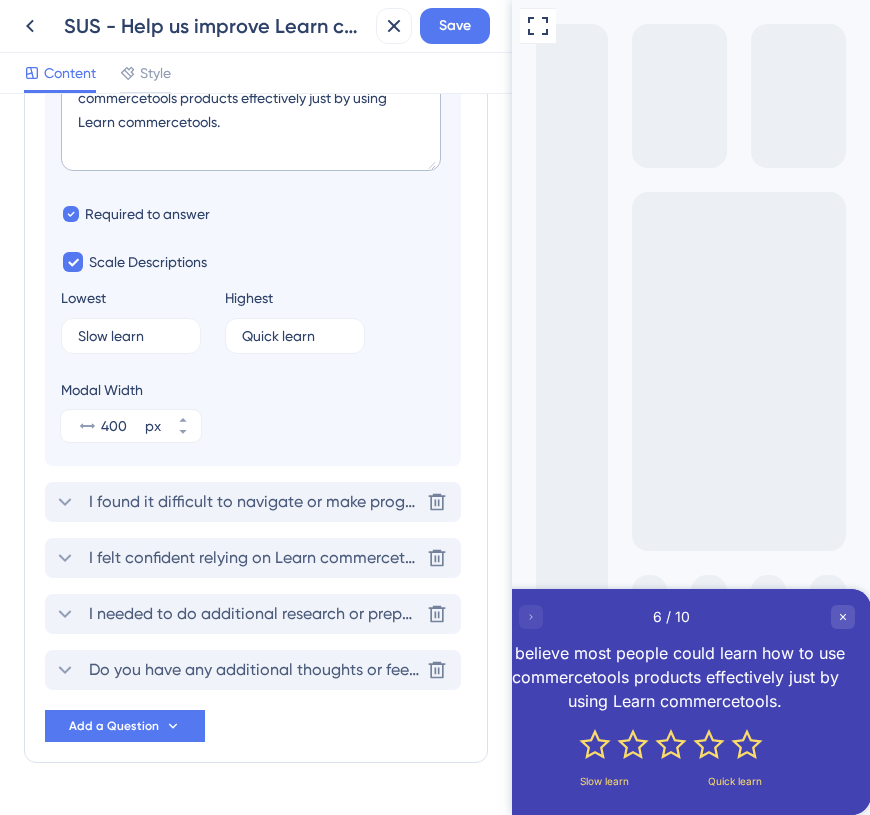 click 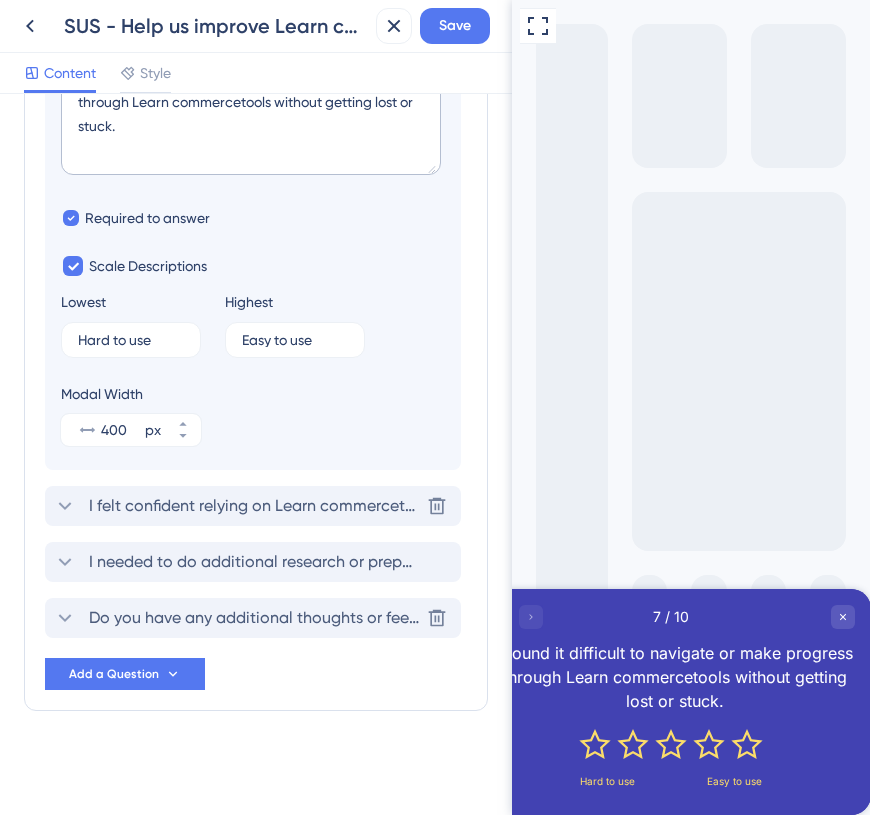 click 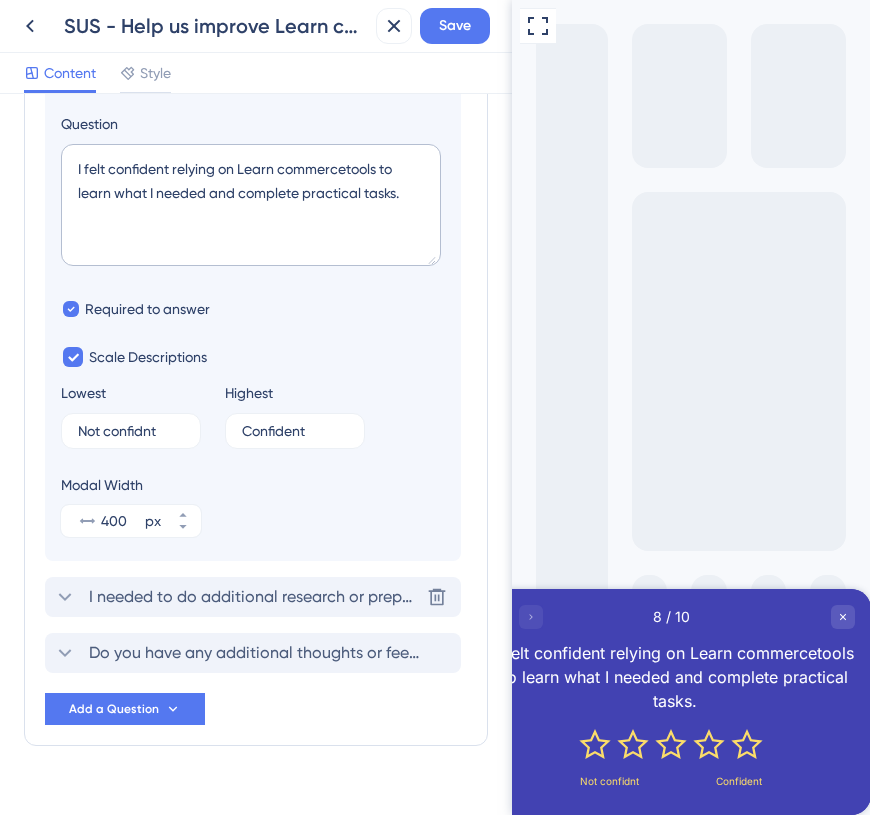 click 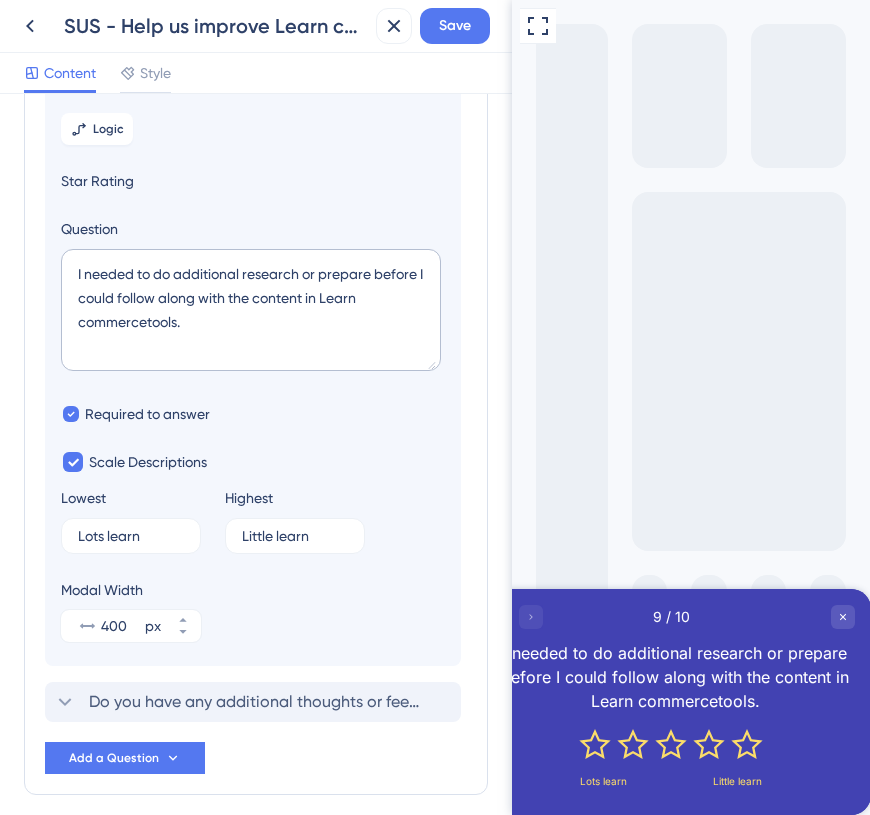 scroll, scrollTop: 622, scrollLeft: 0, axis: vertical 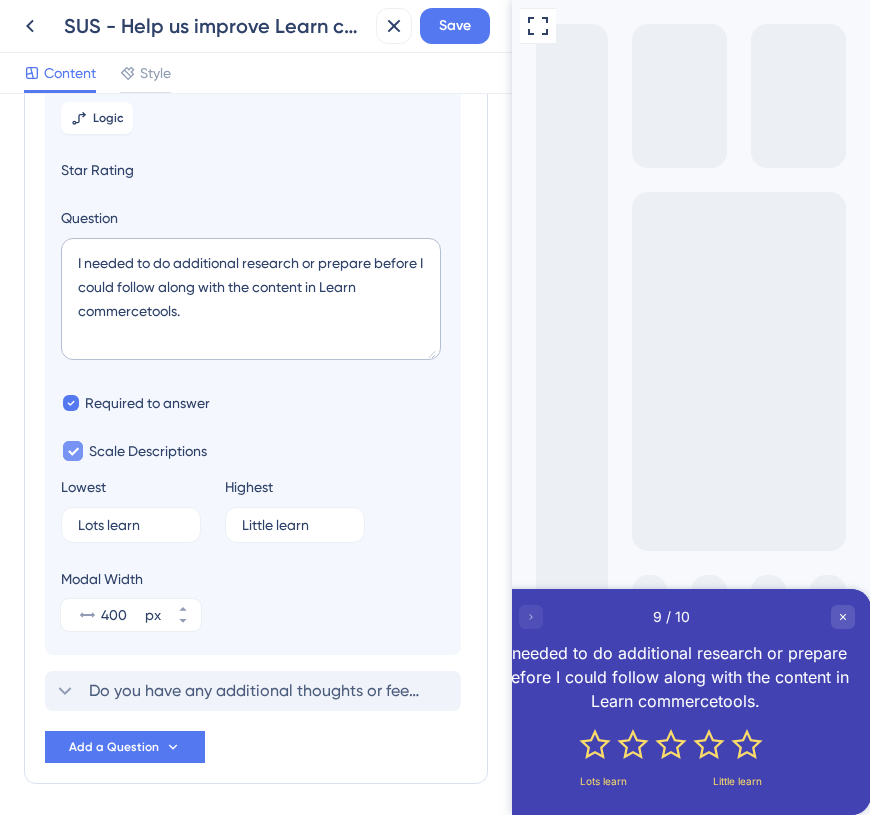 click at bounding box center [73, 451] 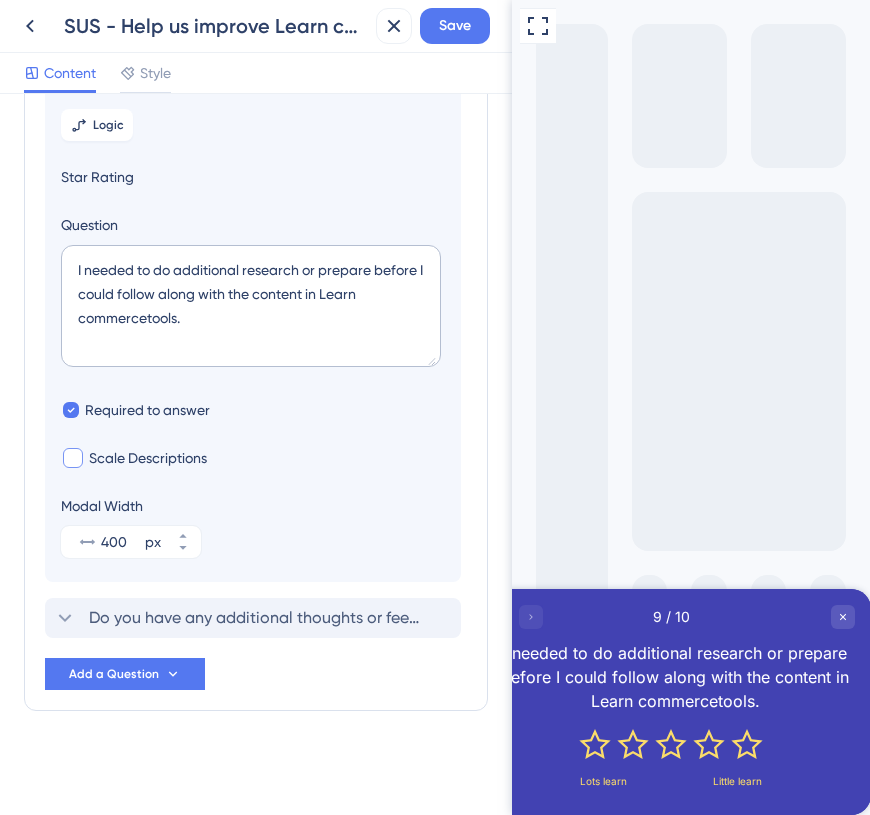 scroll, scrollTop: 615, scrollLeft: 0, axis: vertical 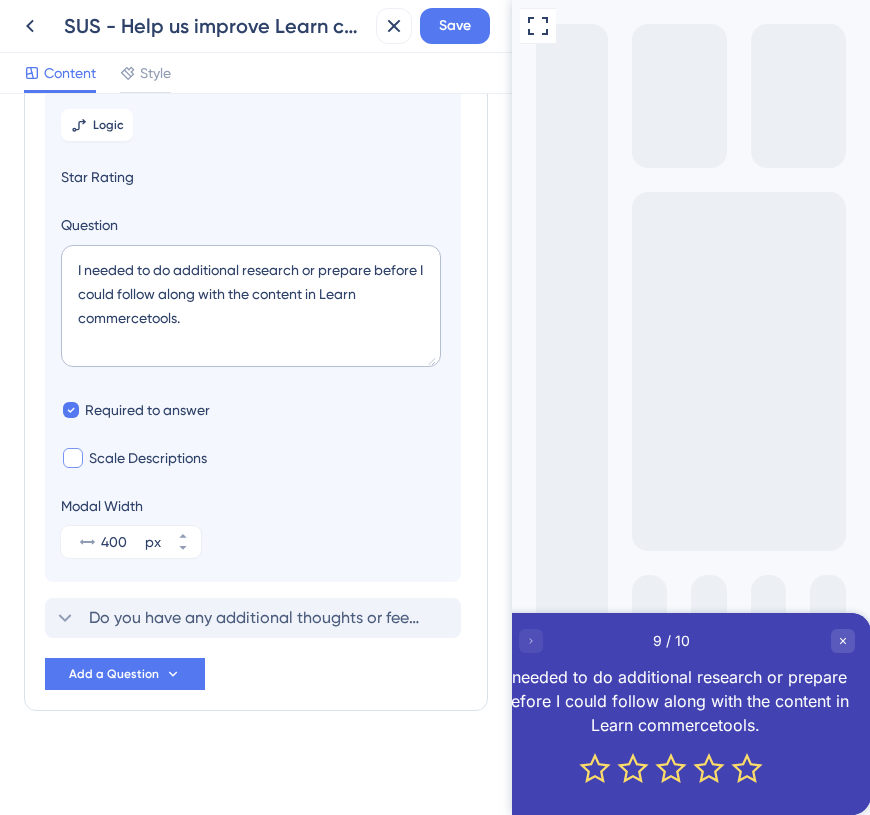 click at bounding box center (73, 458) 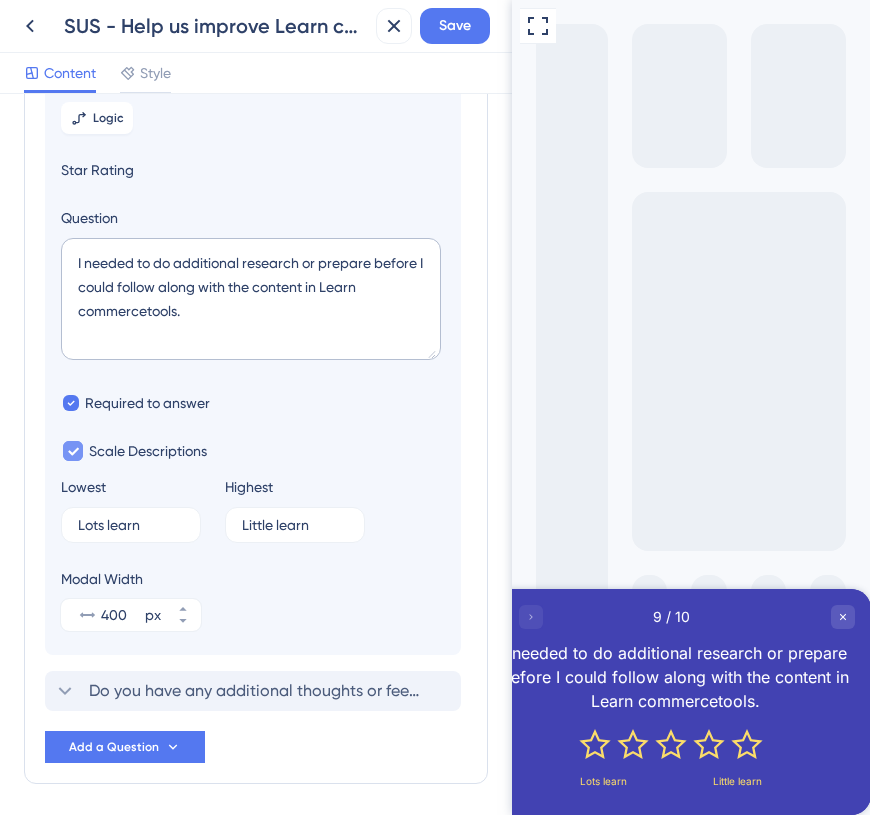 click at bounding box center [73, 451] 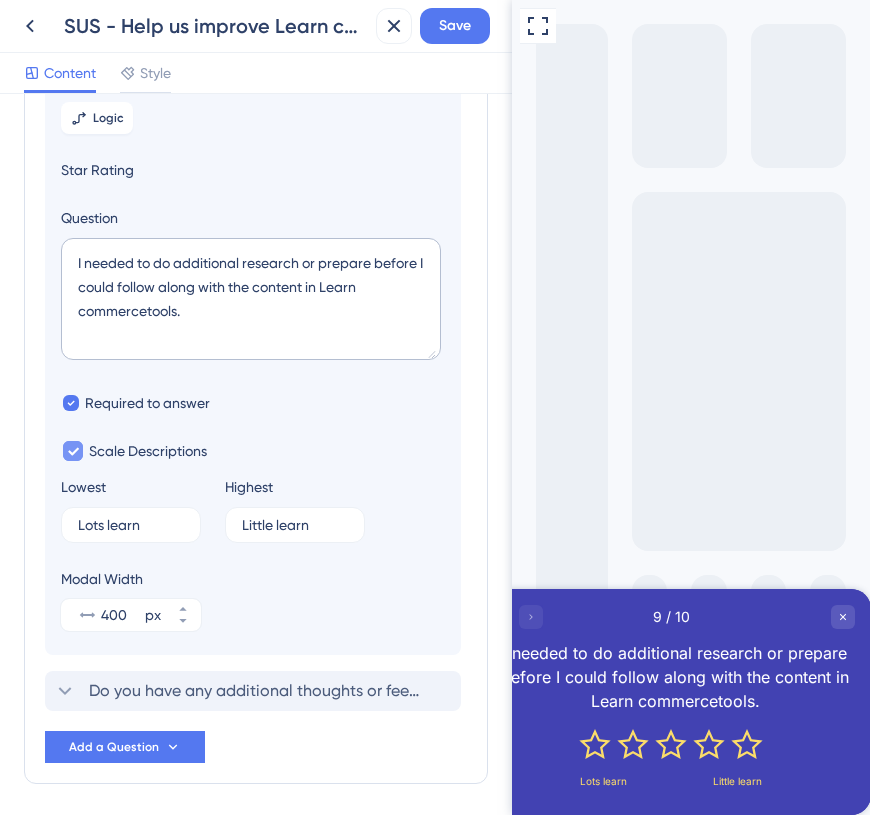checkbox on "false" 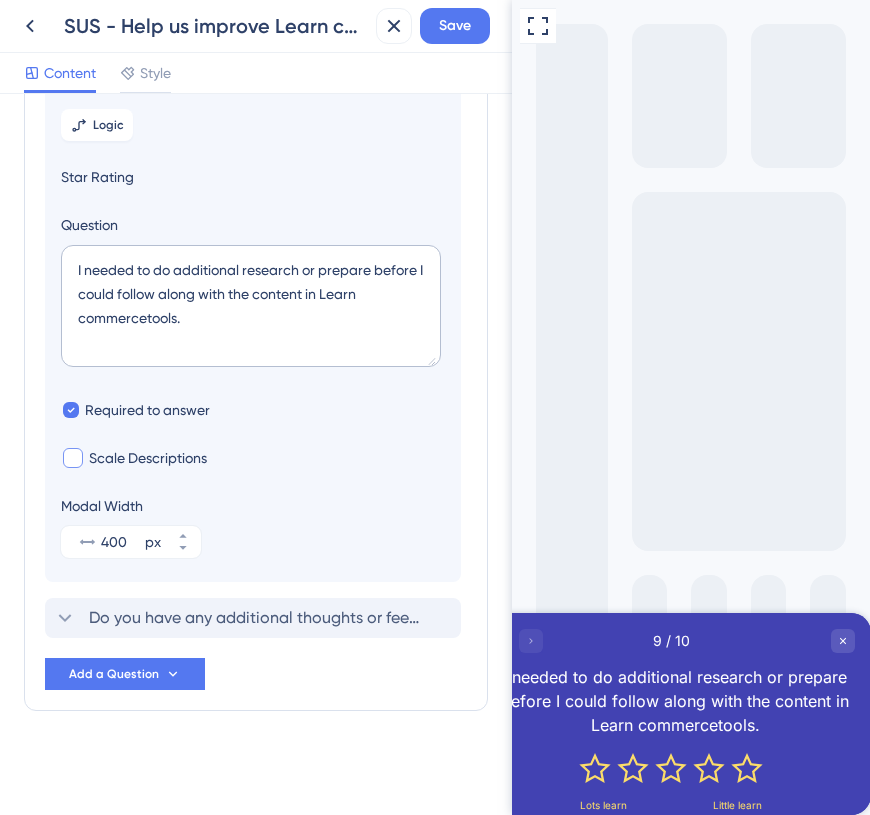 scroll, scrollTop: 615, scrollLeft: 0, axis: vertical 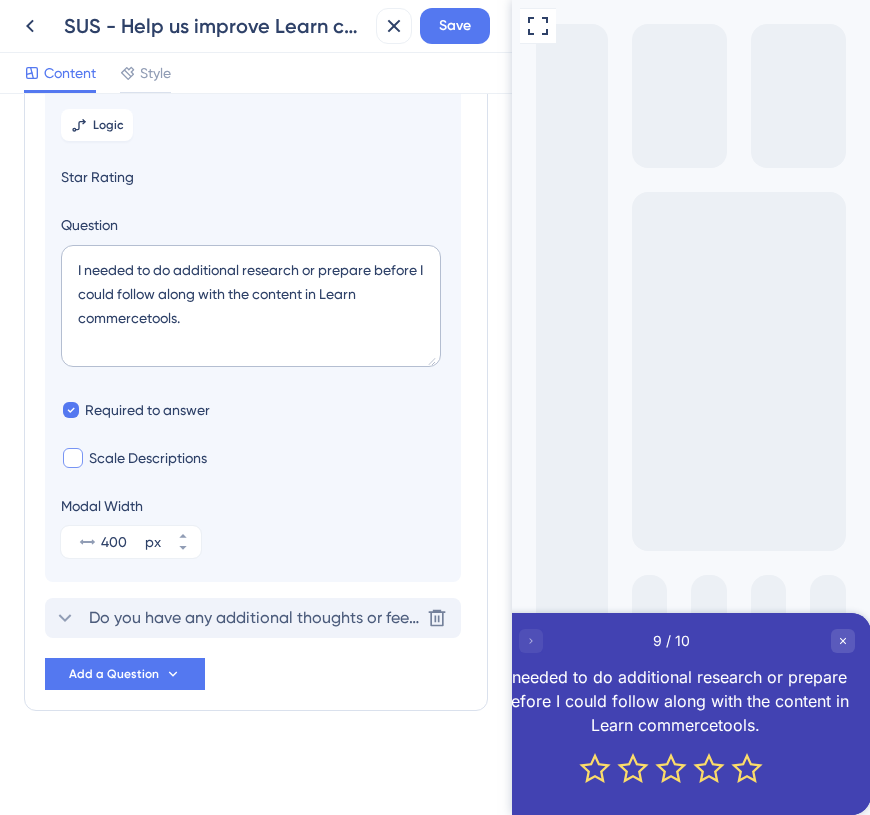 click 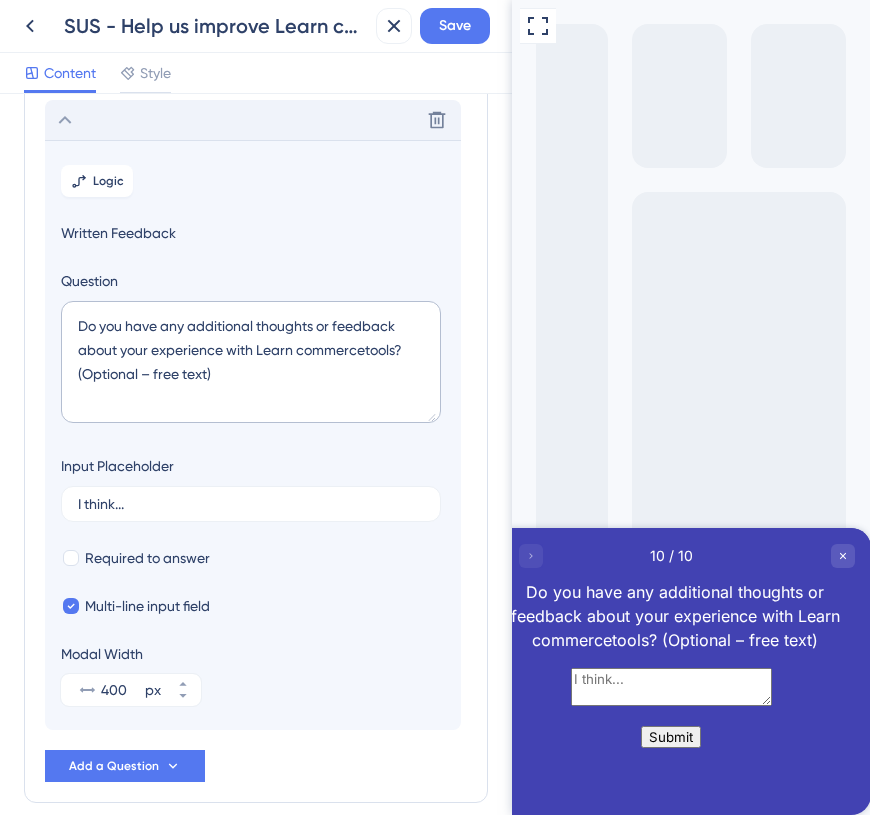 scroll, scrollTop: 621, scrollLeft: 0, axis: vertical 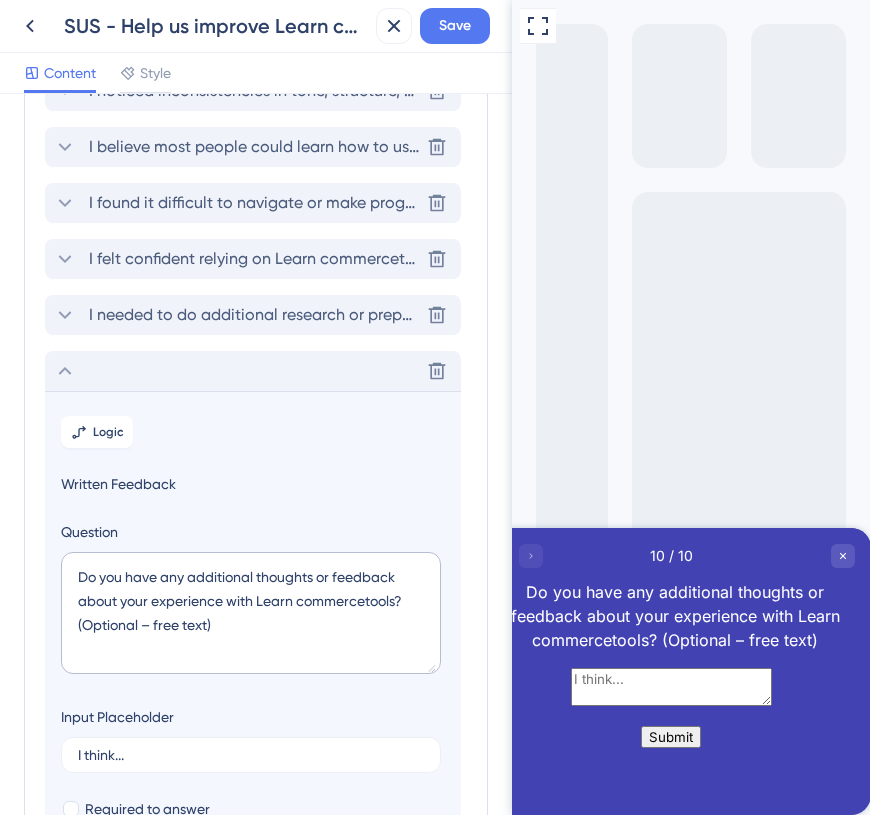 click 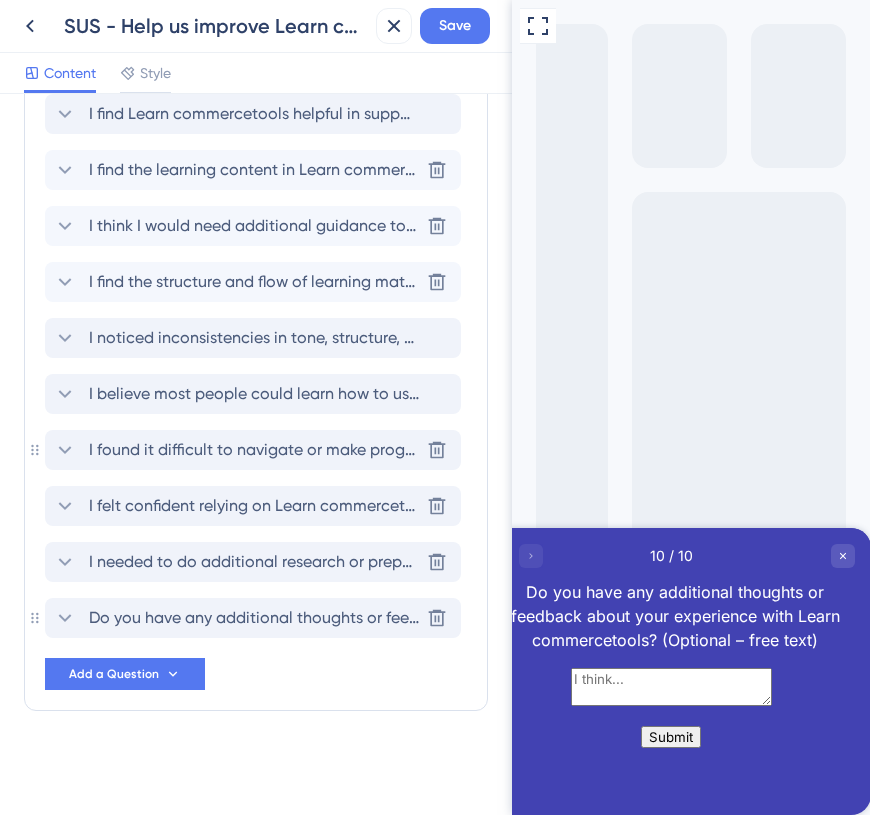 click 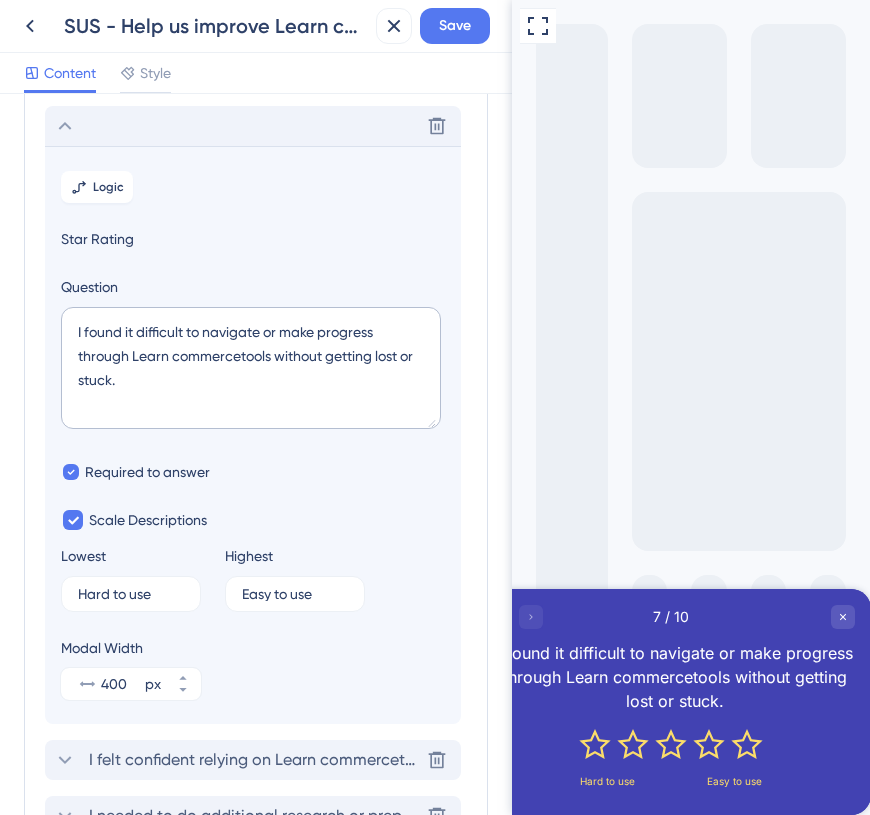 scroll, scrollTop: 453, scrollLeft: 0, axis: vertical 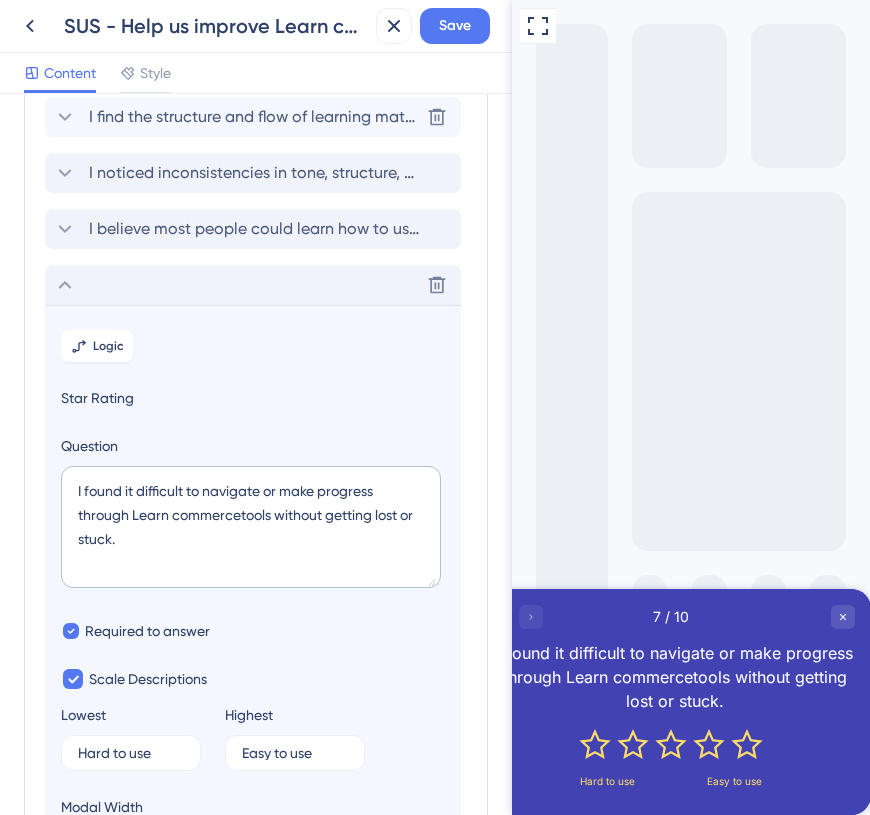 click 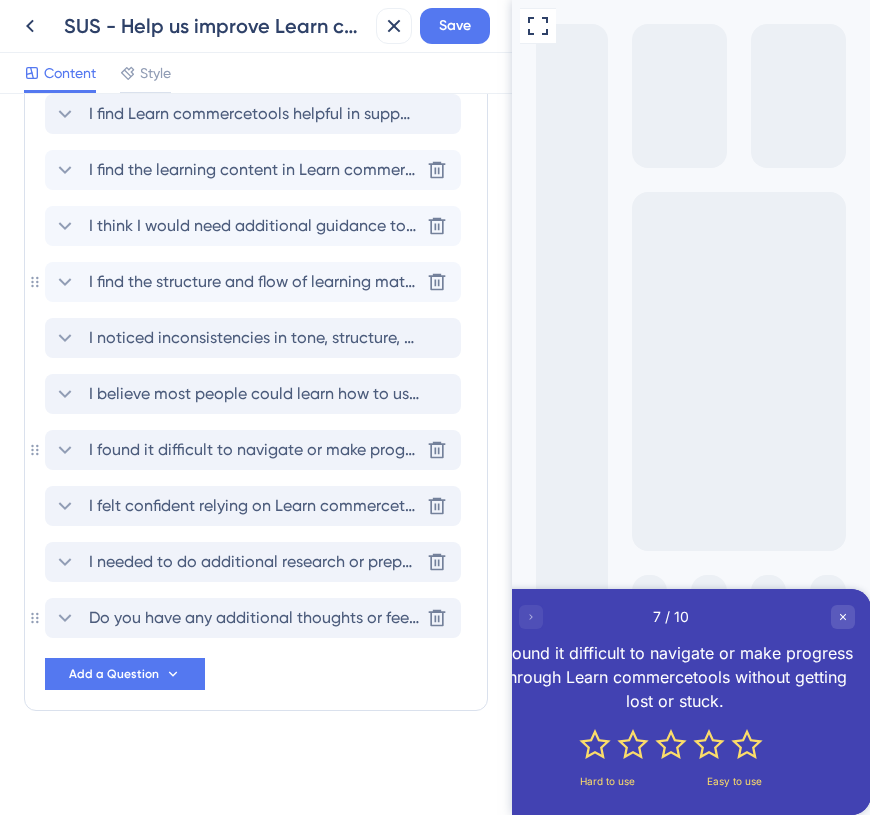 click 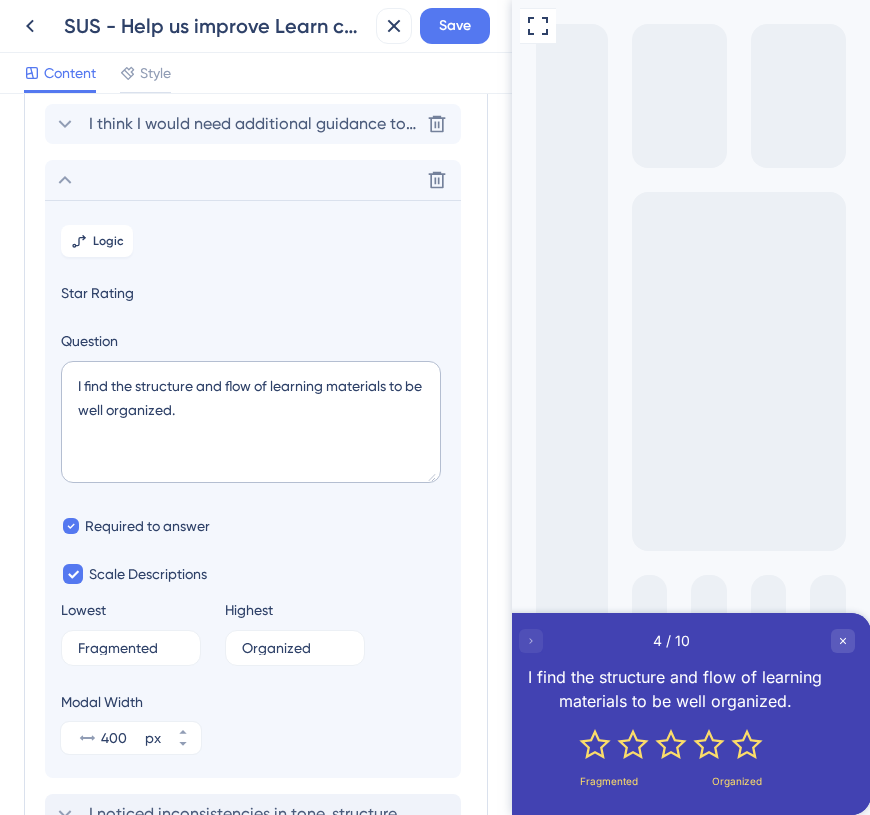 scroll, scrollTop: 0, scrollLeft: 0, axis: both 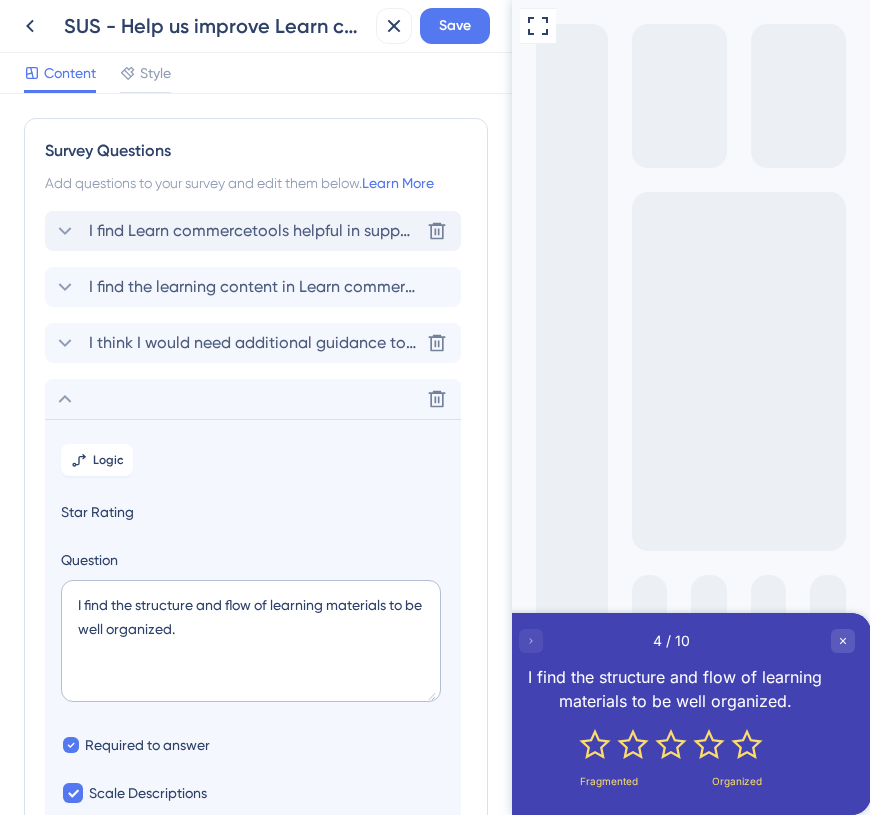 click on "I find Learn commercetools helpful in supporting my learning and day-to-day tasks. [GEOGRAPHIC_DATA]" at bounding box center [253, 231] 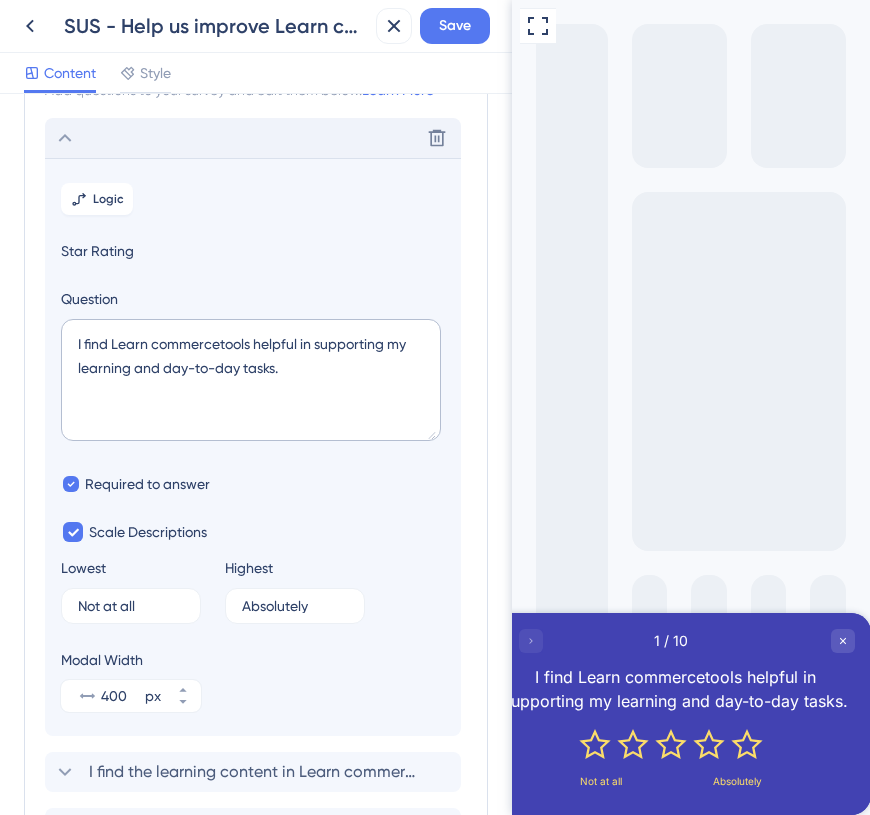 scroll, scrollTop: 117, scrollLeft: 0, axis: vertical 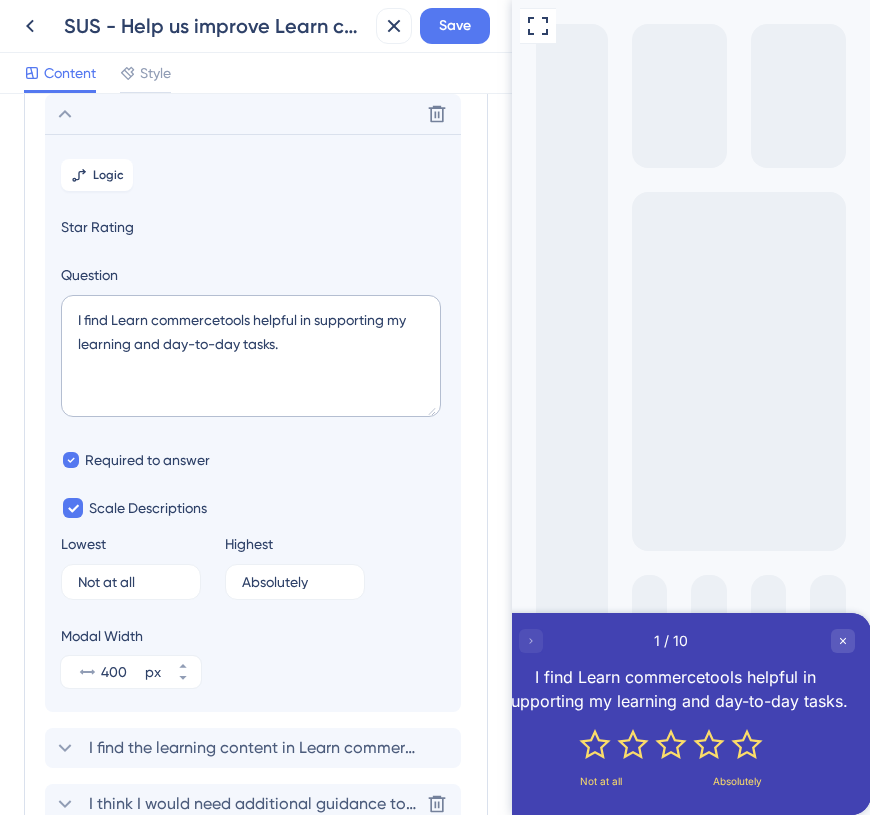 click 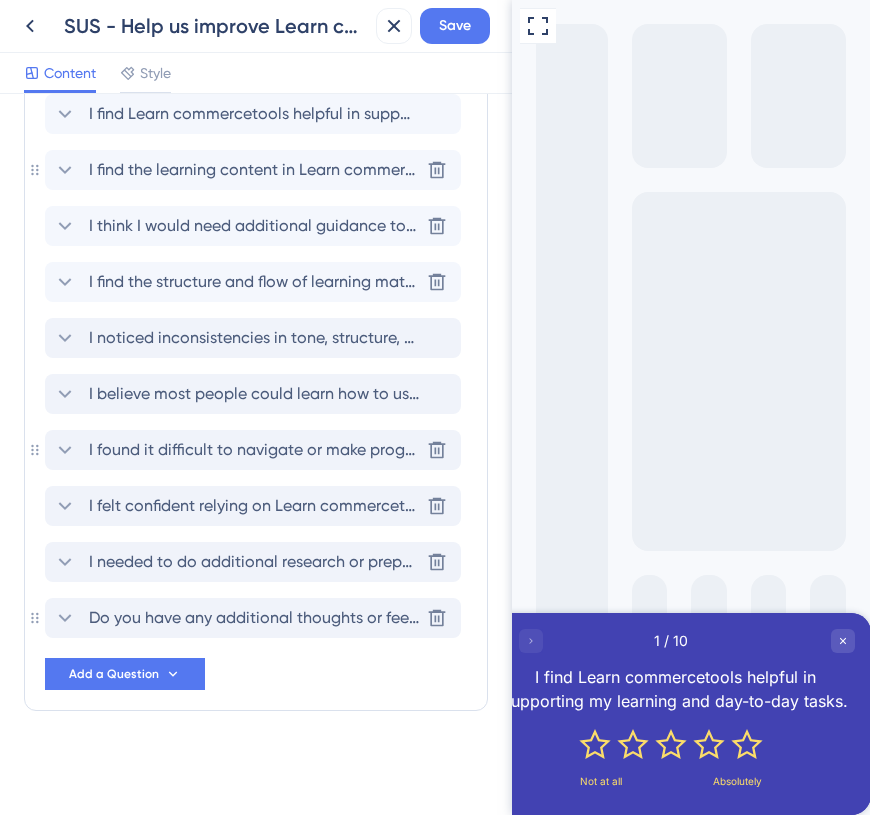 click 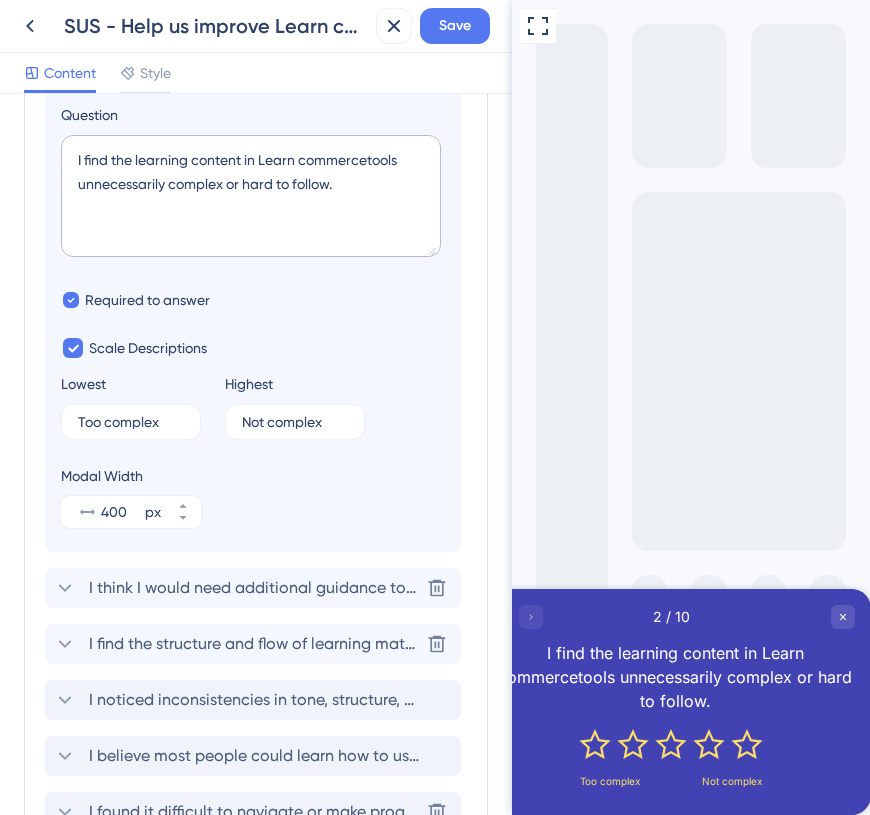 scroll, scrollTop: 381, scrollLeft: 0, axis: vertical 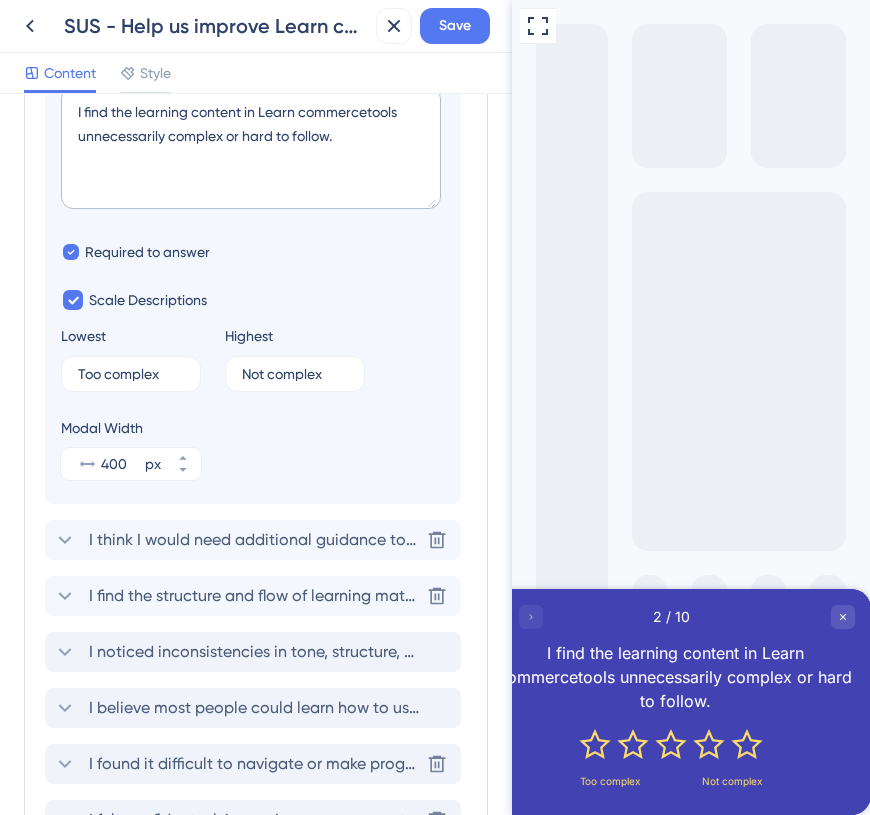 click 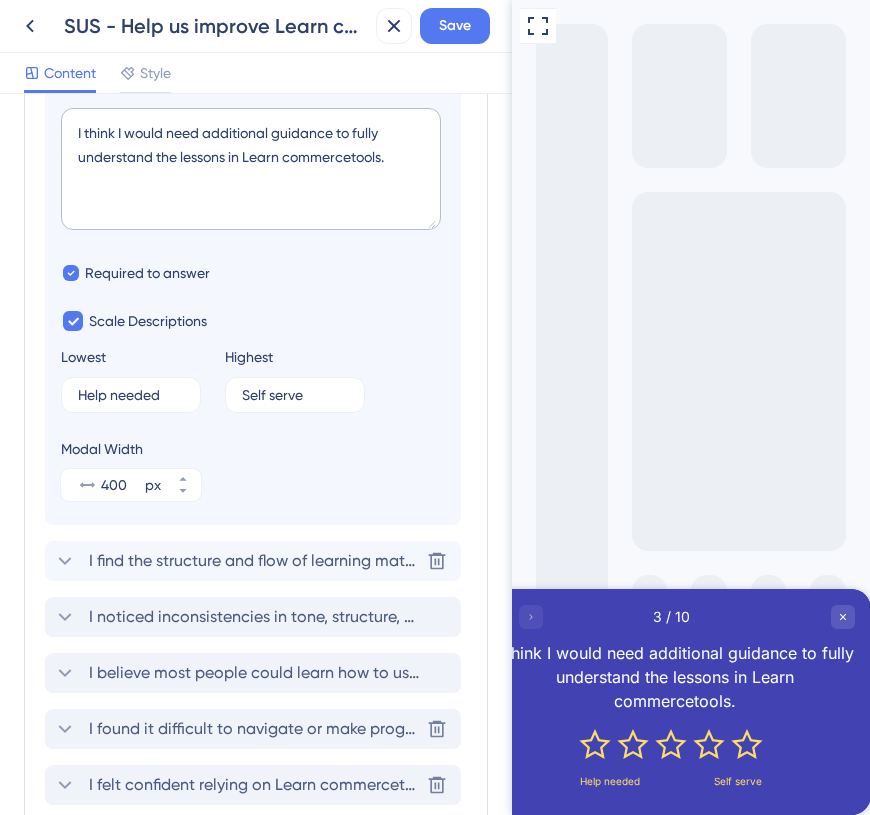 scroll, scrollTop: 433, scrollLeft: 0, axis: vertical 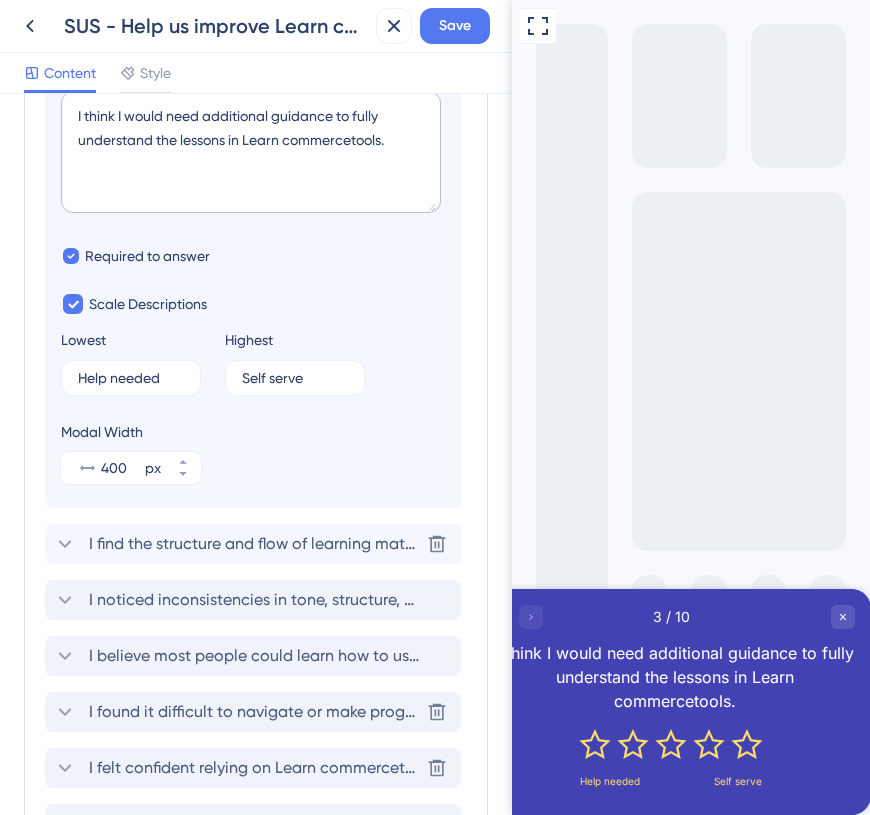 click 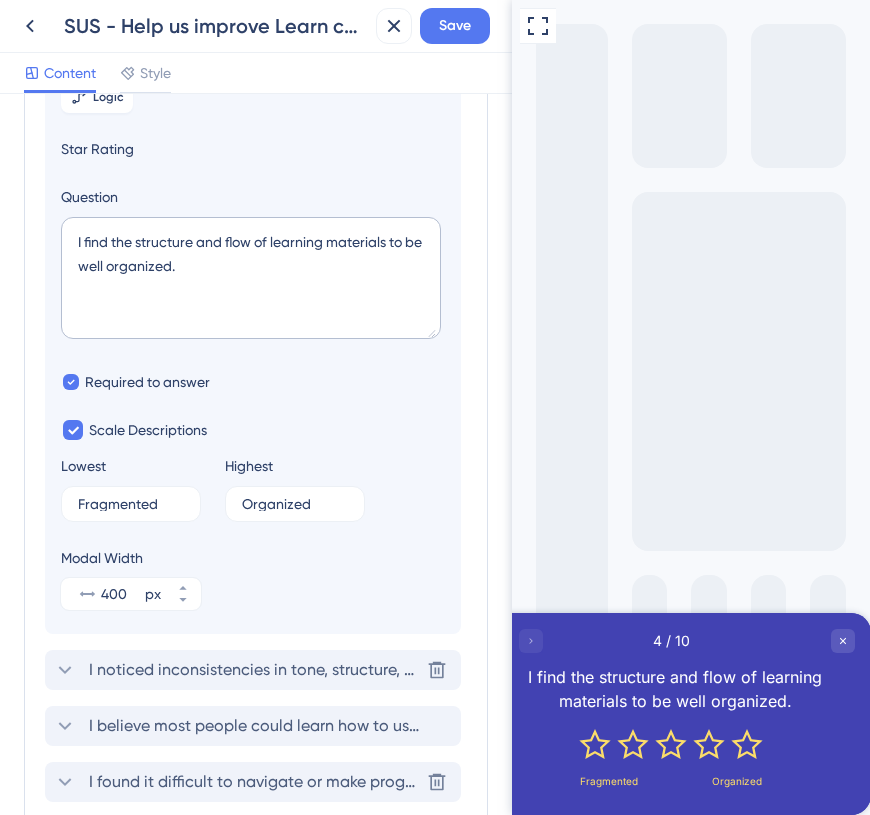 click 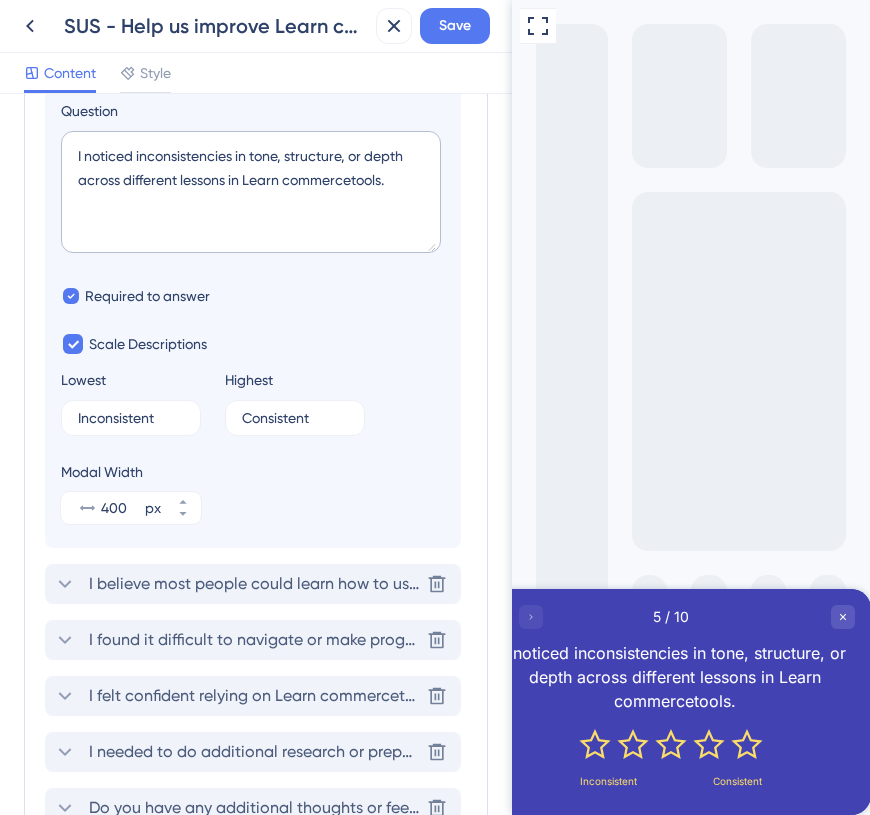 scroll, scrollTop: 511, scrollLeft: 0, axis: vertical 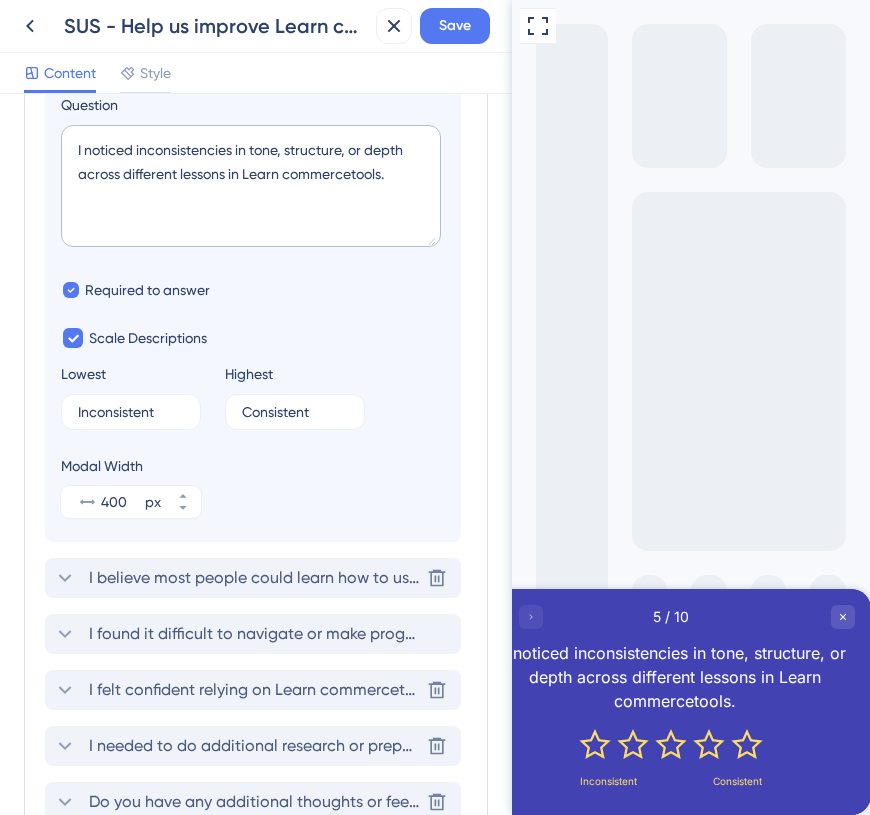 click 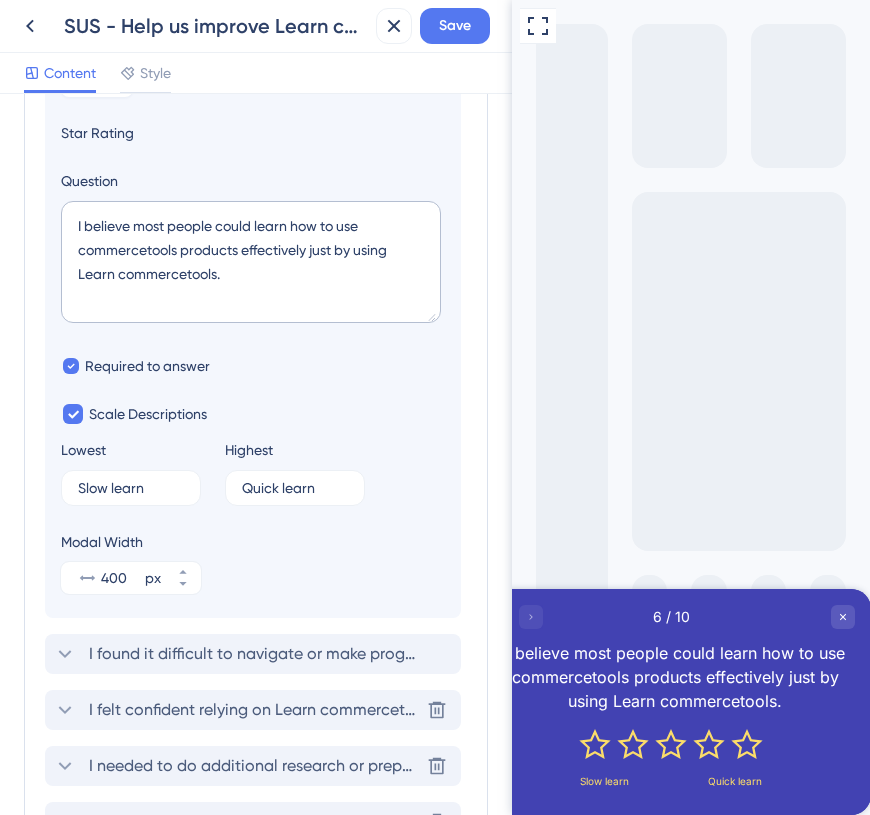 scroll, scrollTop: 526, scrollLeft: 0, axis: vertical 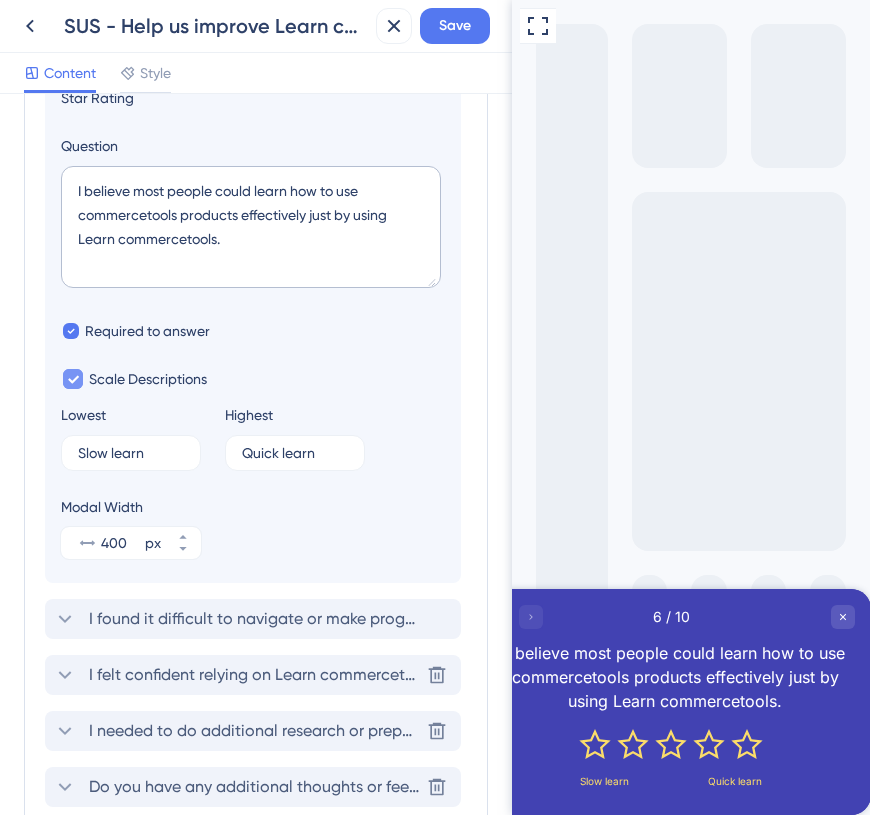click 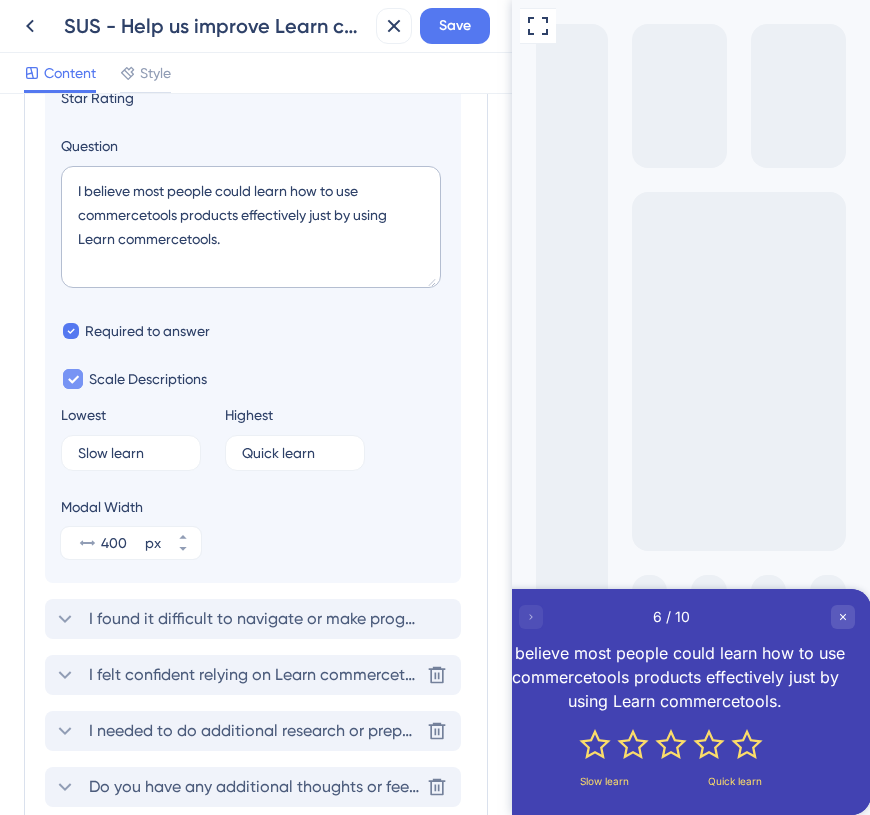 checkbox on "false" 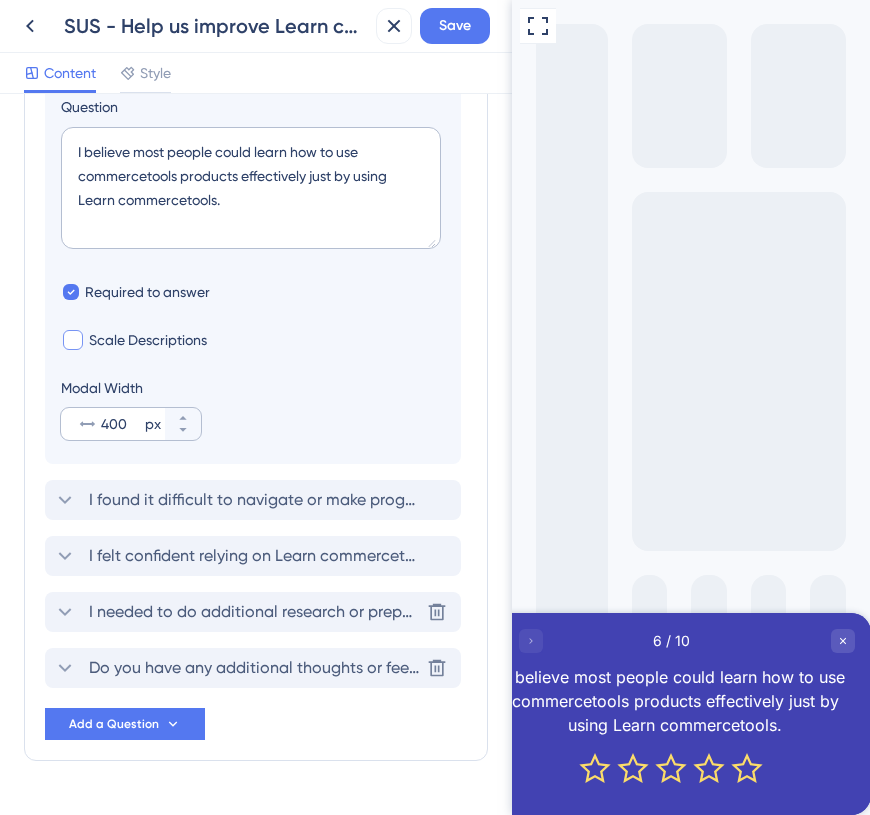 scroll, scrollTop: 400, scrollLeft: 0, axis: vertical 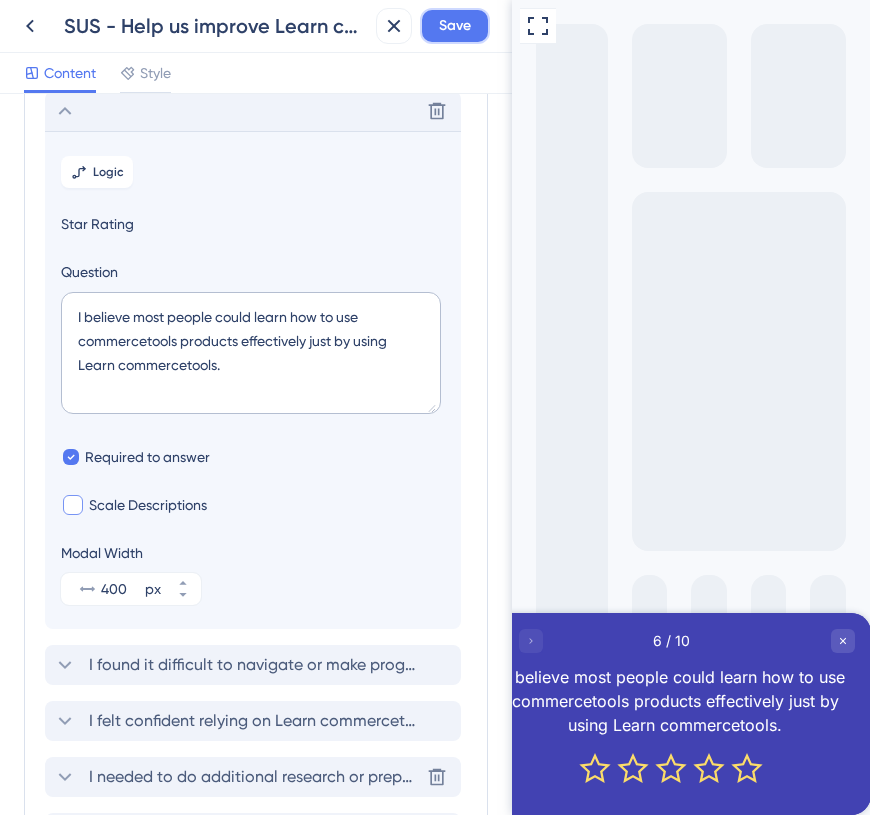 click on "Save" at bounding box center (455, 26) 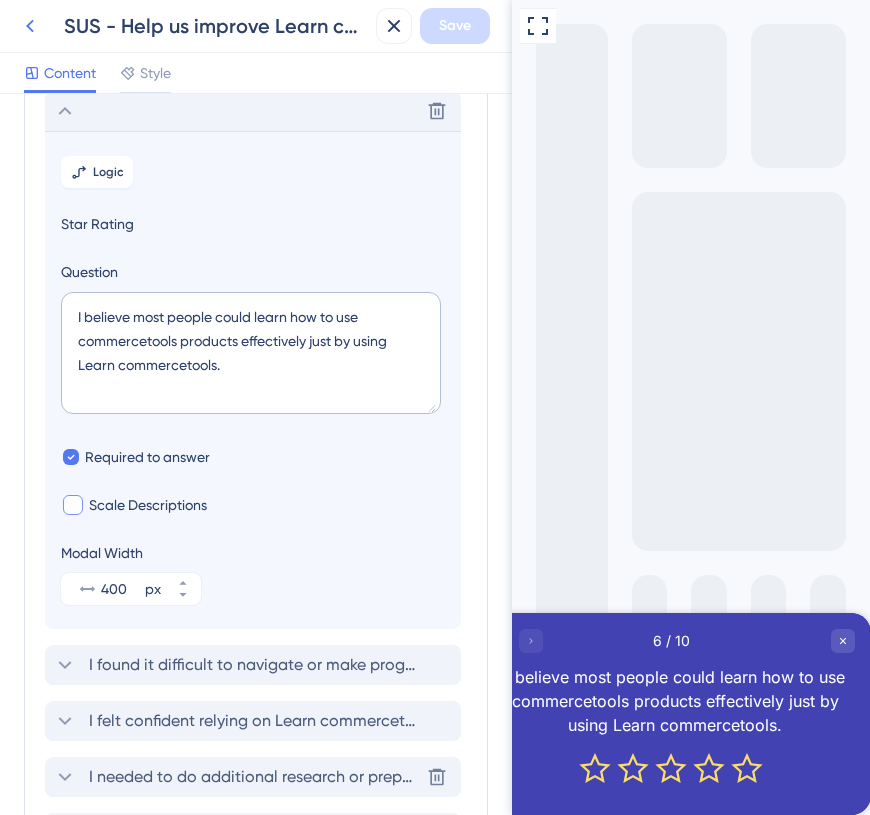 click 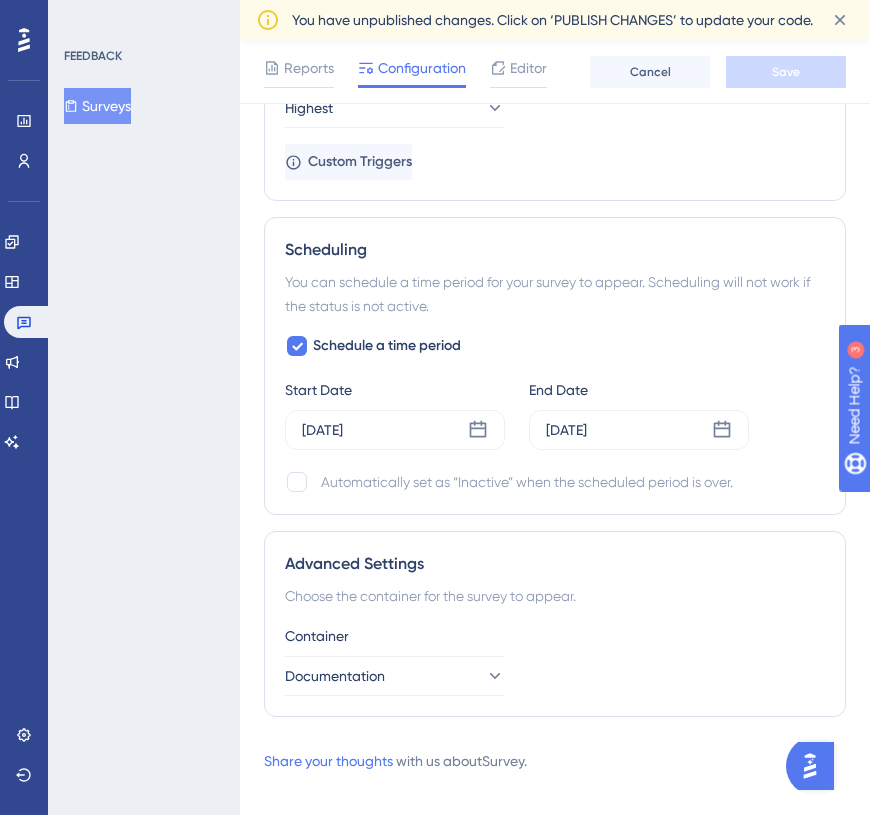 scroll, scrollTop: 1501, scrollLeft: 0, axis: vertical 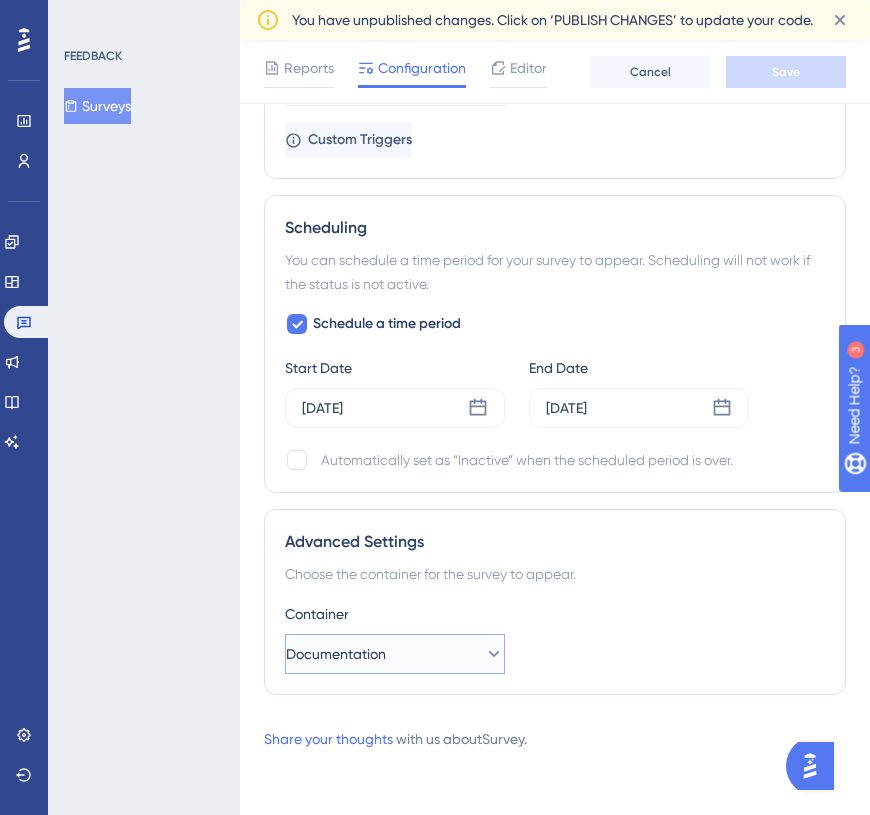 click on "Documentation" at bounding box center (395, 654) 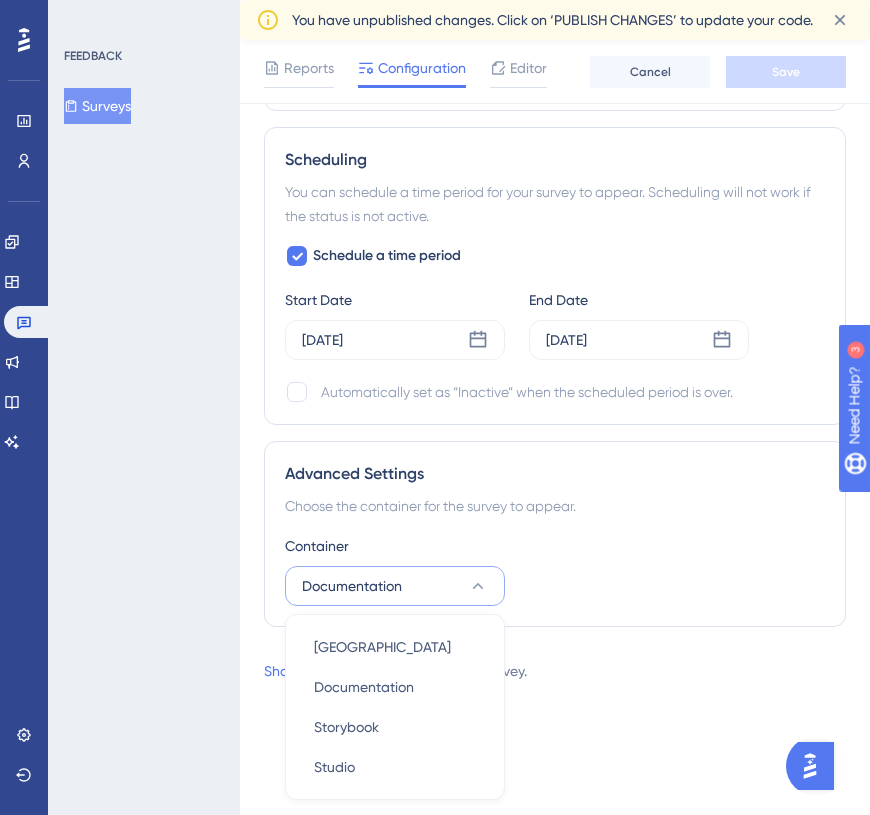 click on "Advanced Settings Choose the container for the survey to appear. Container Documentation Merchant Center Merchant Center Documentation Documentation Storybook Storybook Studio Studio" at bounding box center [555, 534] 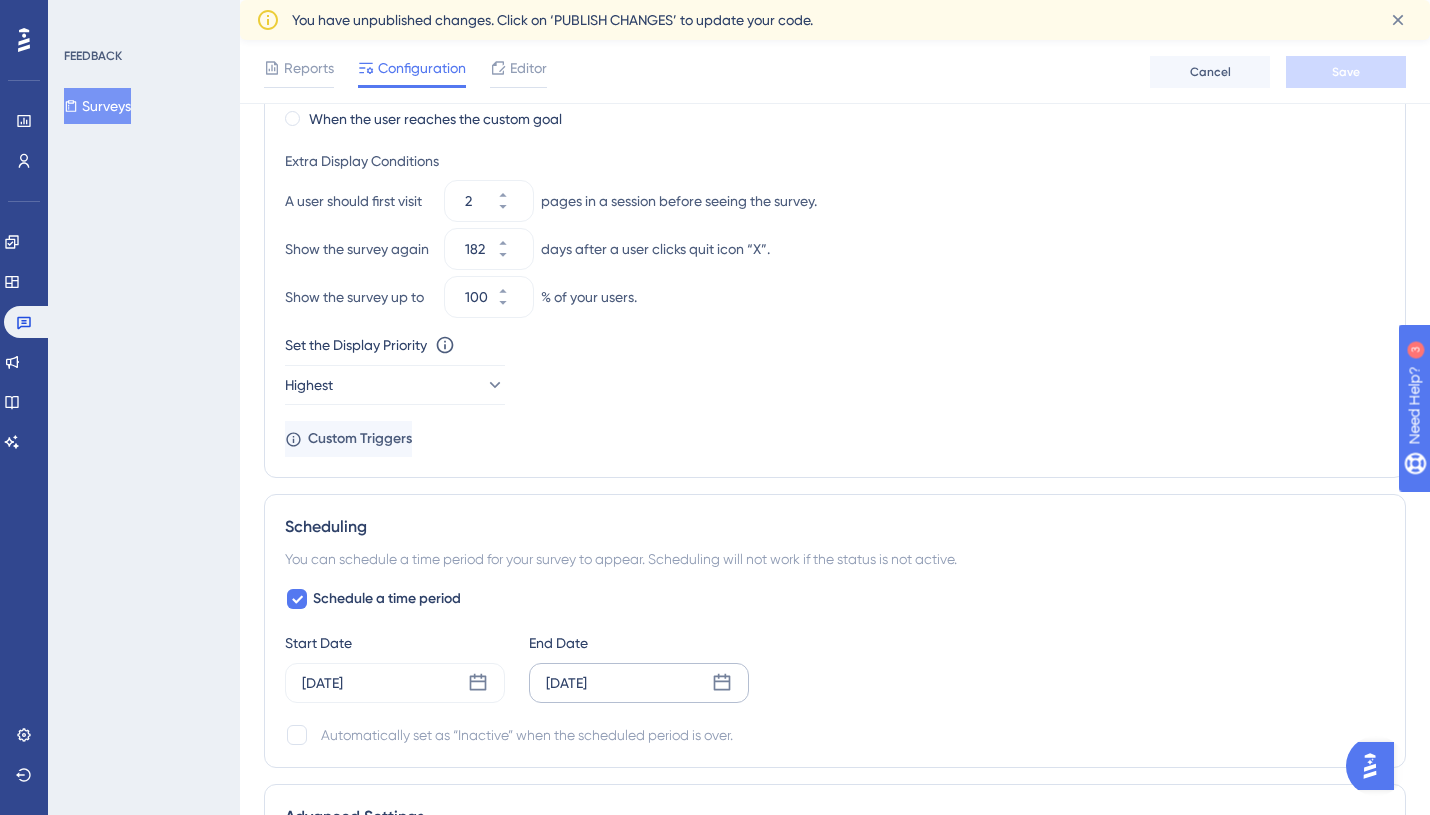 scroll, scrollTop: 1174, scrollLeft: 0, axis: vertical 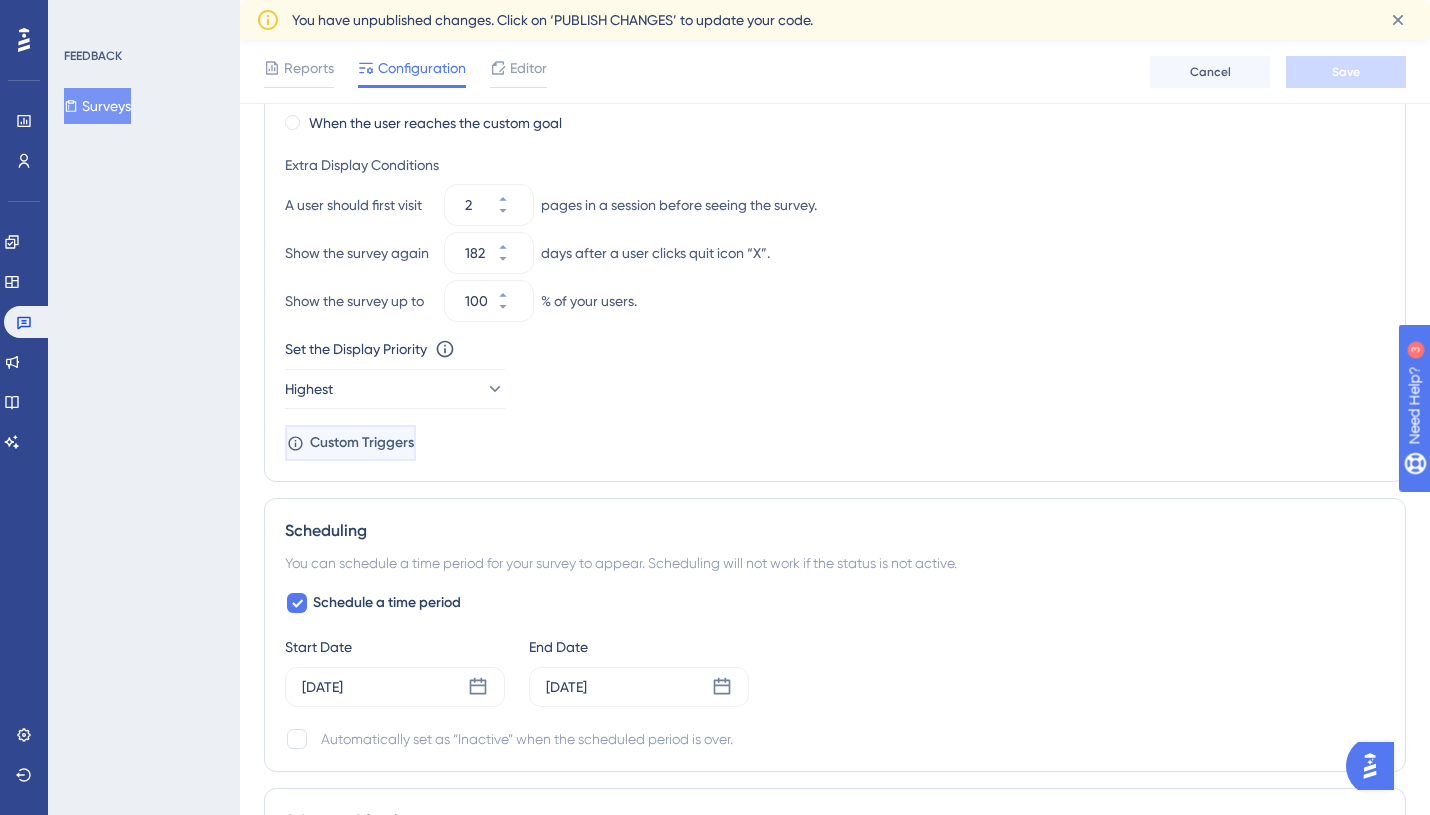 click on "Custom Triggers" at bounding box center (362, 443) 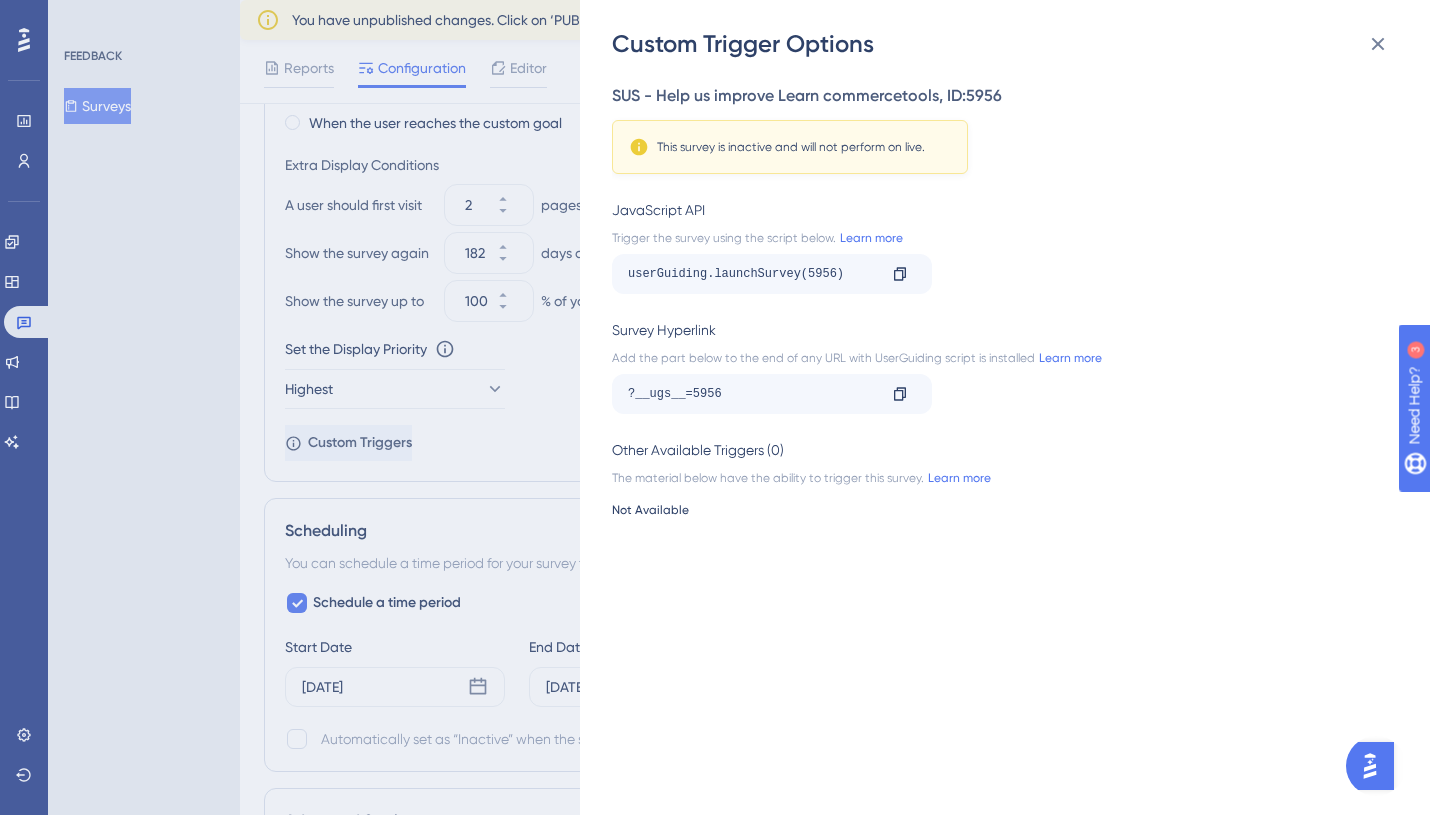 click on "Custom Trigger Options SUS - Help us improve Learn commercetools , ID: 5956 This survey is inactive and will not perform on live. JavaScript API Trigger the survey using the script below. Learn more userGuiding.launchSurvey(5956) Copy Survey Hyperlink Add the part below to the end of any URL with UserGuiding script is installed Learn more ?__ugs__=5956 Copy Other Available Triggers (0) The material below have the ability to trigger this survey. Learn more Not Available" at bounding box center (715, 407) 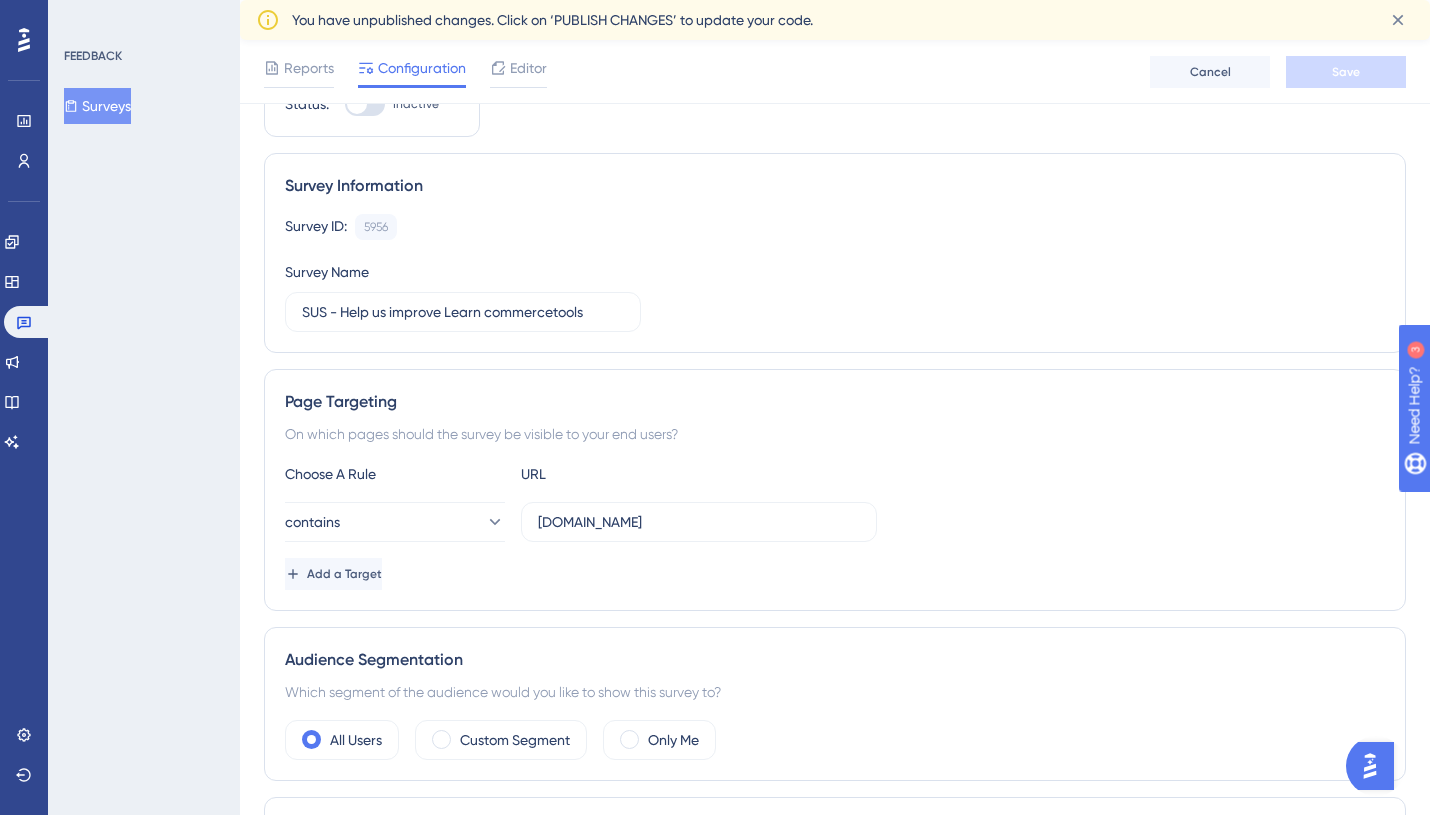 scroll, scrollTop: 0, scrollLeft: 0, axis: both 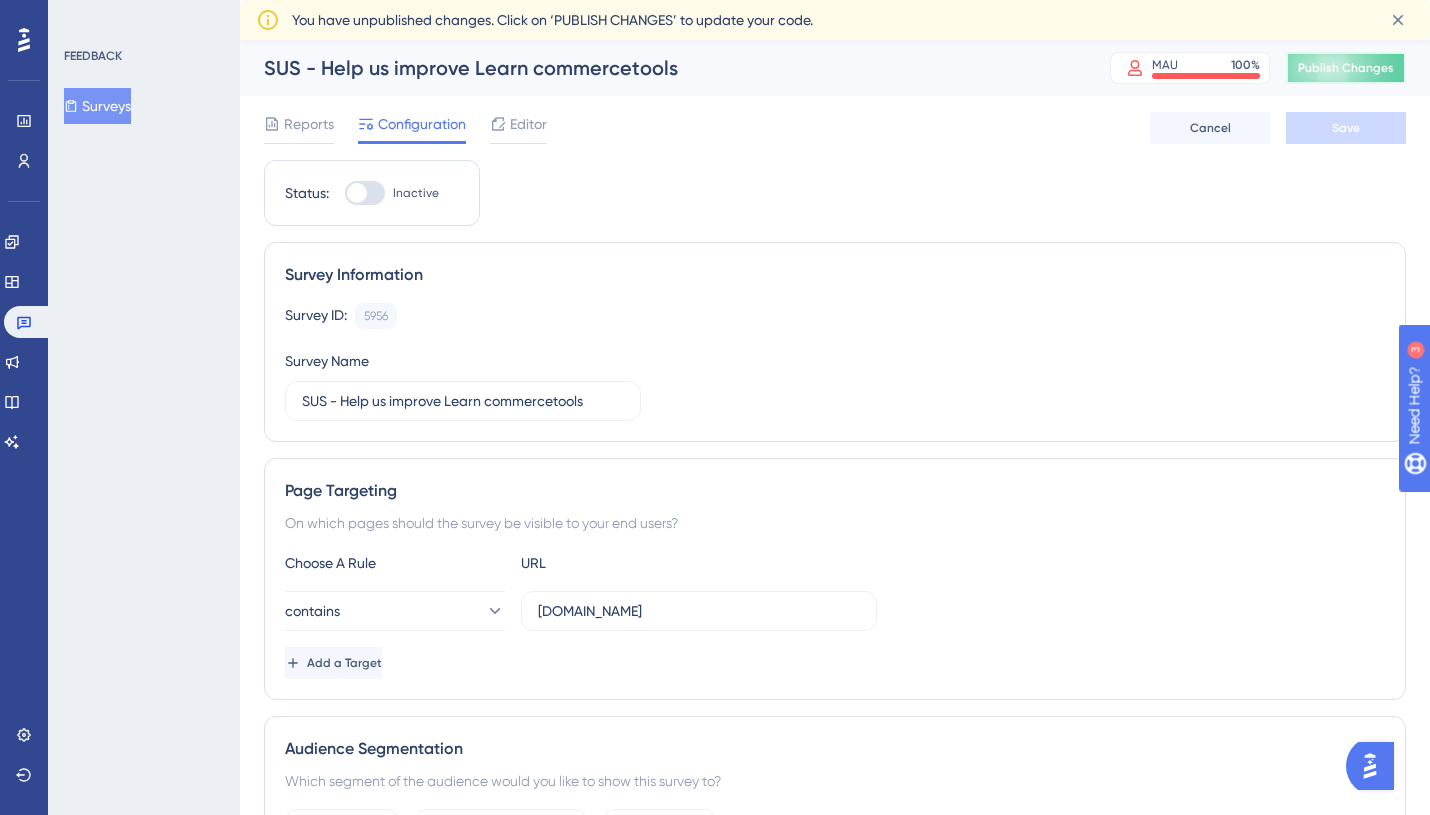 click on "Publish Changes" at bounding box center [1346, 68] 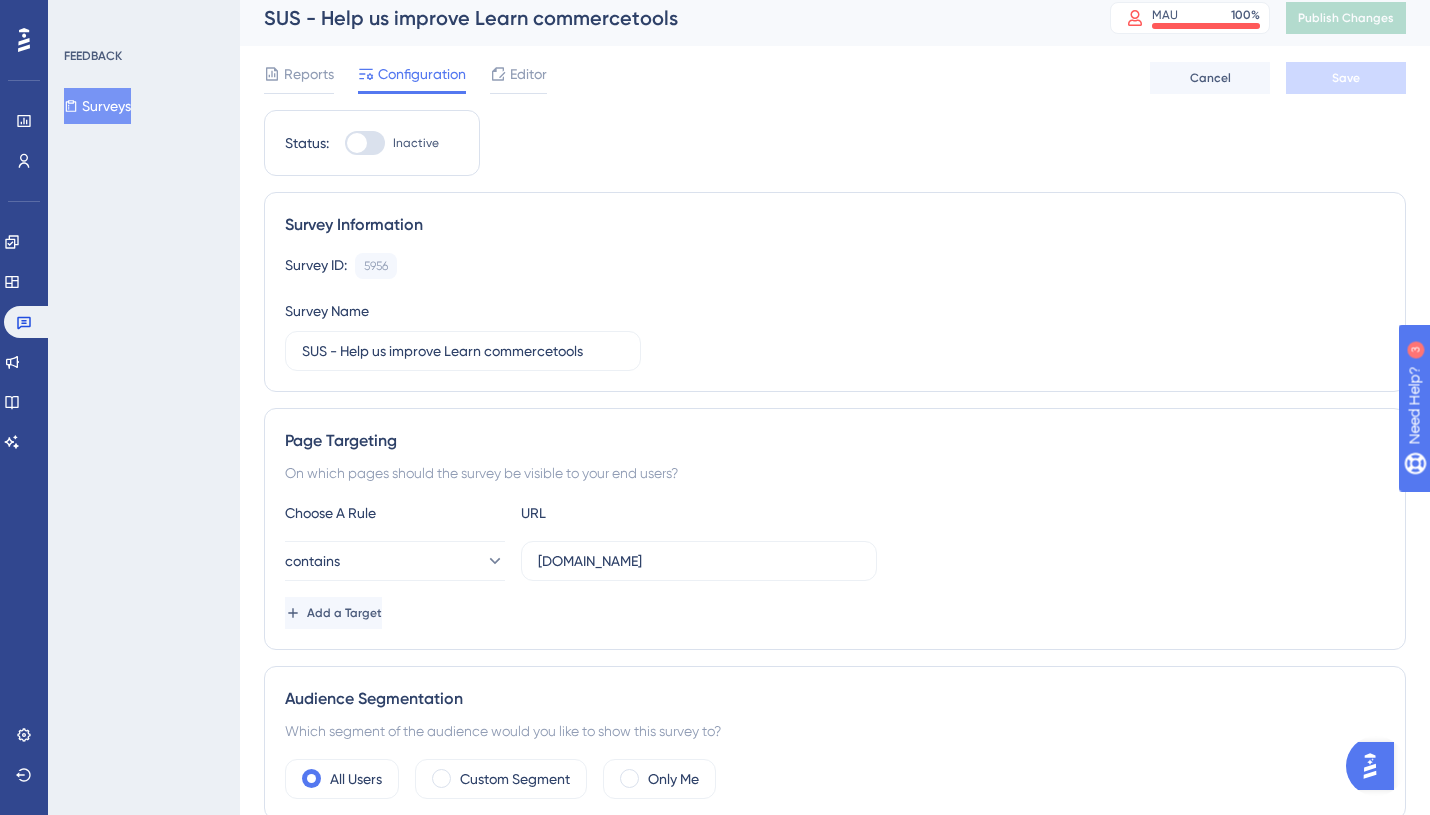 scroll, scrollTop: 0, scrollLeft: 0, axis: both 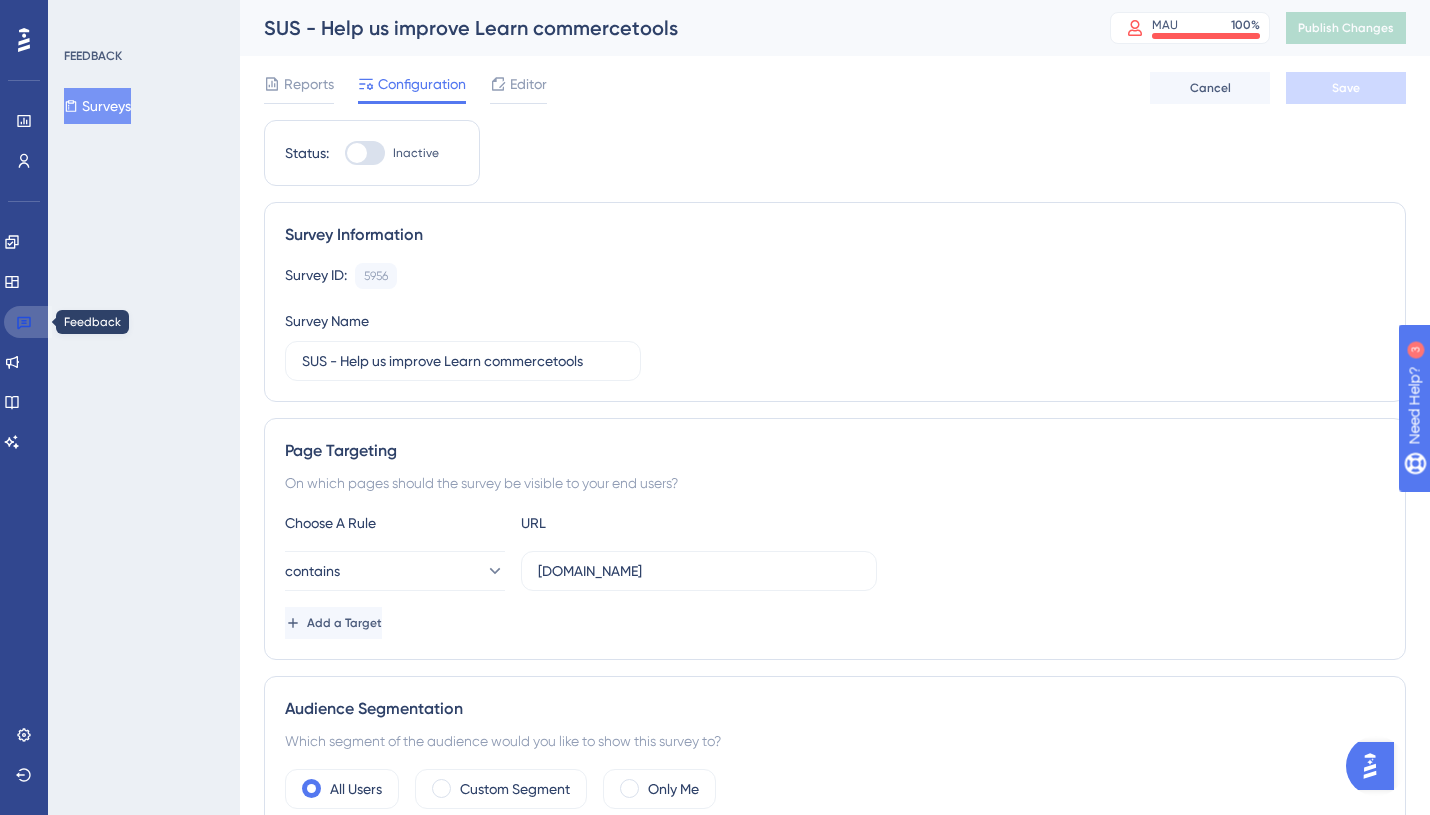 click 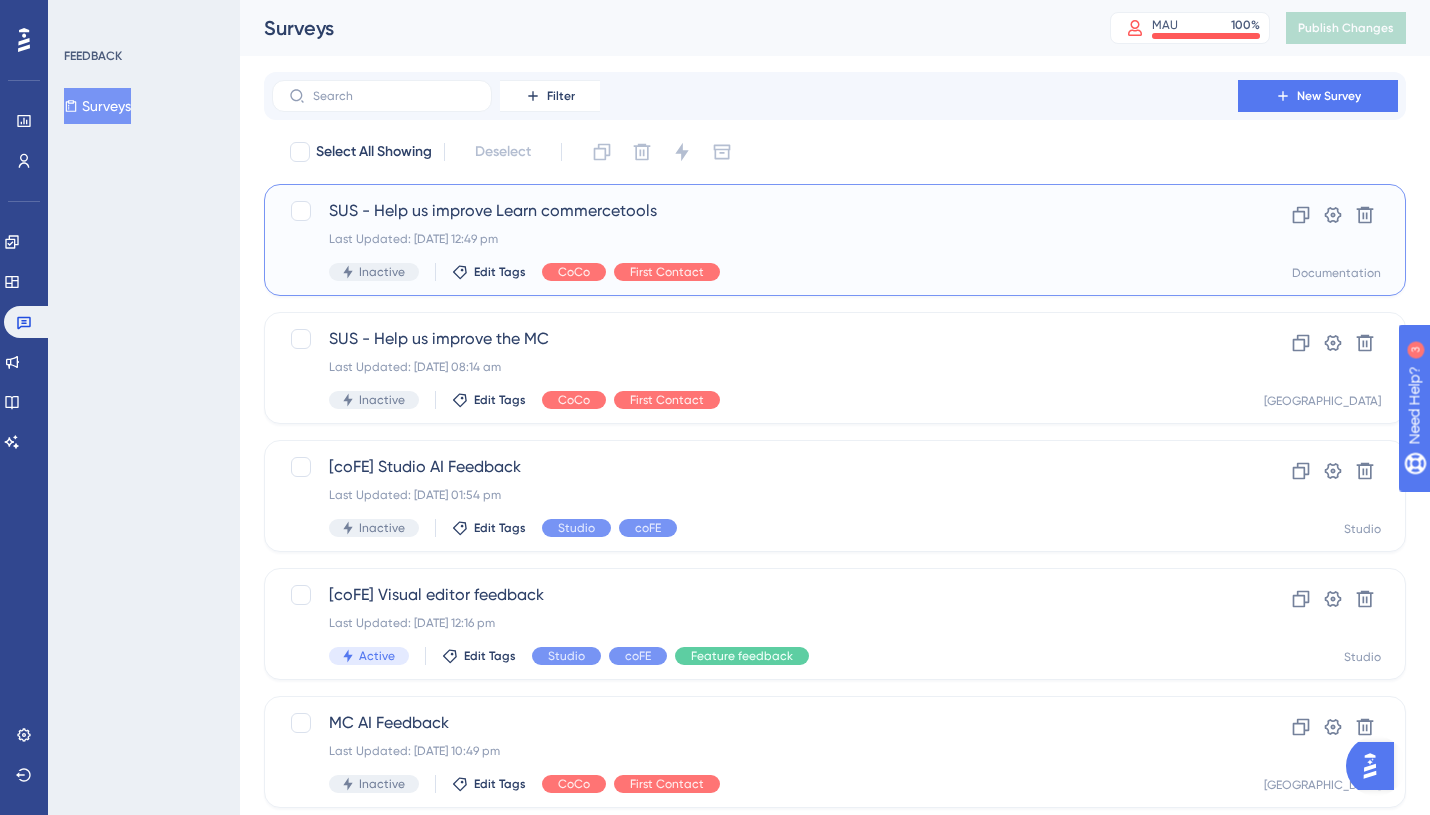 click on "SUS - Help us improve Learn commercetools Last Updated: [DATE] 12:49 pm Inactive Edit Tags CoCo First Contact" at bounding box center (755, 240) 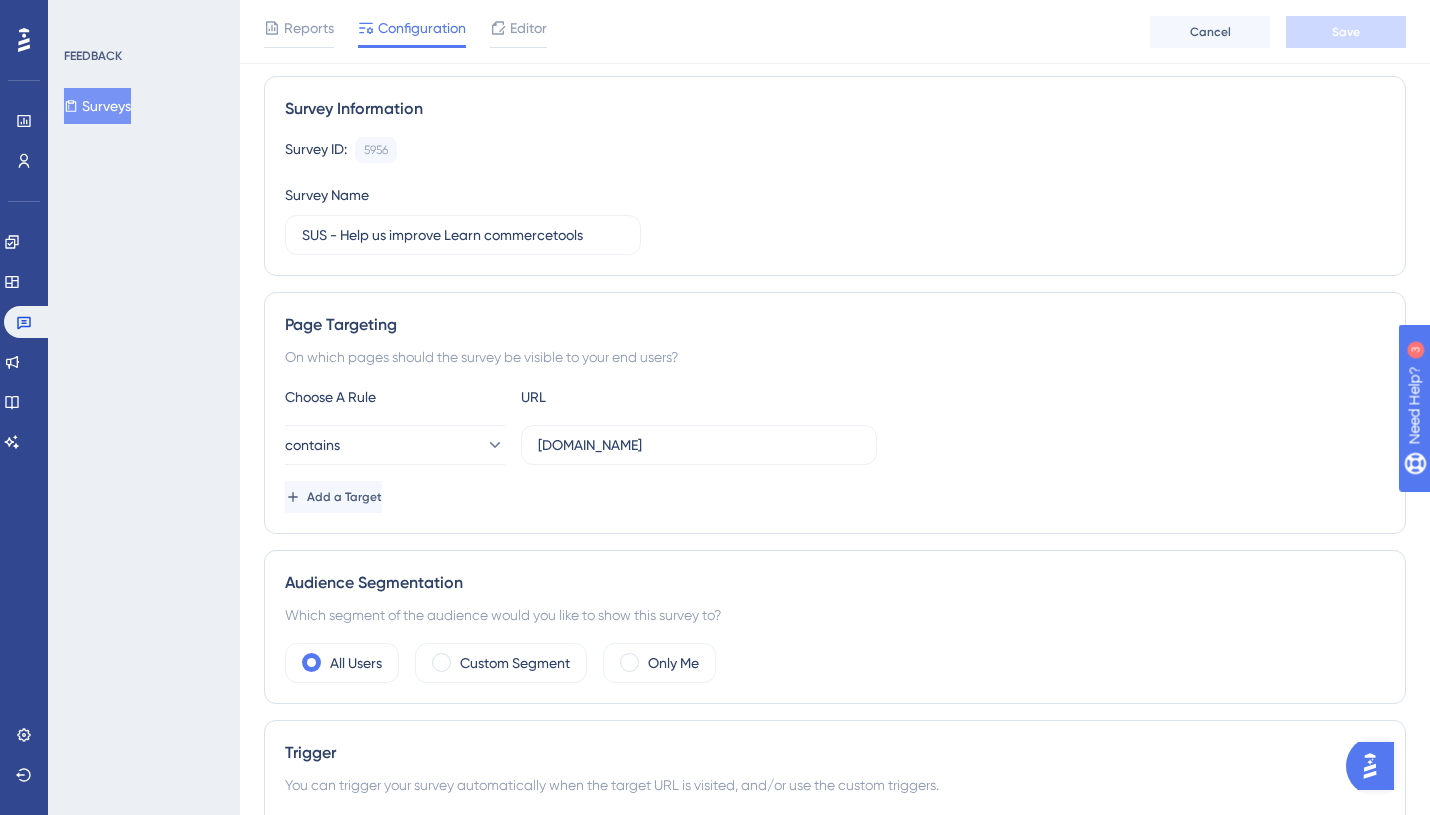 scroll, scrollTop: 0, scrollLeft: 0, axis: both 